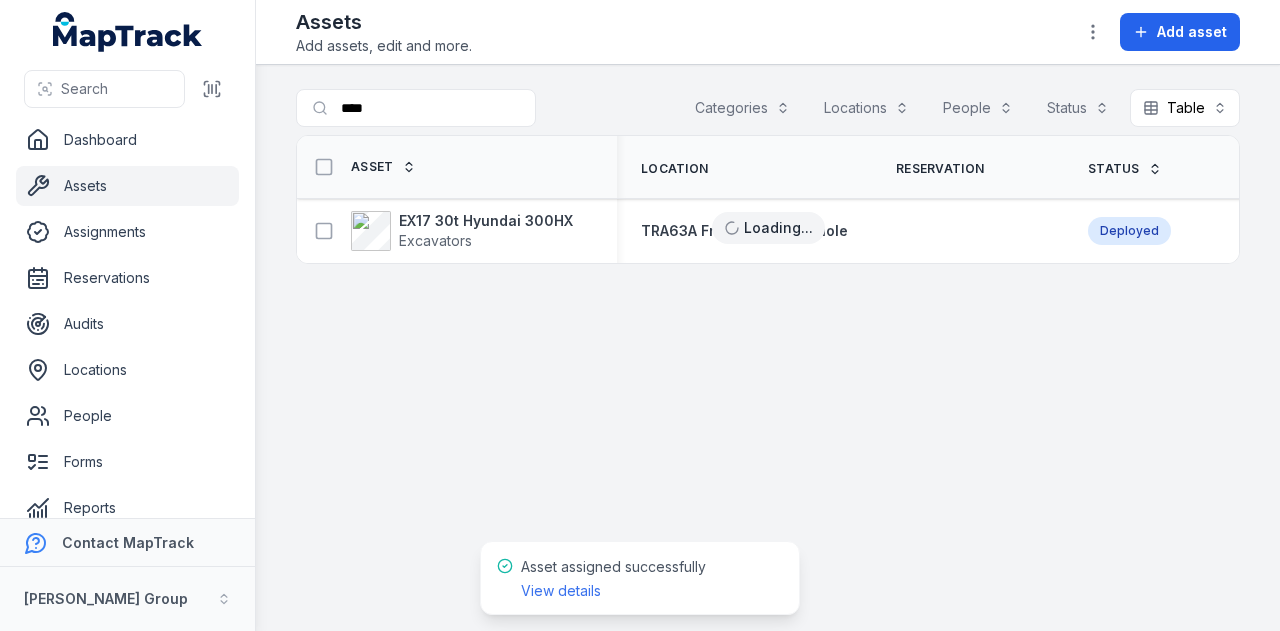 scroll, scrollTop: 0, scrollLeft: 0, axis: both 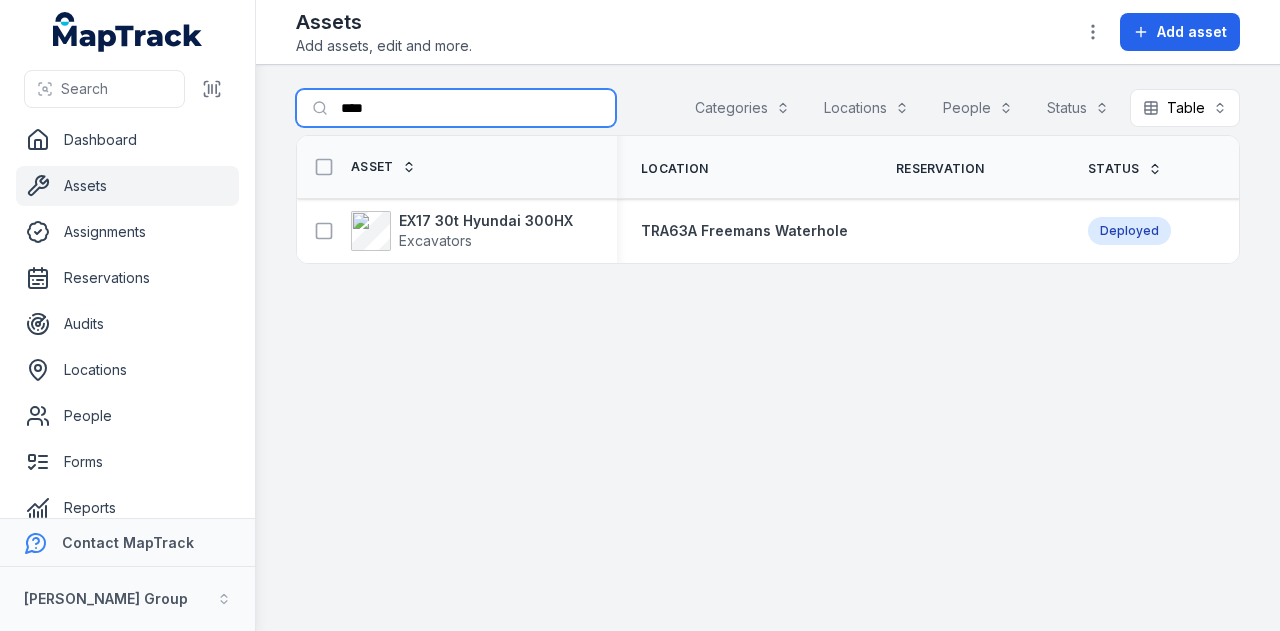 click on "****" at bounding box center [456, 108] 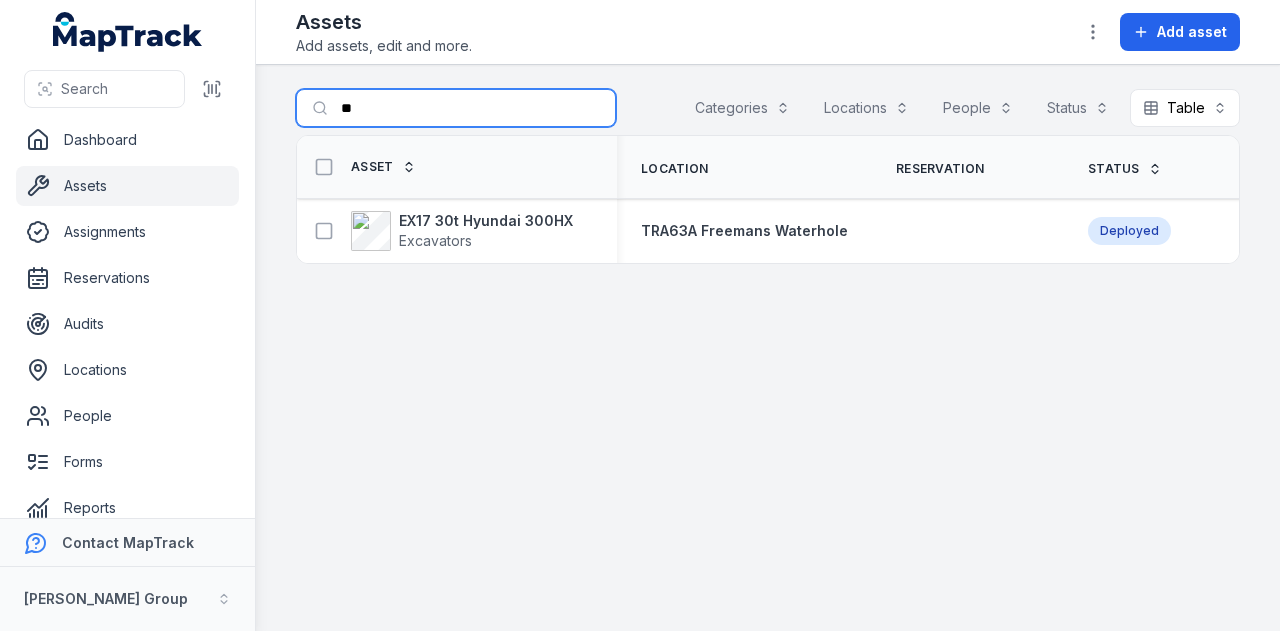 type on "*" 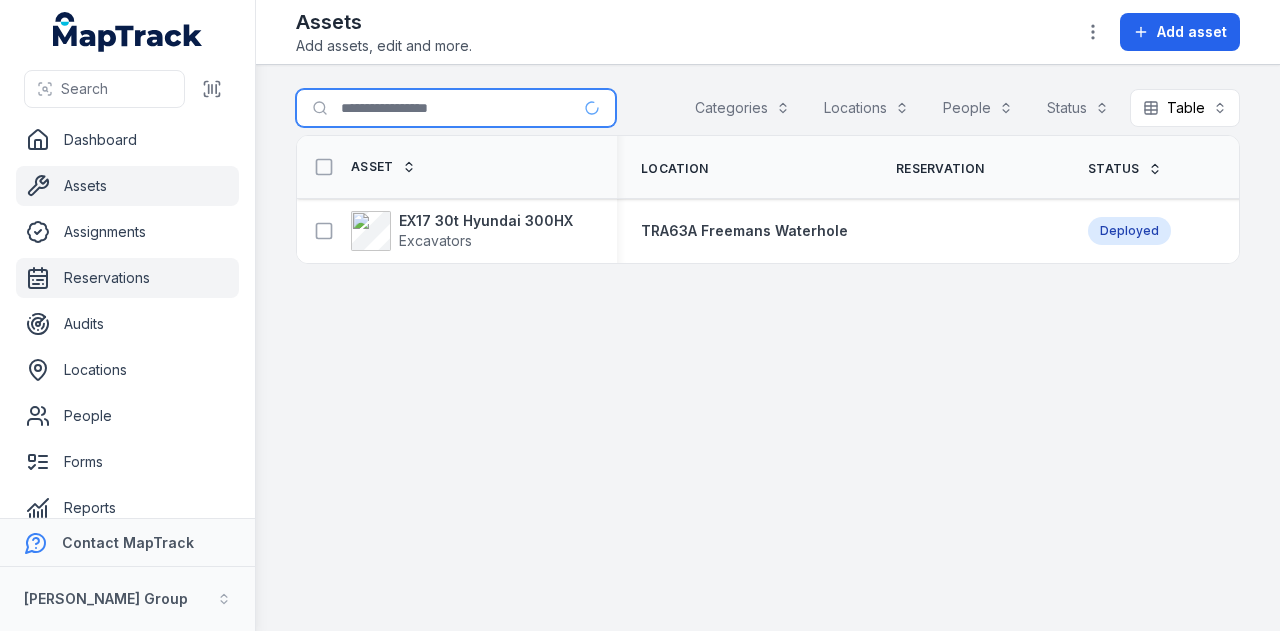 type 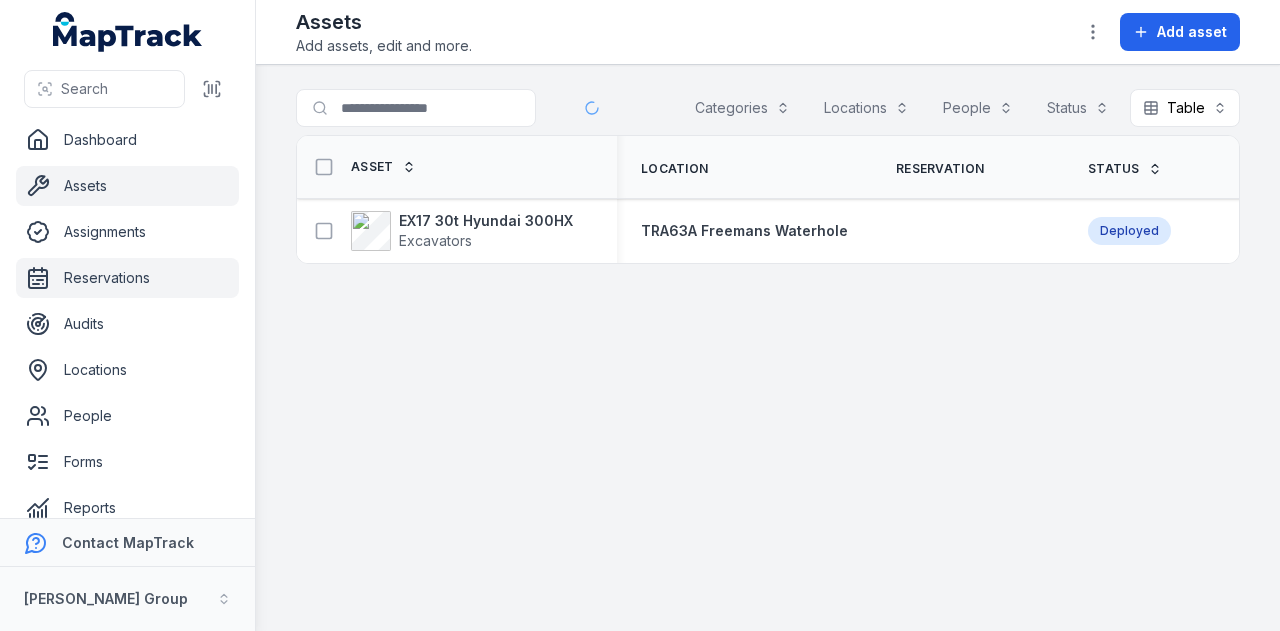 click on "Reservations" at bounding box center (127, 278) 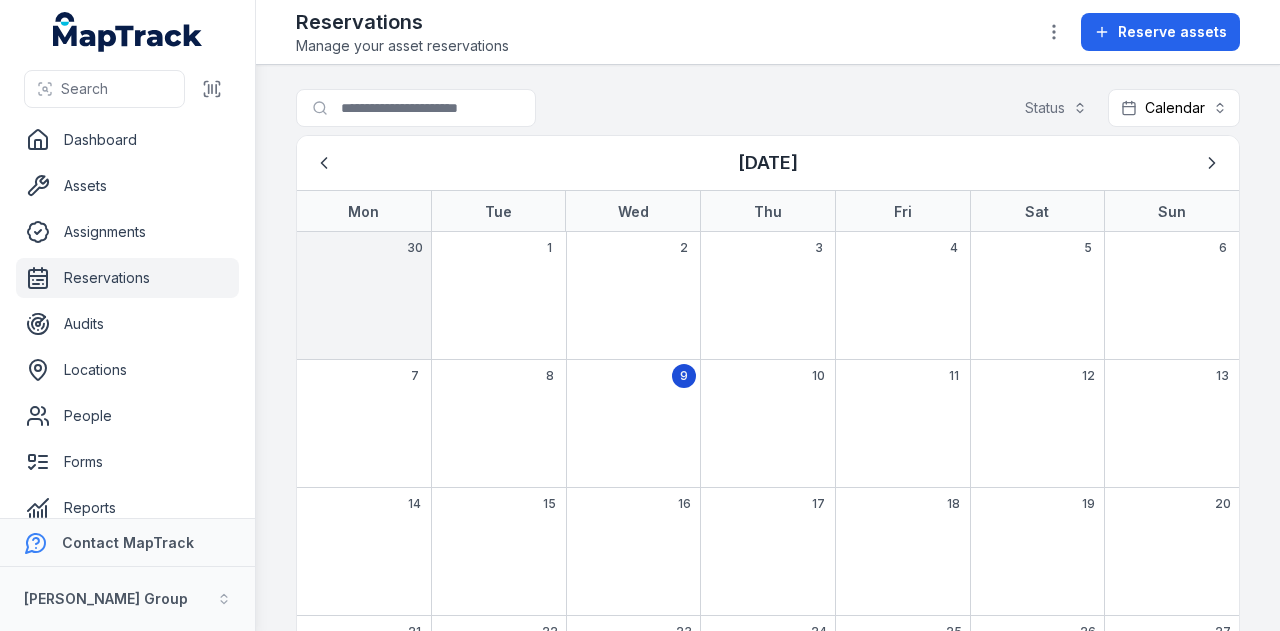 scroll, scrollTop: 0, scrollLeft: 0, axis: both 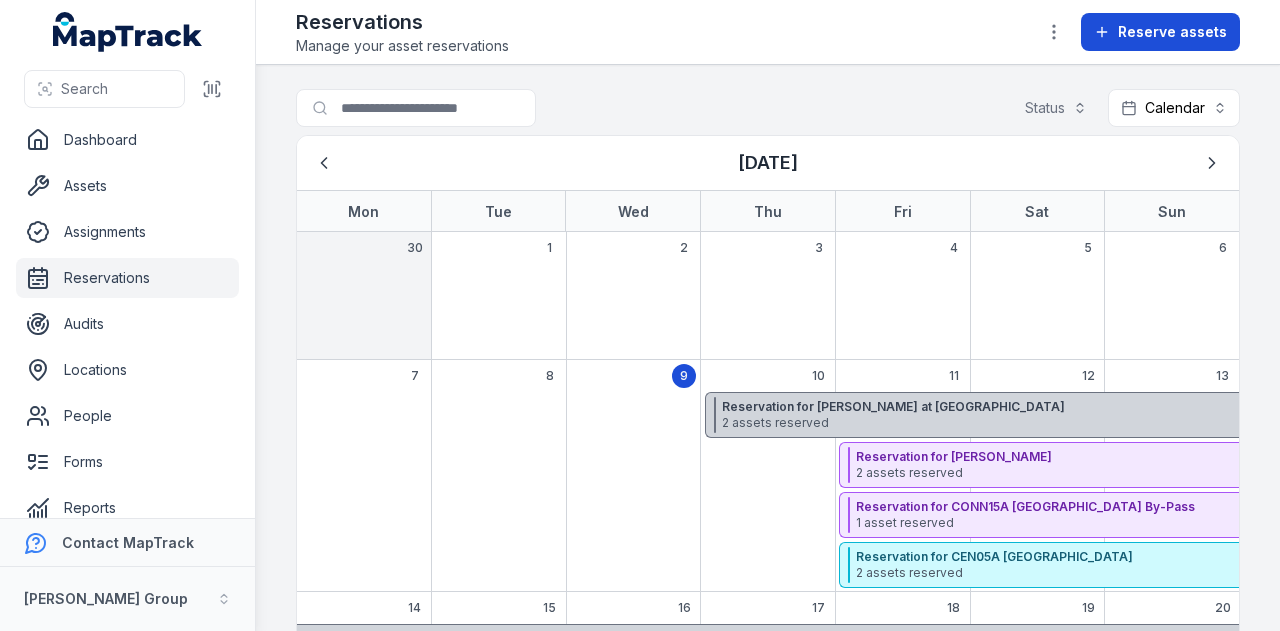 click on "Reserve assets" at bounding box center (1172, 32) 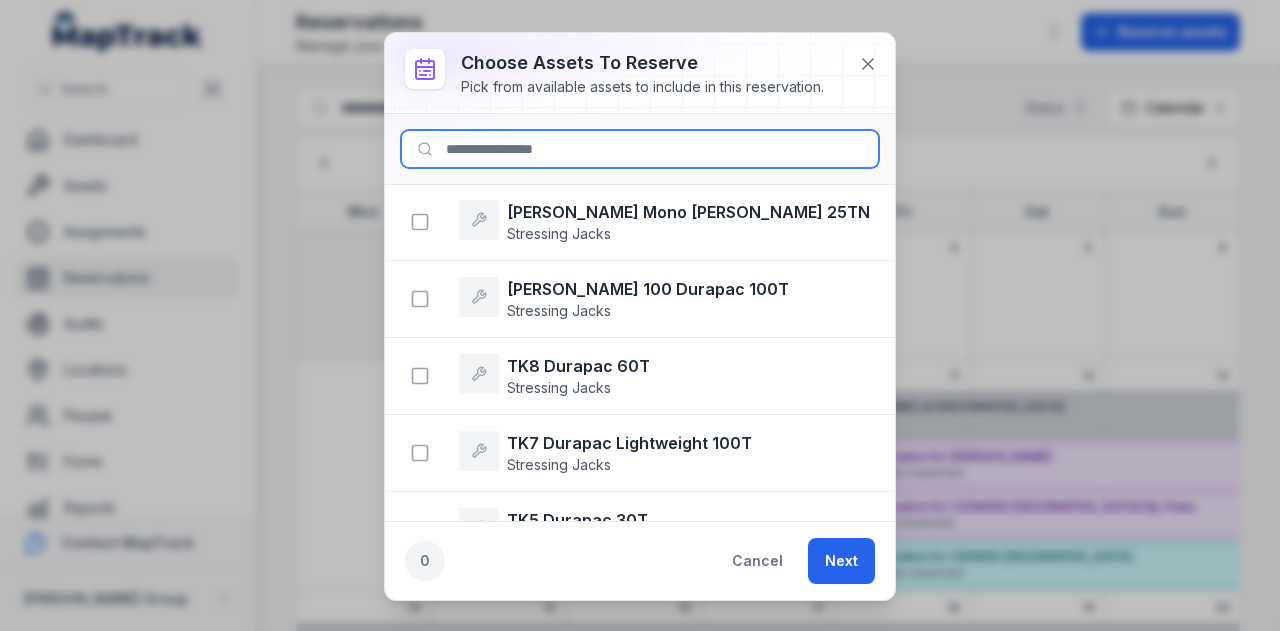 click at bounding box center (640, 149) 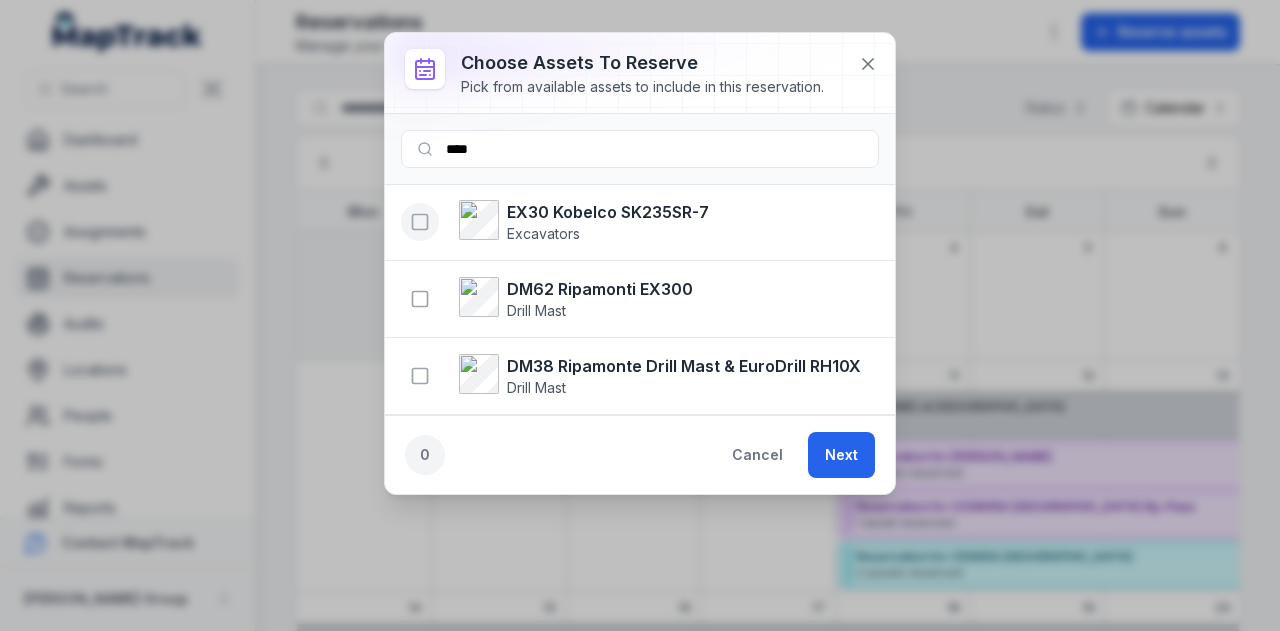 click 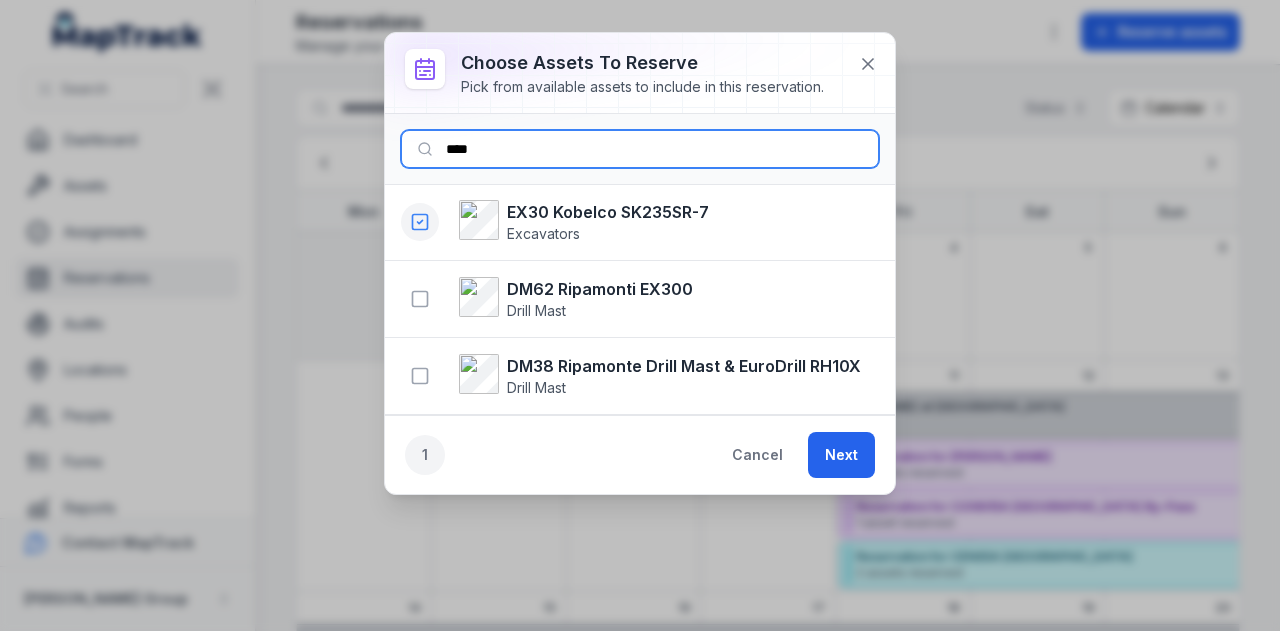 click on "****" at bounding box center (640, 149) 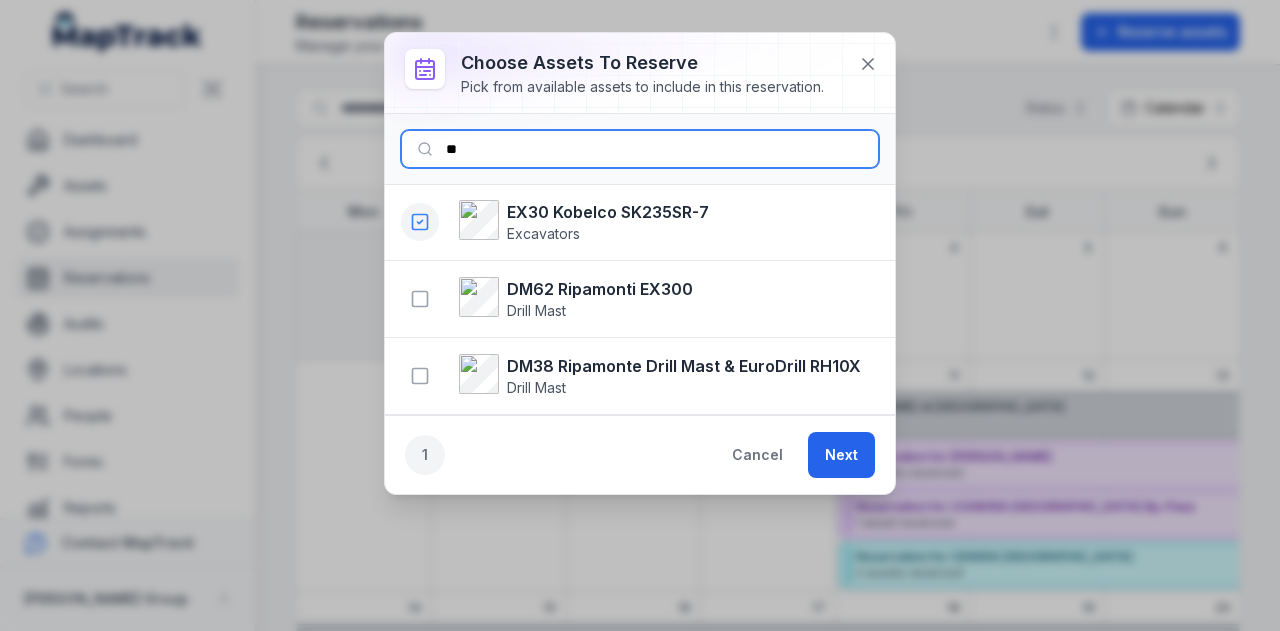 type on "*" 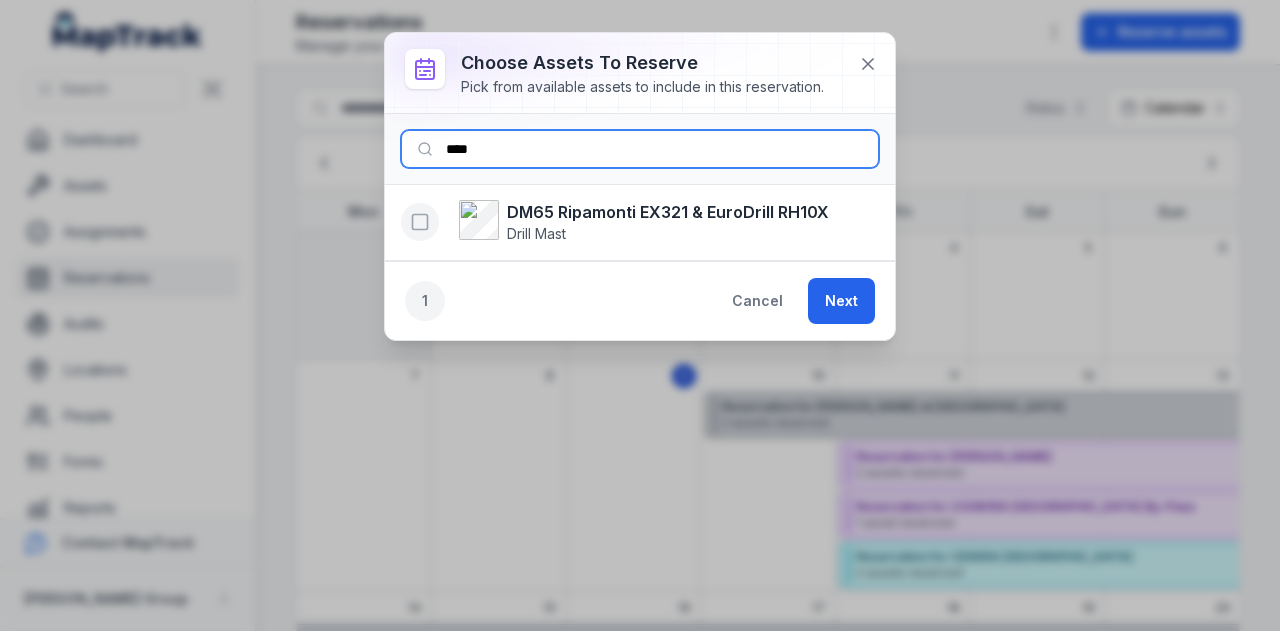 type on "****" 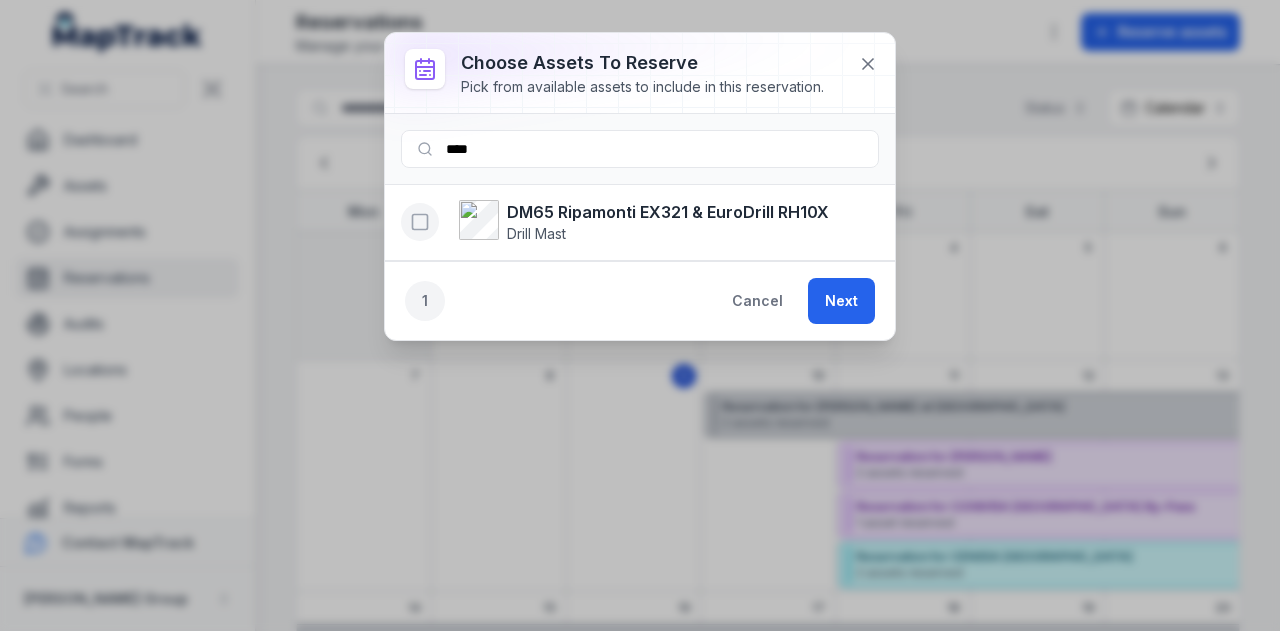 click 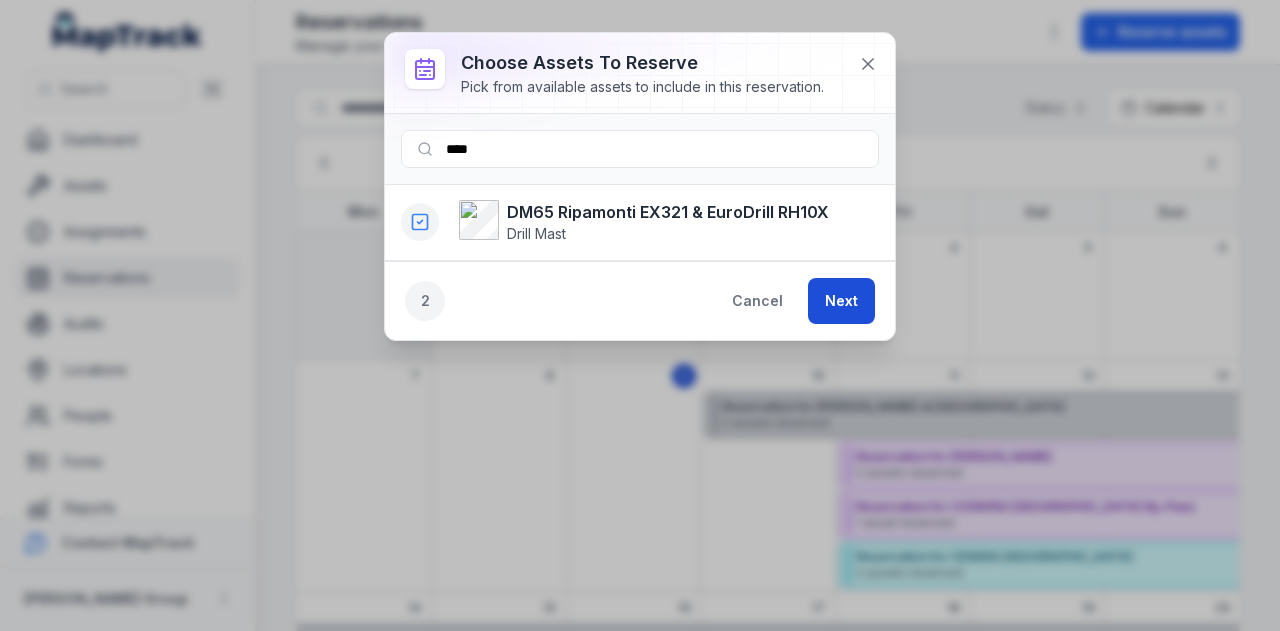 click on "Next" at bounding box center [841, 301] 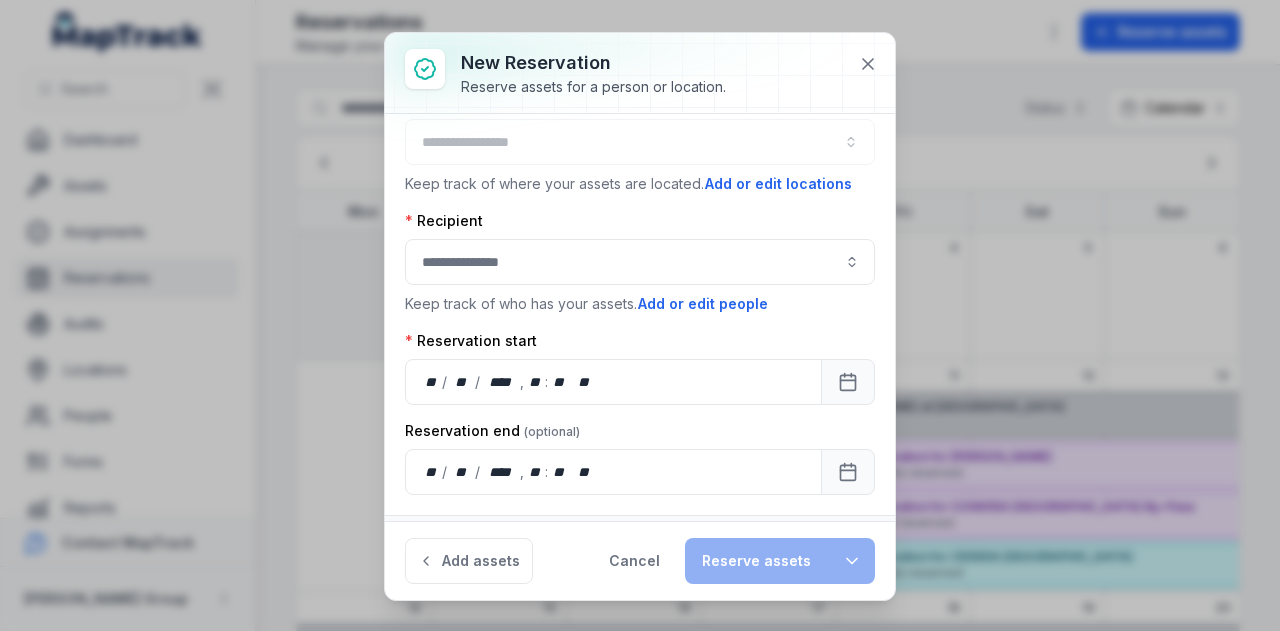 scroll, scrollTop: 161, scrollLeft: 0, axis: vertical 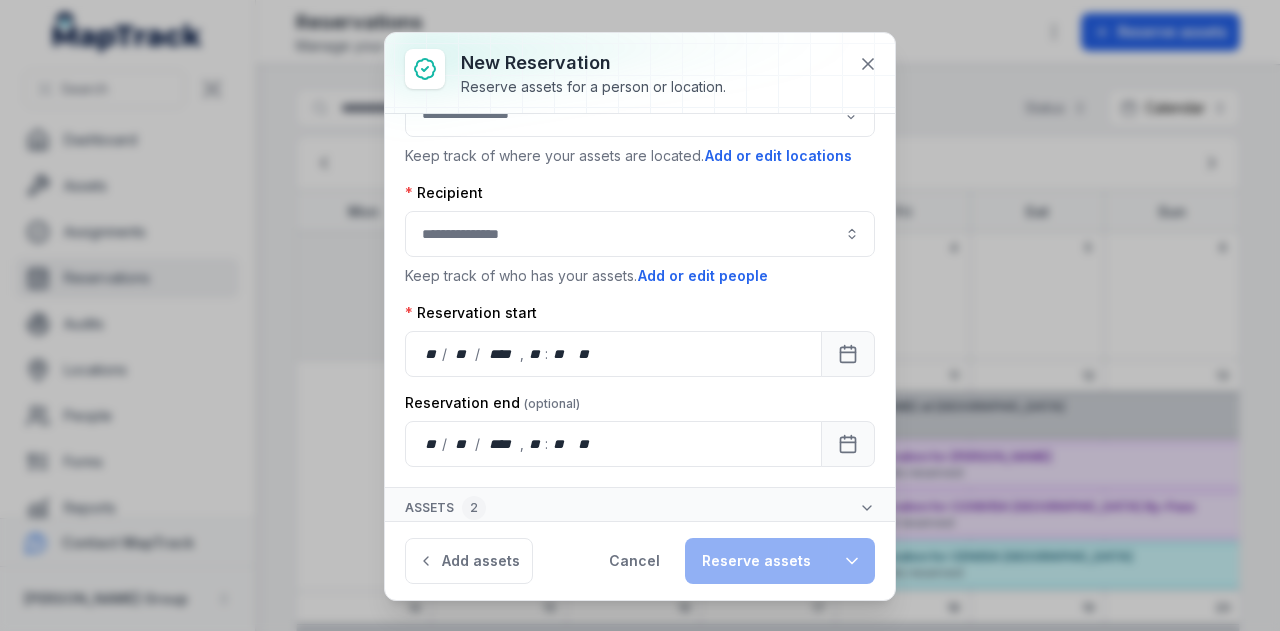 click on "Assets 2" at bounding box center [640, 508] 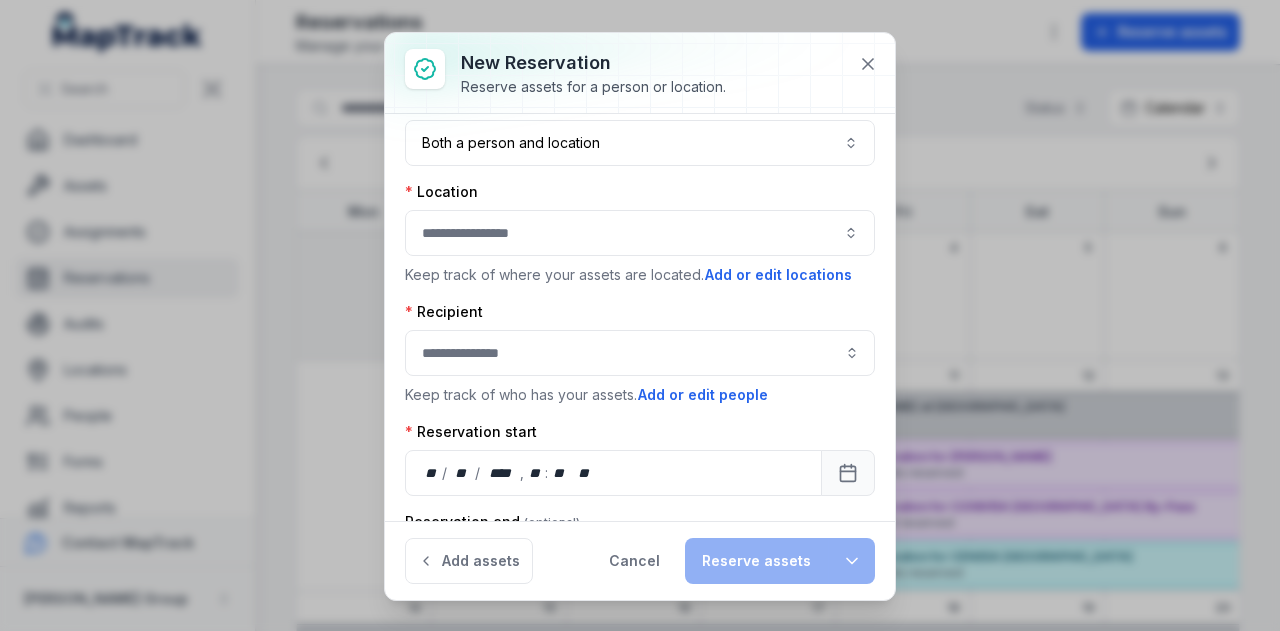 scroll, scrollTop: 15, scrollLeft: 0, axis: vertical 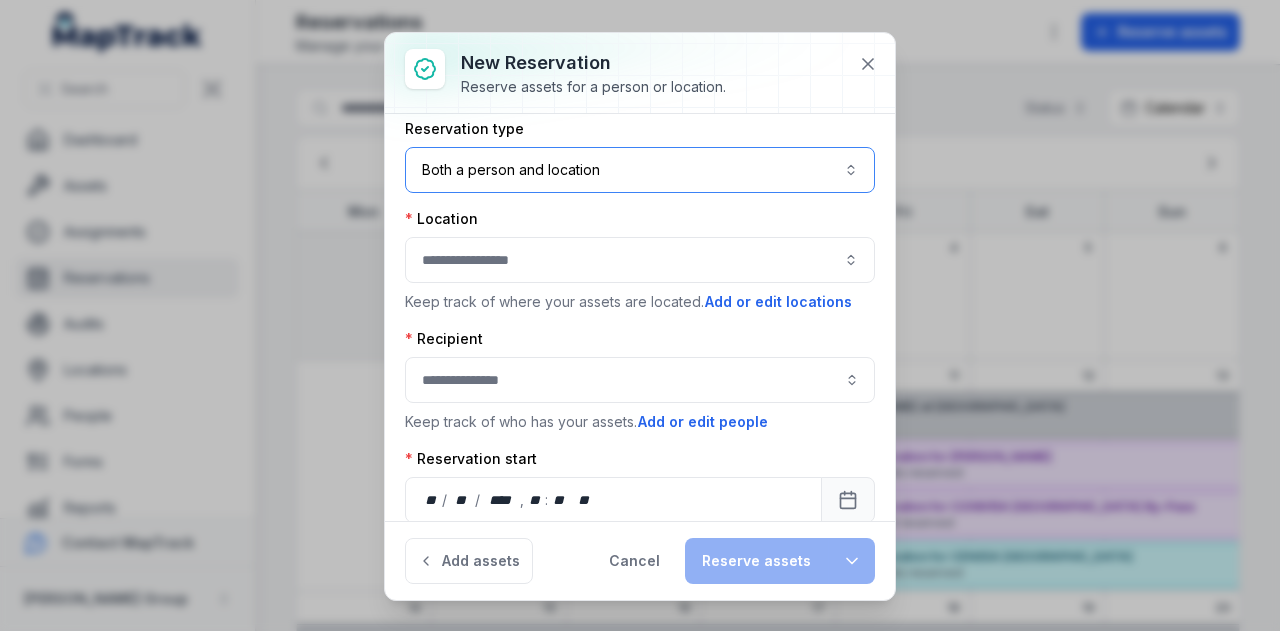 click on "Both a person and location ****" at bounding box center [640, 170] 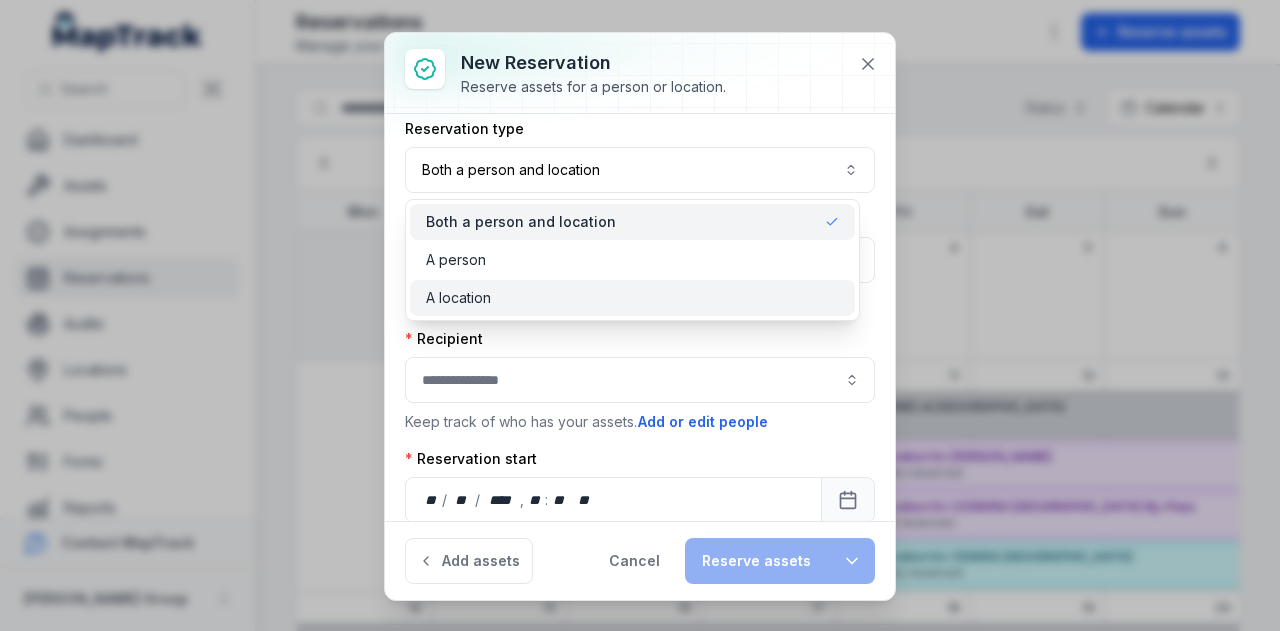 click on "A location" at bounding box center [632, 298] 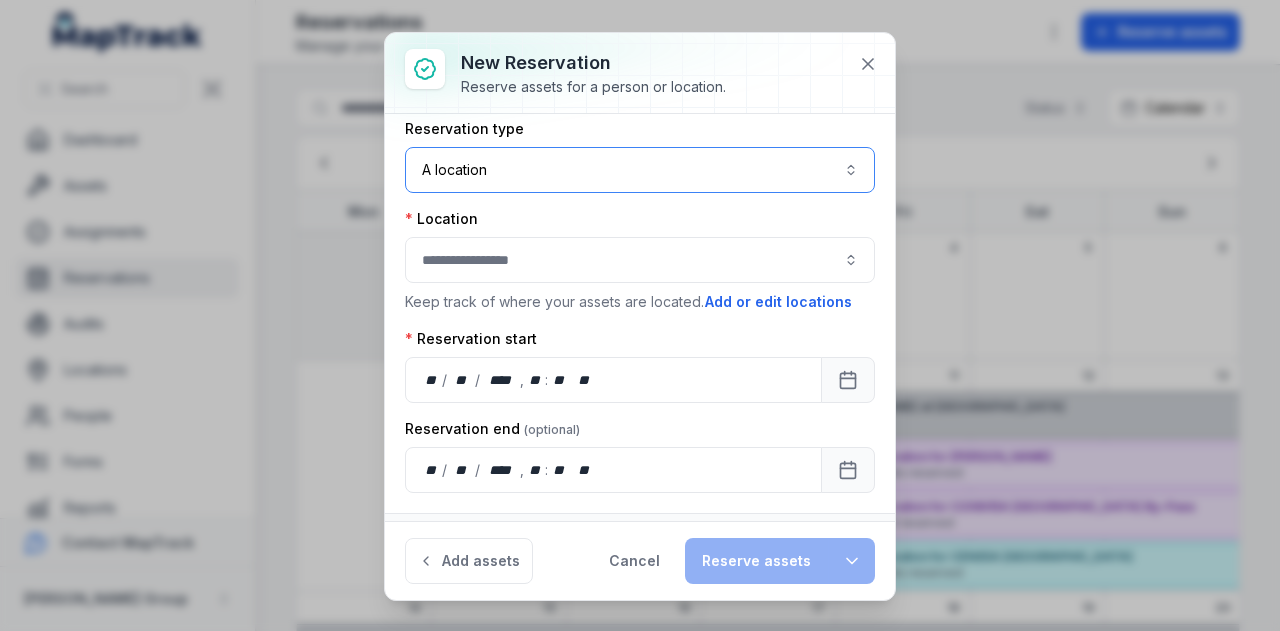 click at bounding box center (640, 260) 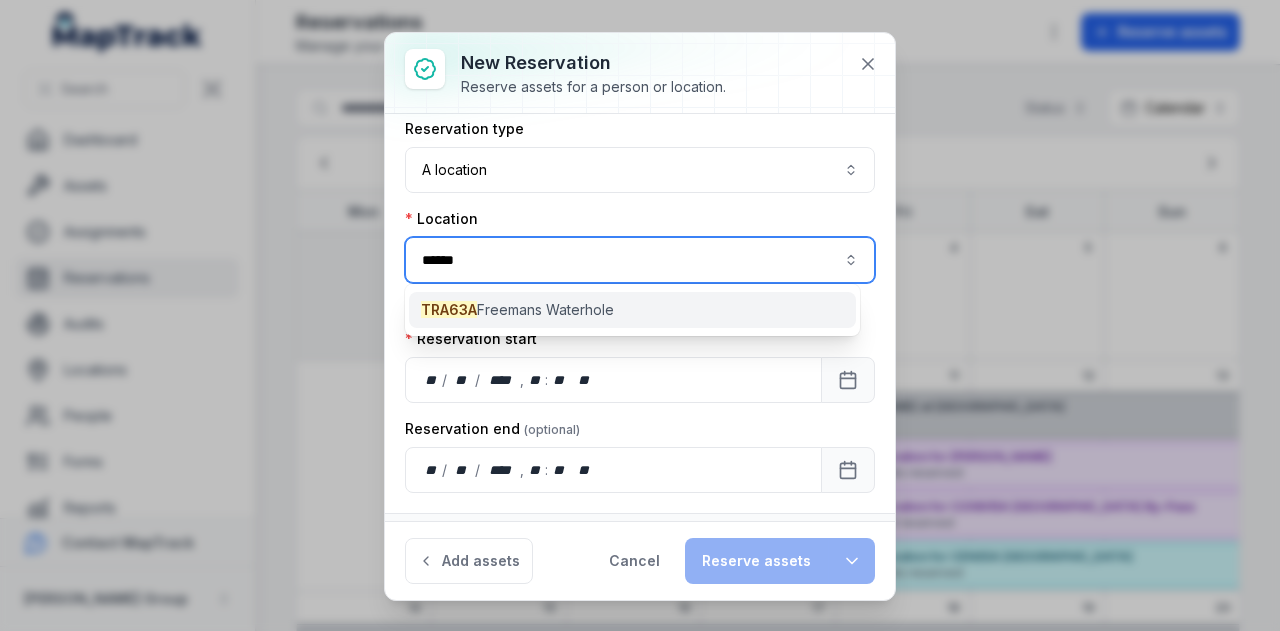type on "******" 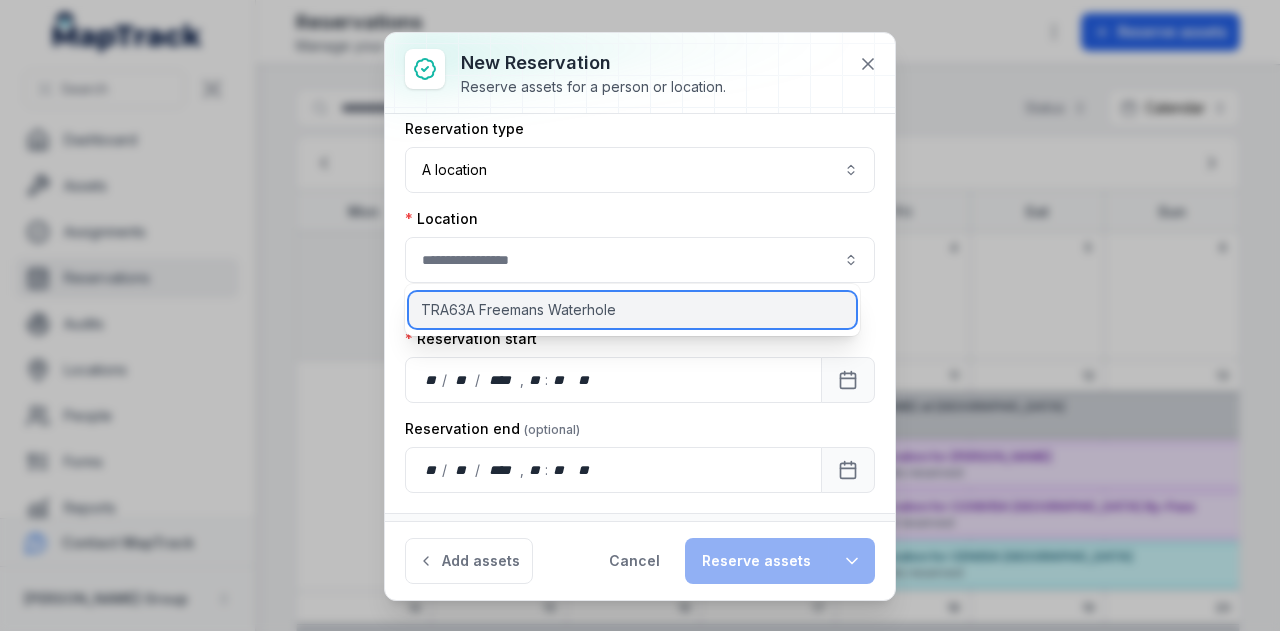 click on "TRA63A Freemans Waterhole" at bounding box center (518, 310) 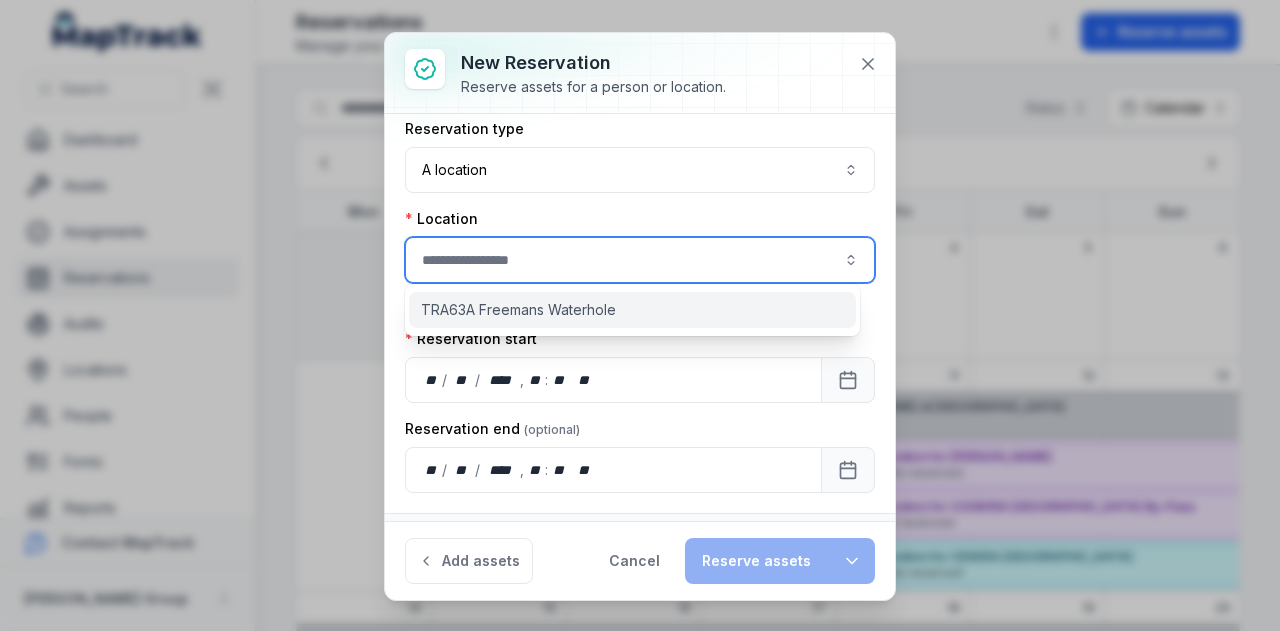 type on "**********" 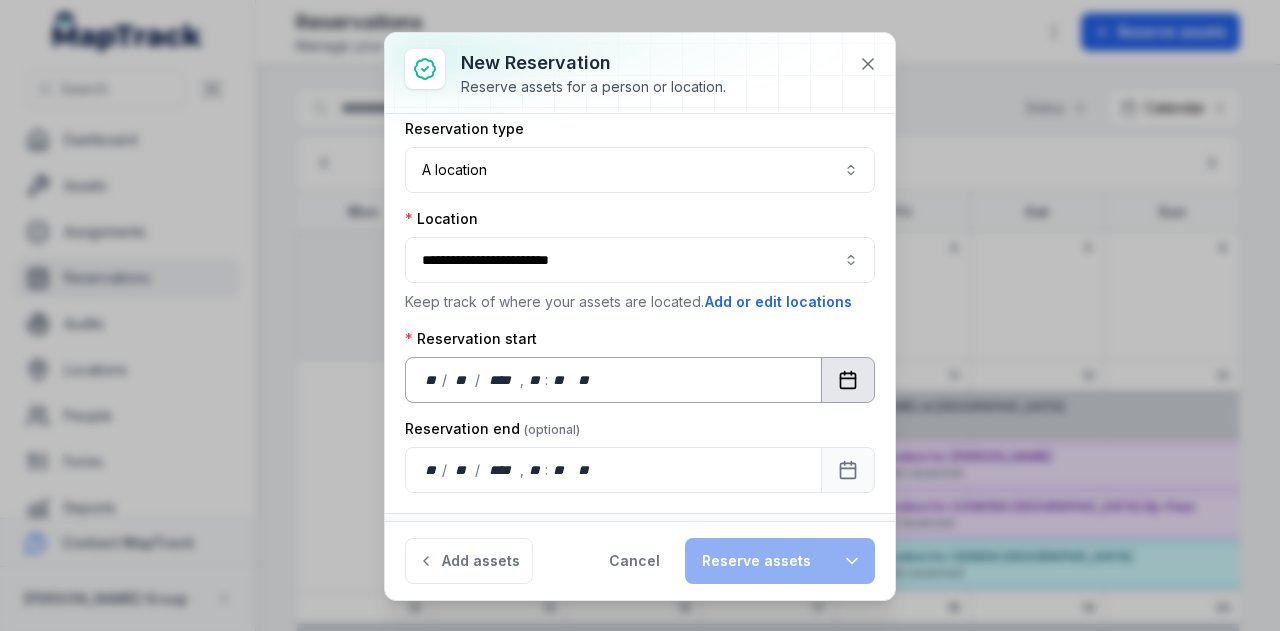 click 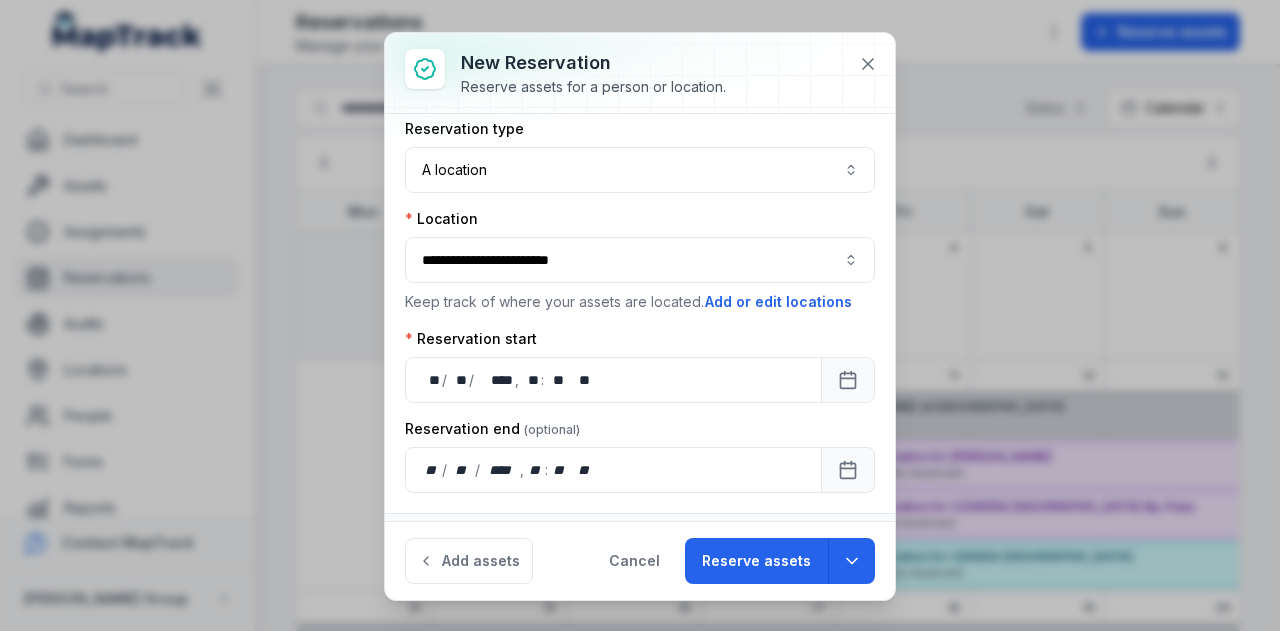 click on "Reservation end" at bounding box center [640, 429] 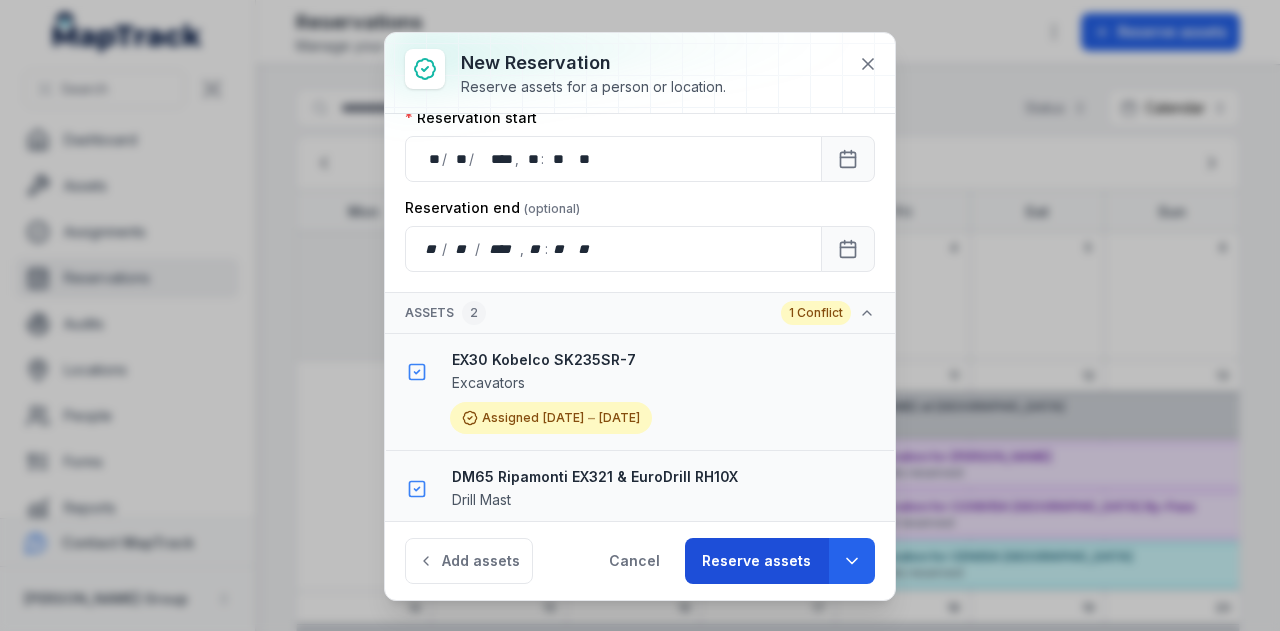 click on "Reserve assets" at bounding box center (756, 561) 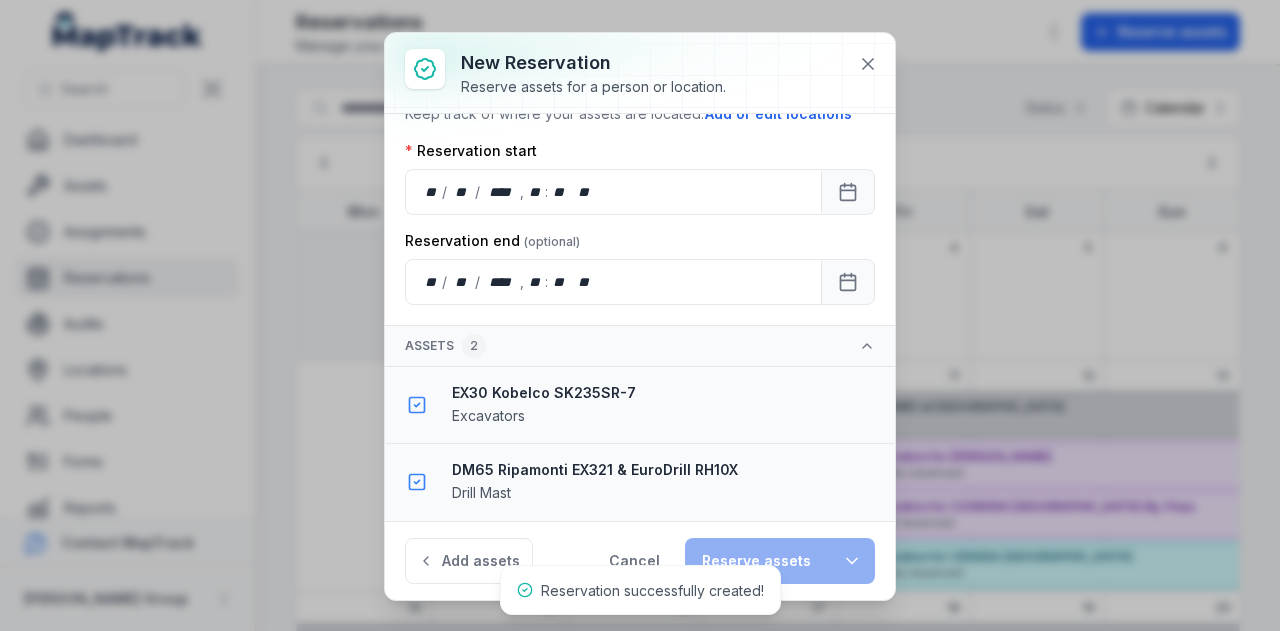 scroll, scrollTop: 196, scrollLeft: 0, axis: vertical 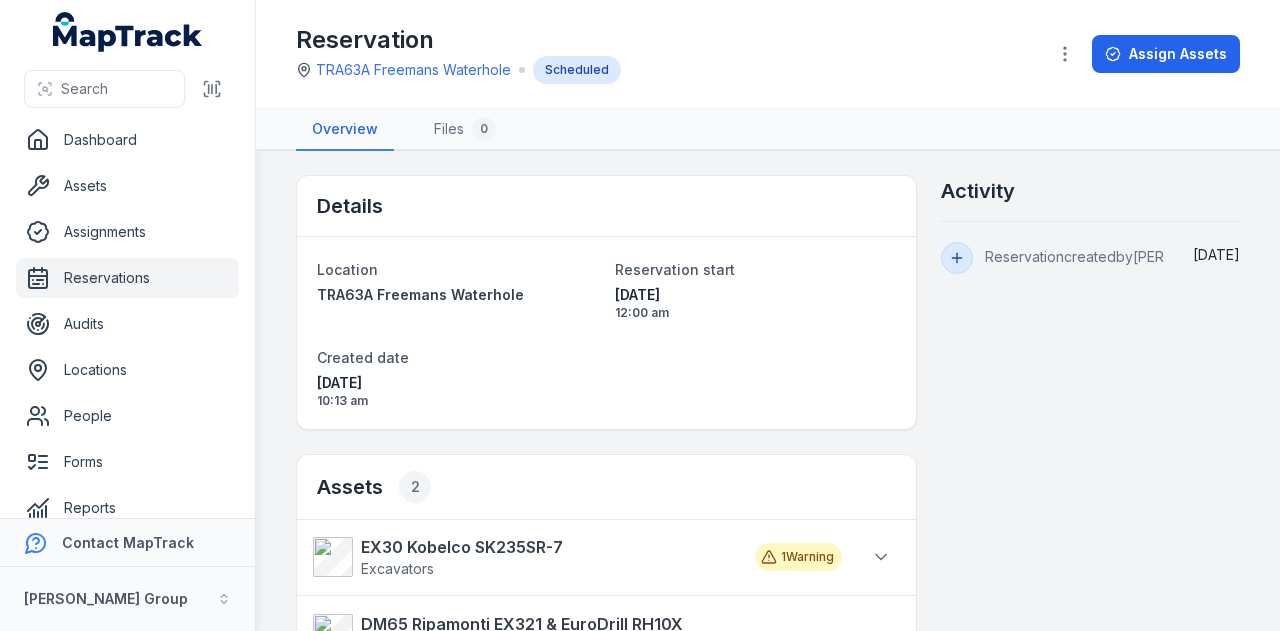 click on "Reservations" at bounding box center (127, 278) 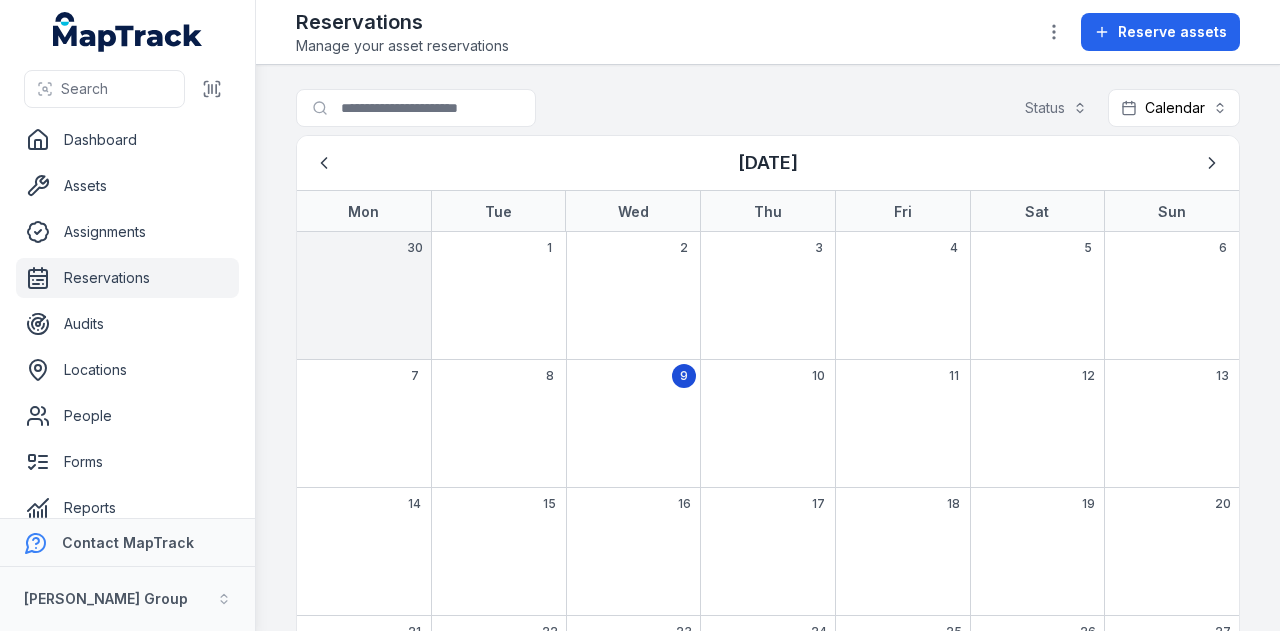 scroll, scrollTop: 0, scrollLeft: 0, axis: both 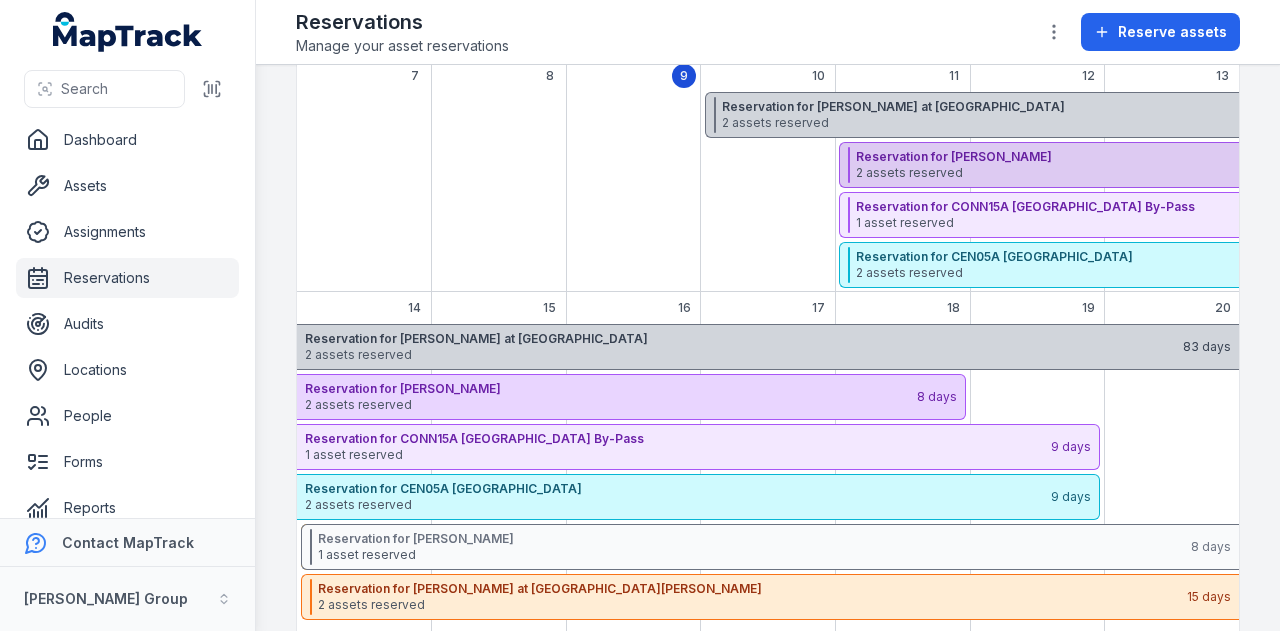 click on "2 assets reserved" at bounding box center (1291, 173) 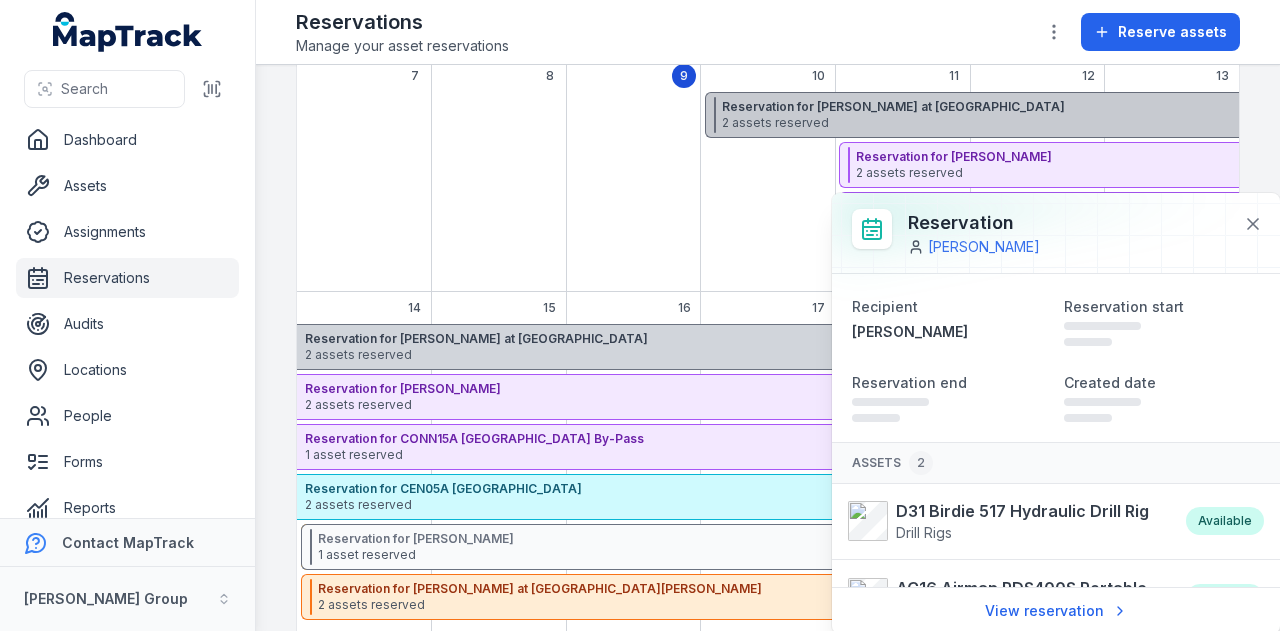 click on "Reservation for Kushal Neupane at CEN05A Wisemans Ferry" at bounding box center (1153, 107) 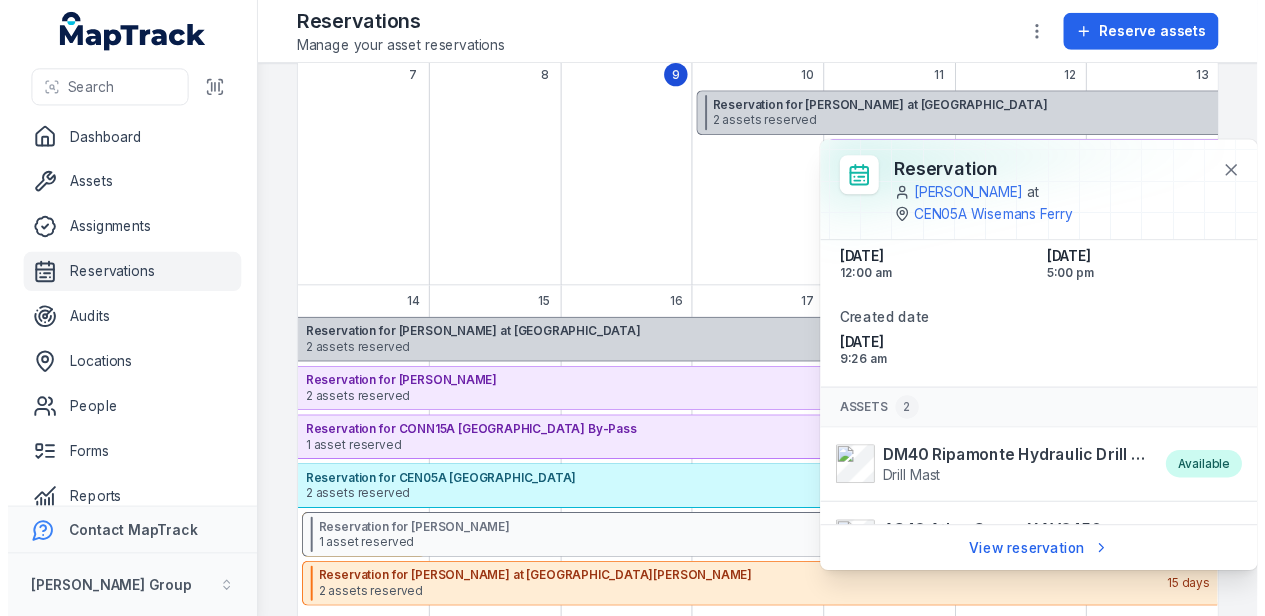 scroll, scrollTop: 163, scrollLeft: 0, axis: vertical 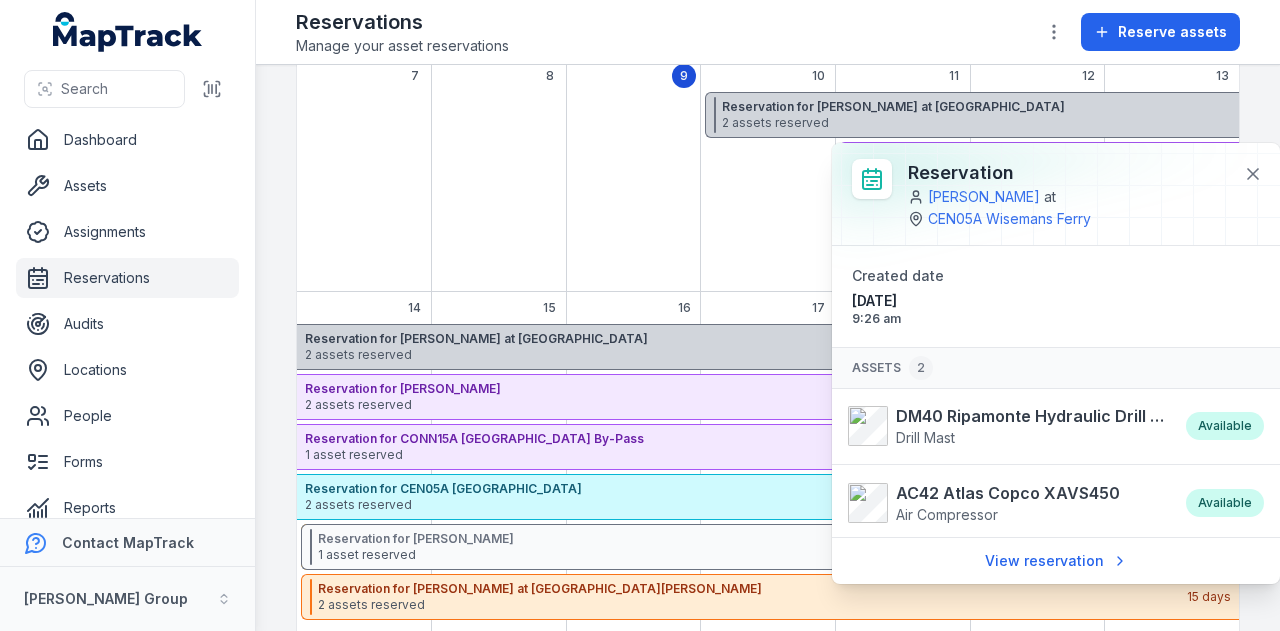 click at bounding box center [768, 192] 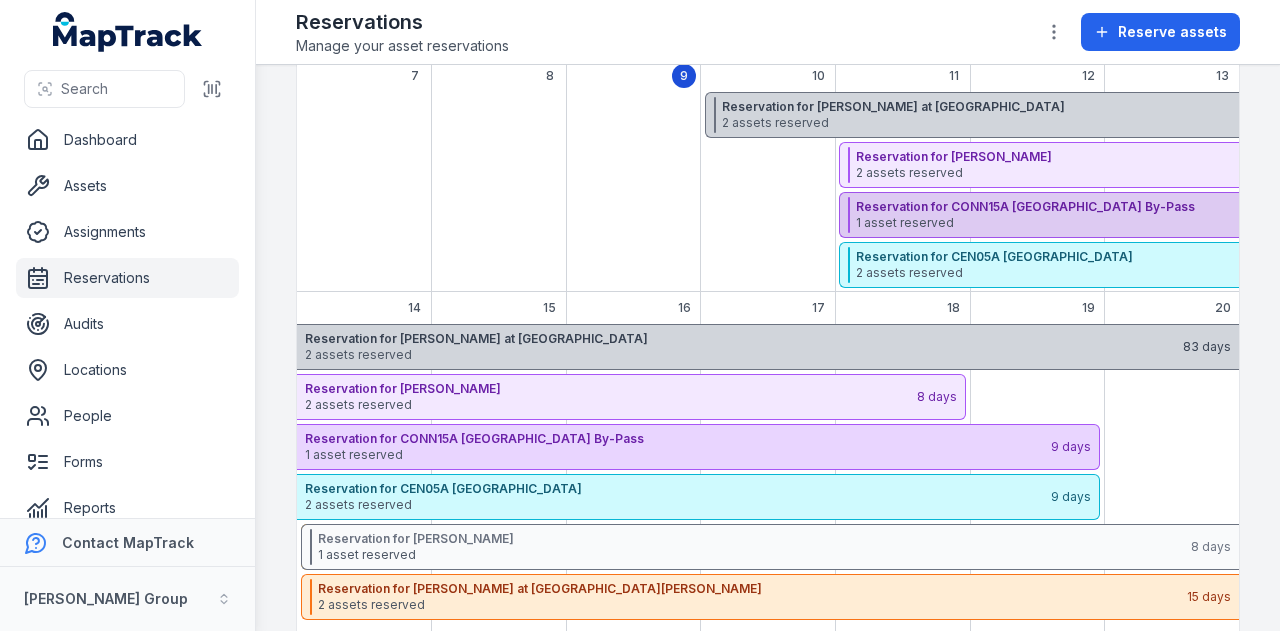 click on "1 asset reserved" at bounding box center (1291, 223) 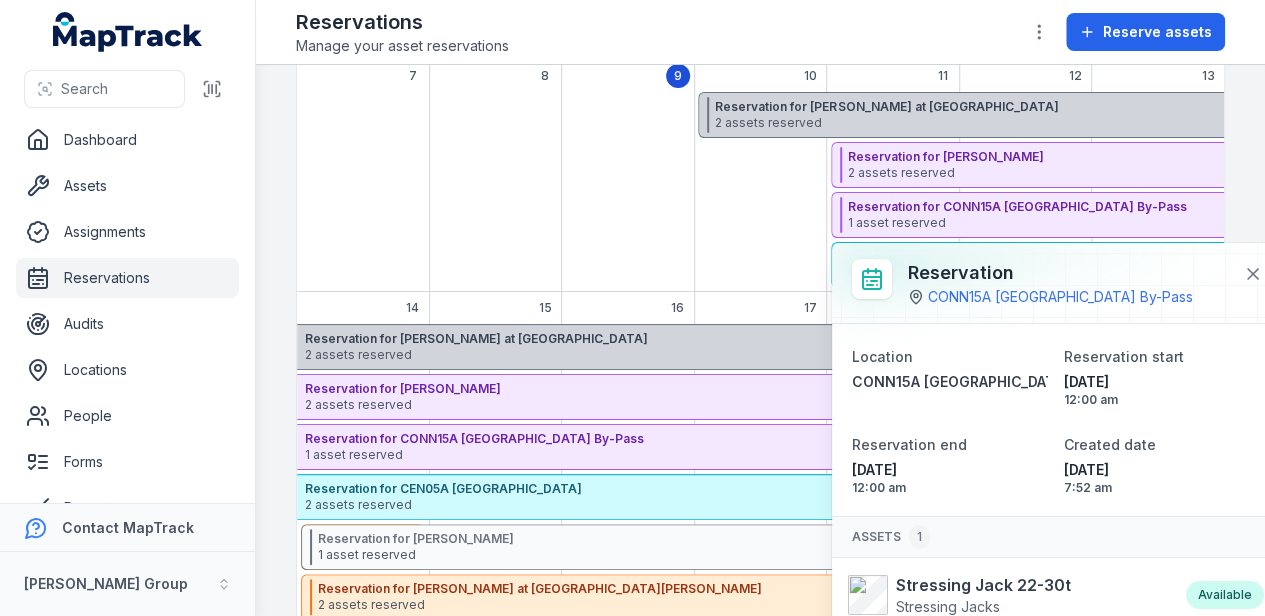 scroll, scrollTop: 38, scrollLeft: 0, axis: vertical 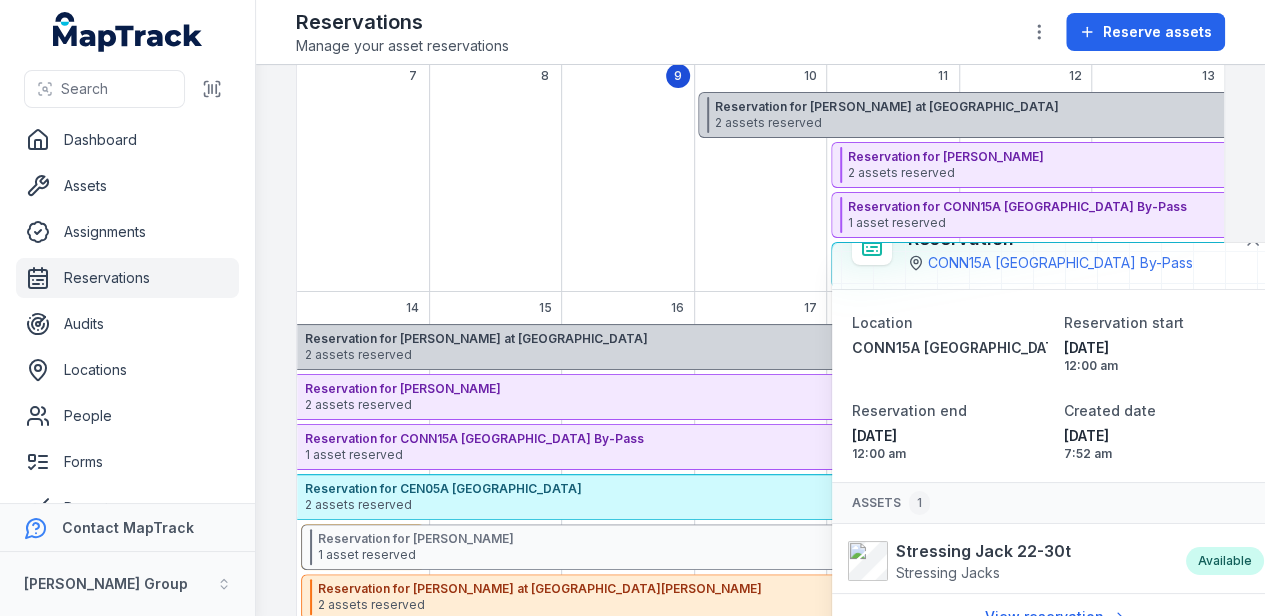 drag, startPoint x: 698, startPoint y: 267, endPoint x: 716, endPoint y: 265, distance: 18.110771 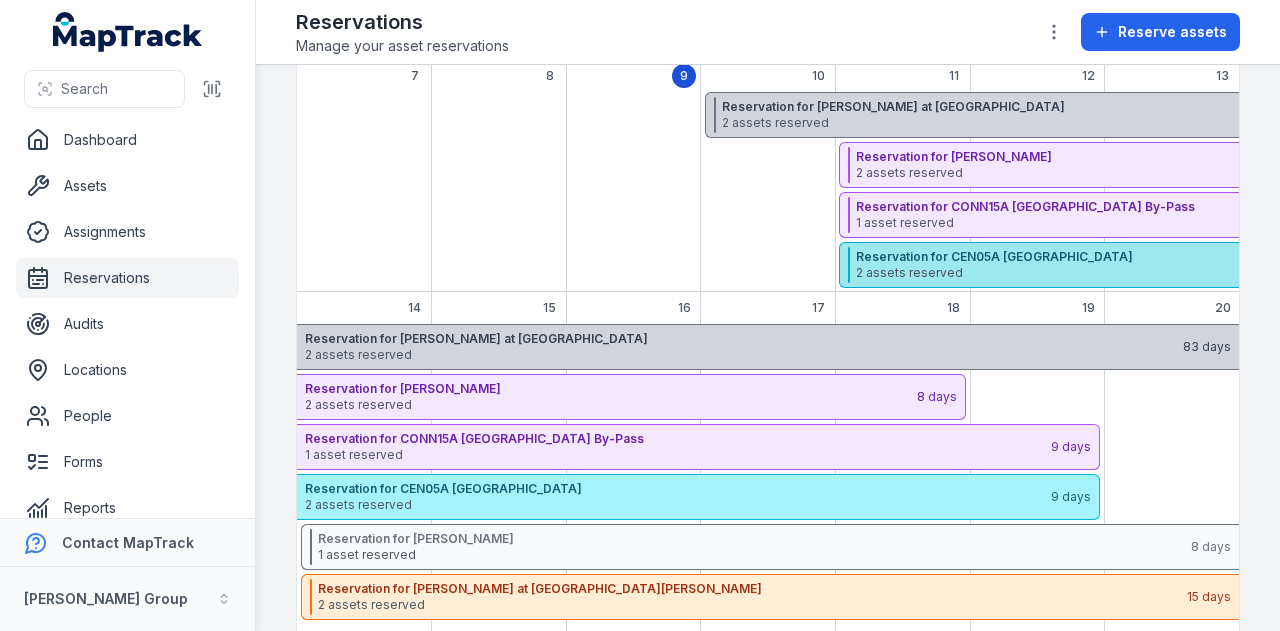 click on "2 assets reserved" at bounding box center (1291, 273) 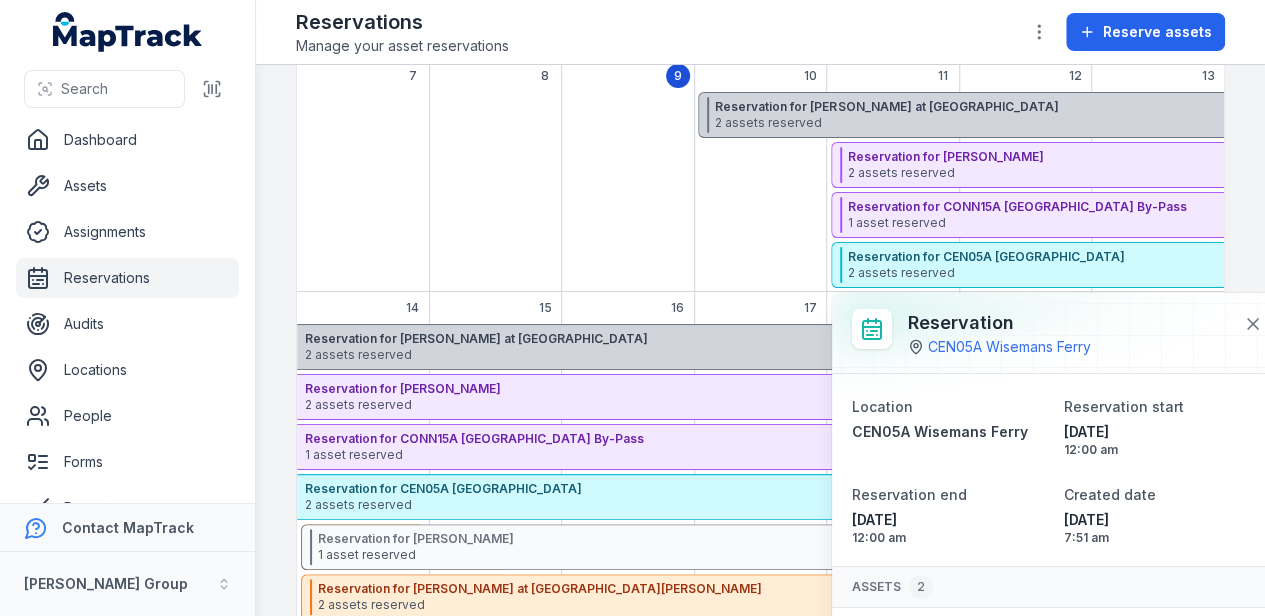 scroll, scrollTop: 69, scrollLeft: 0, axis: vertical 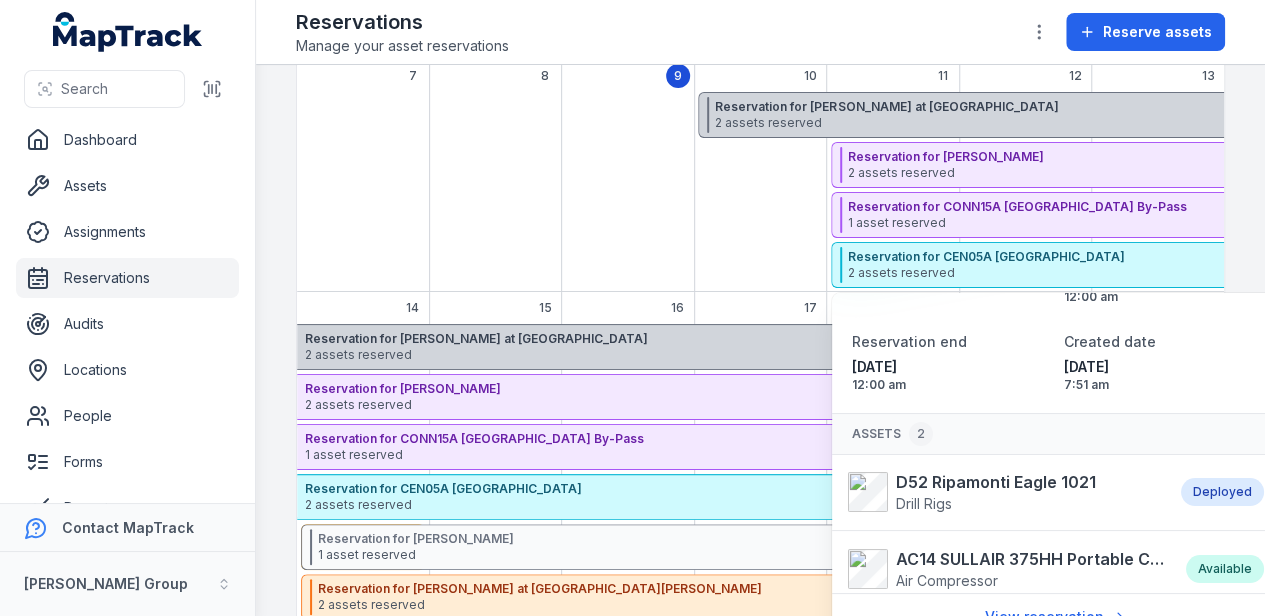 click at bounding box center [628, 192] 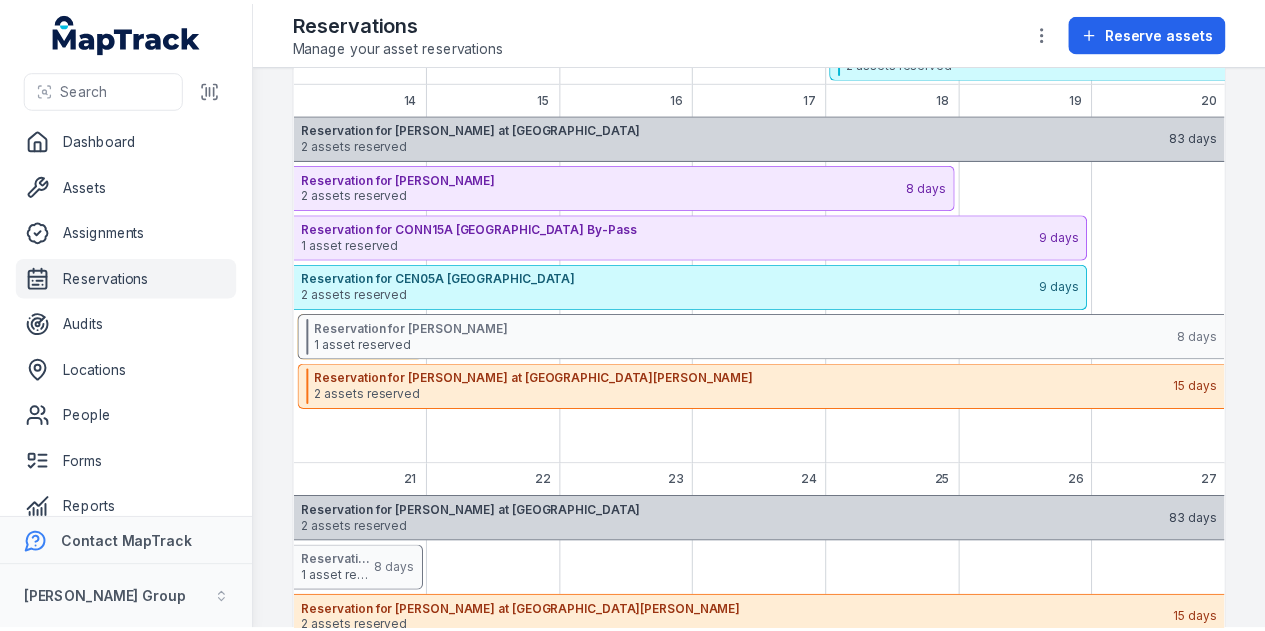 scroll, scrollTop: 680, scrollLeft: 0, axis: vertical 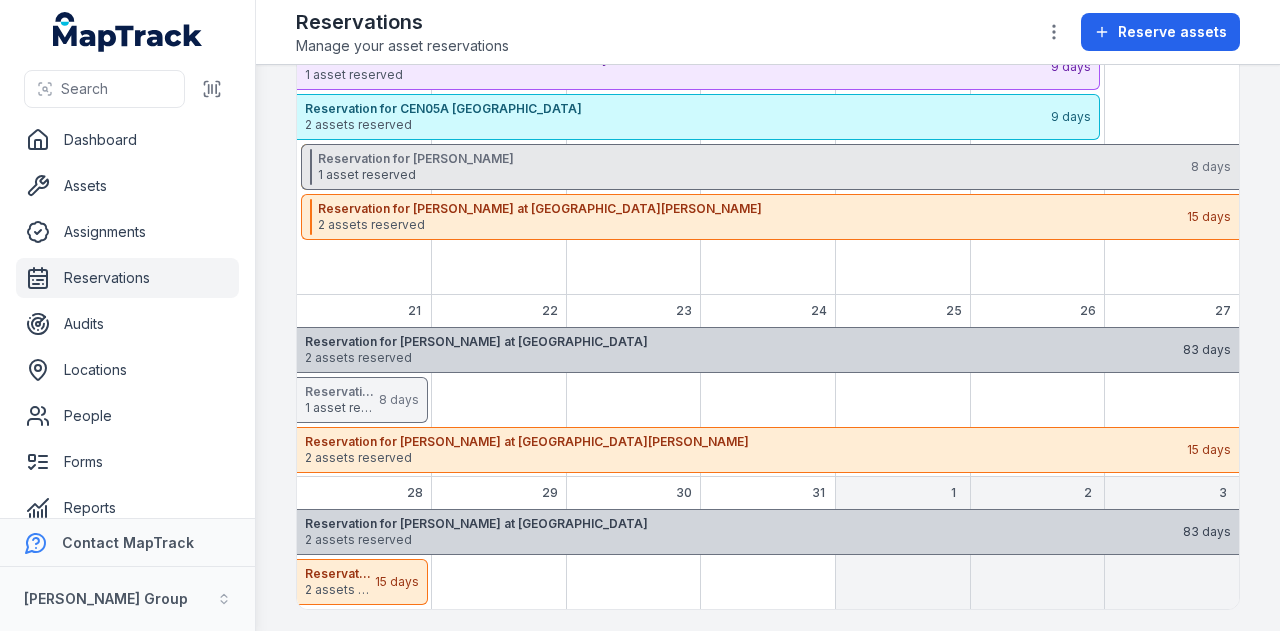 click on "Reservation for Paul Moffat" at bounding box center [753, 159] 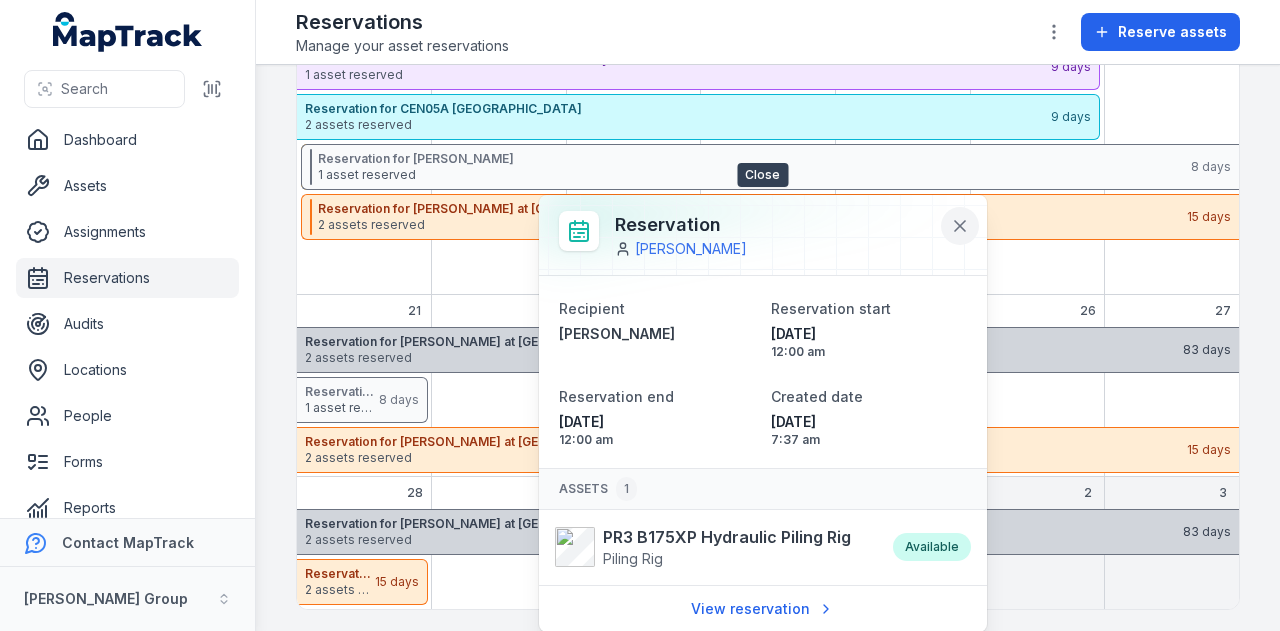 click 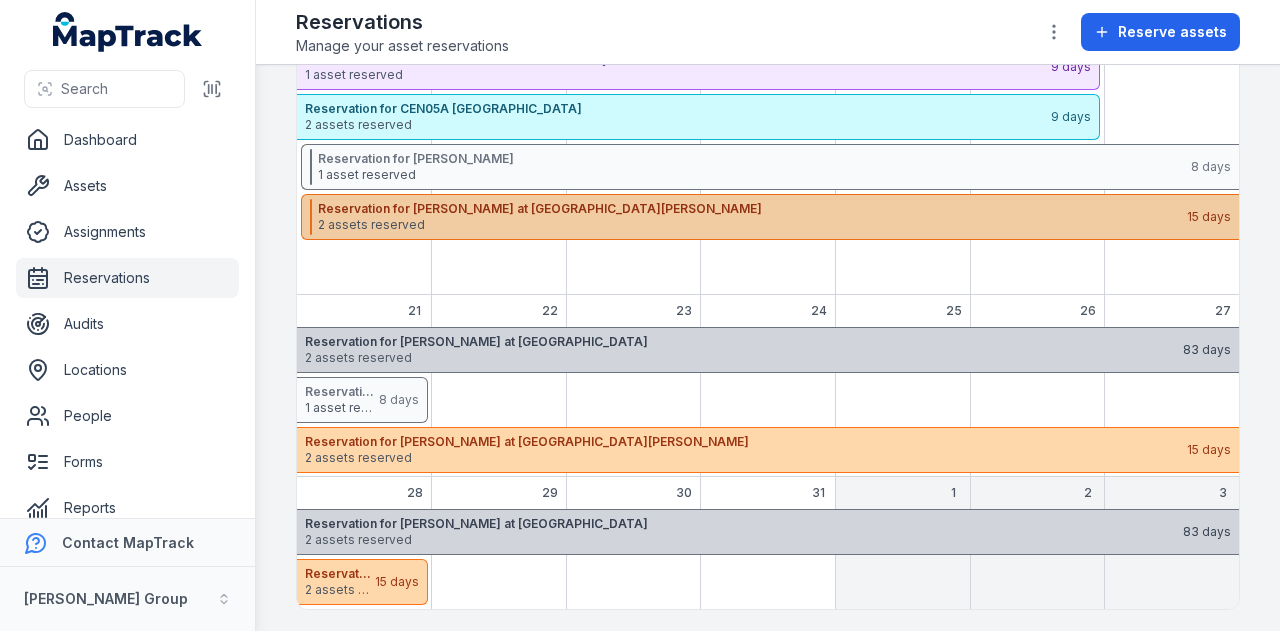 click on "2 assets reserved" at bounding box center [751, 225] 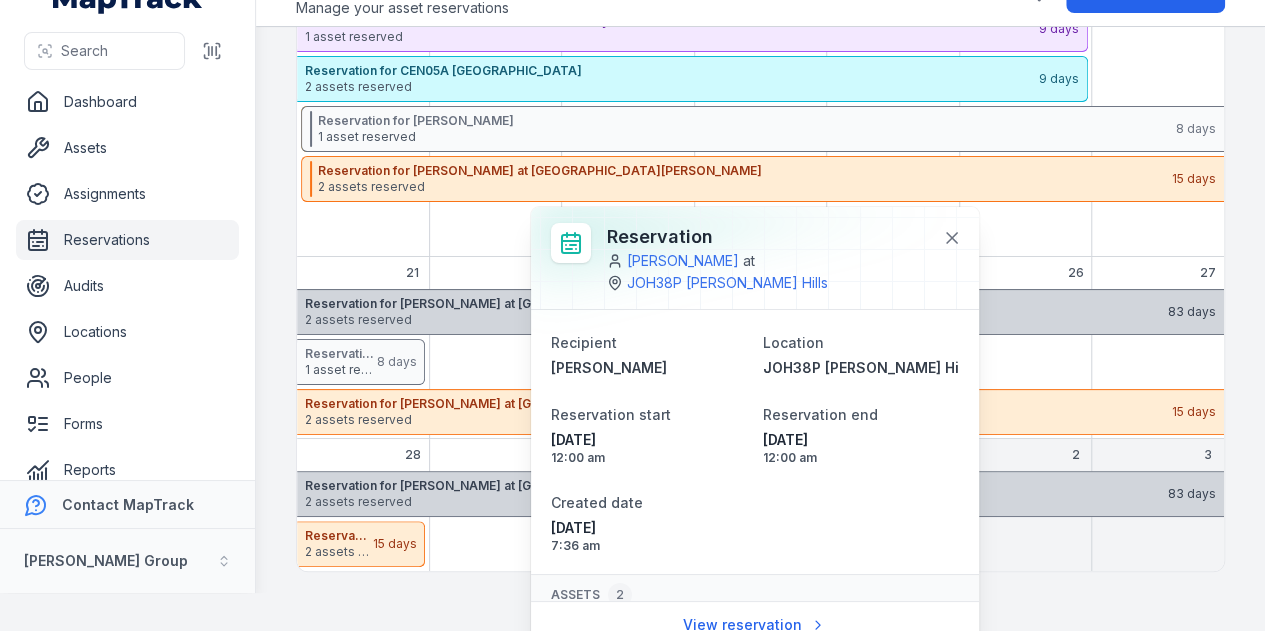 scroll, scrollTop: 39, scrollLeft: 0, axis: vertical 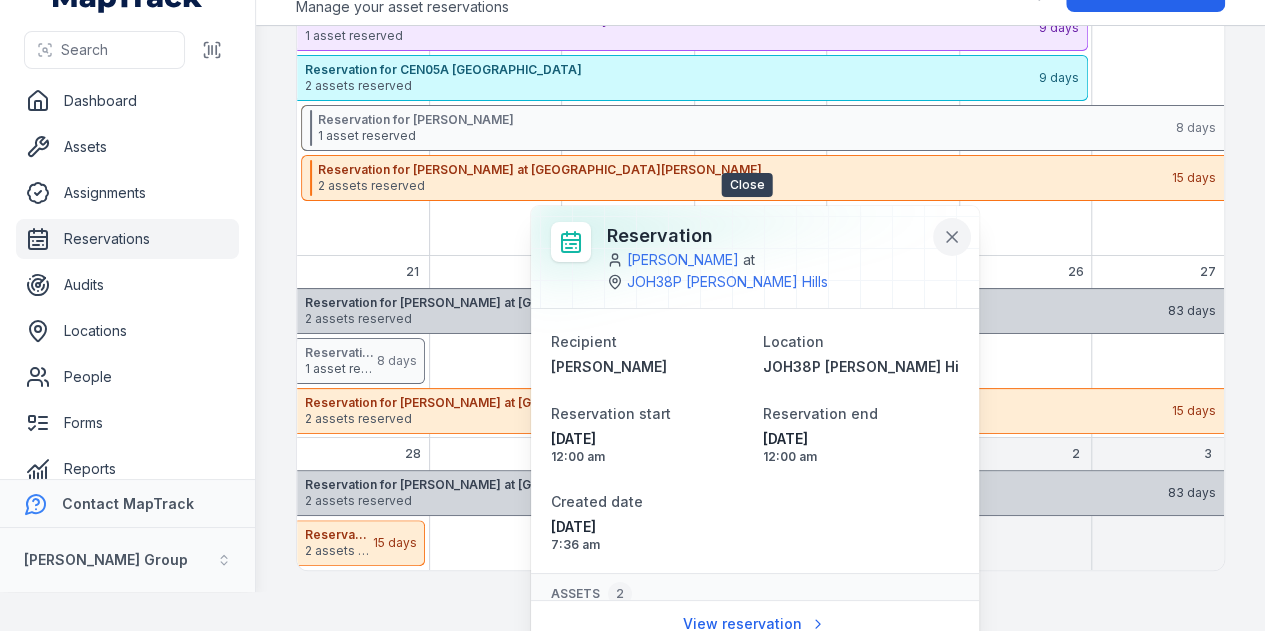 click 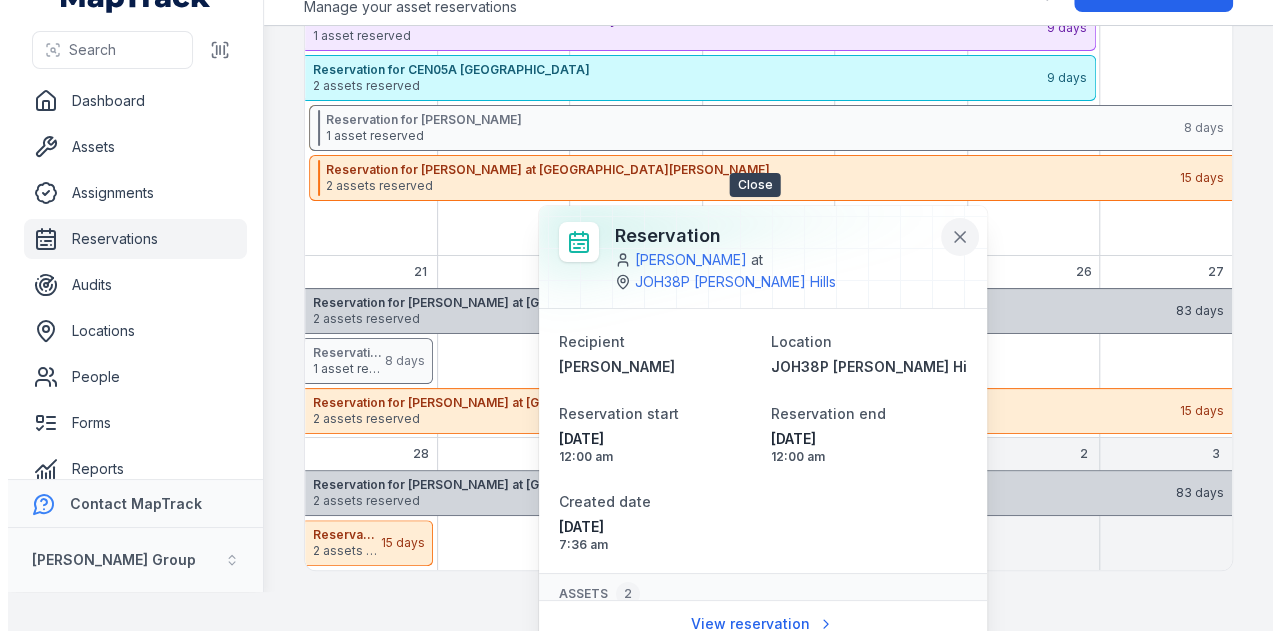 scroll, scrollTop: 0, scrollLeft: 0, axis: both 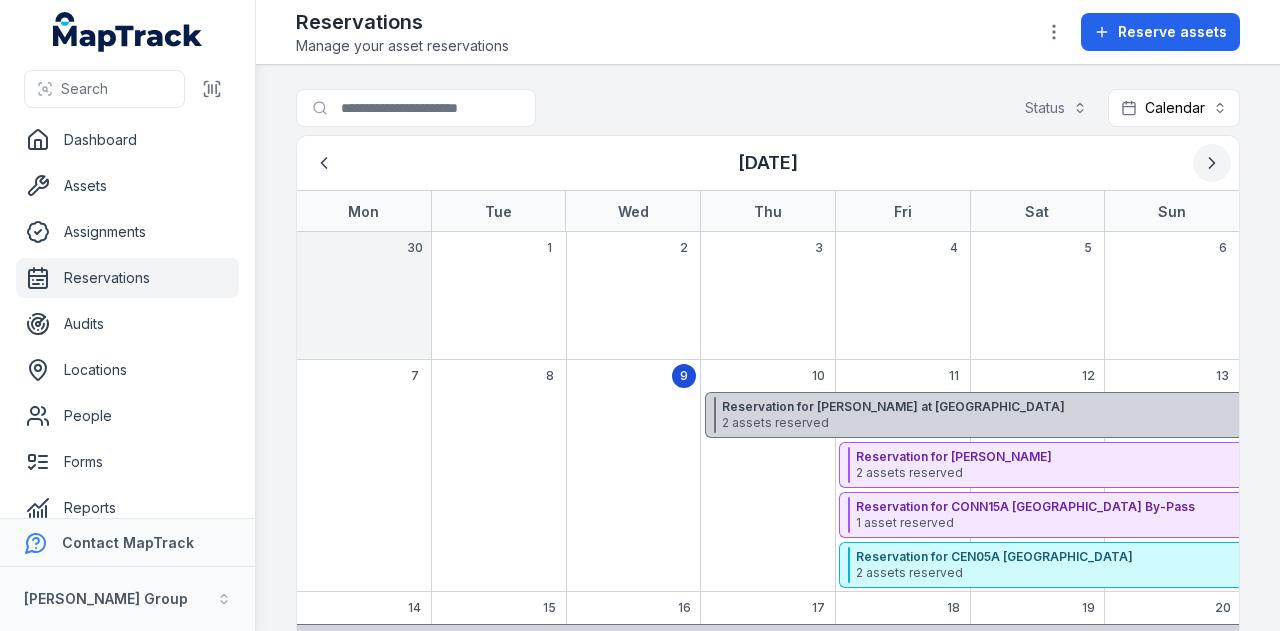 click at bounding box center [1212, 163] 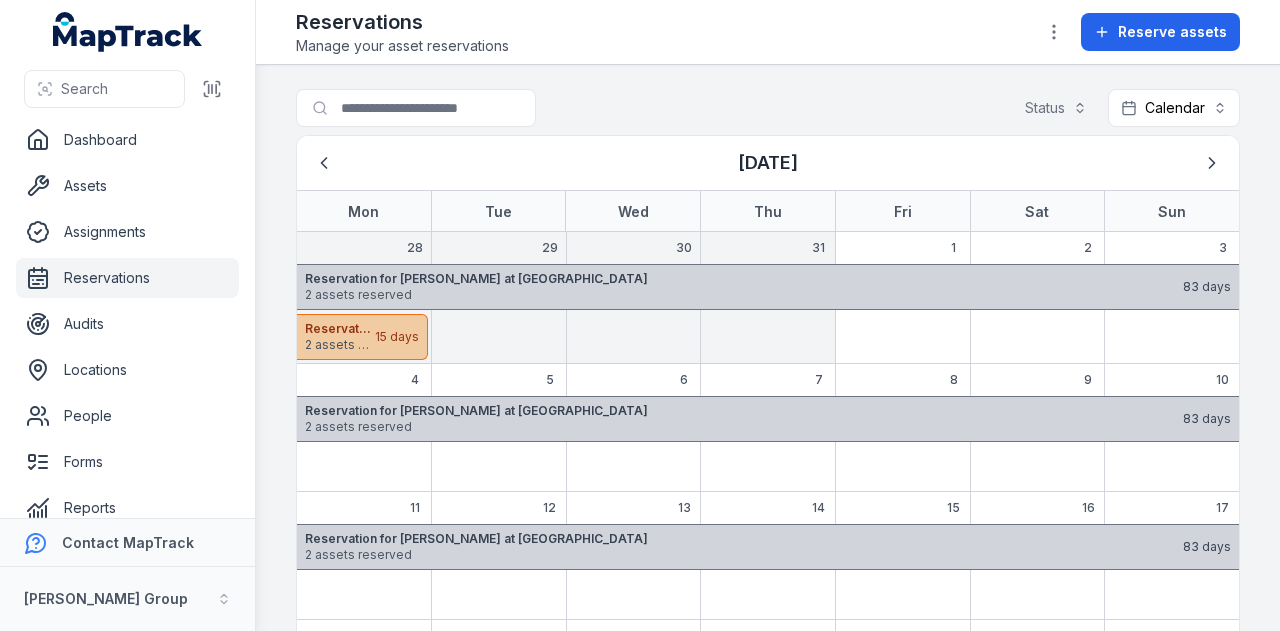 click on "Reservation for Paul Moffat at JOH38P Cecil Hills 2 assets reserved 15   days" at bounding box center (362, 337) 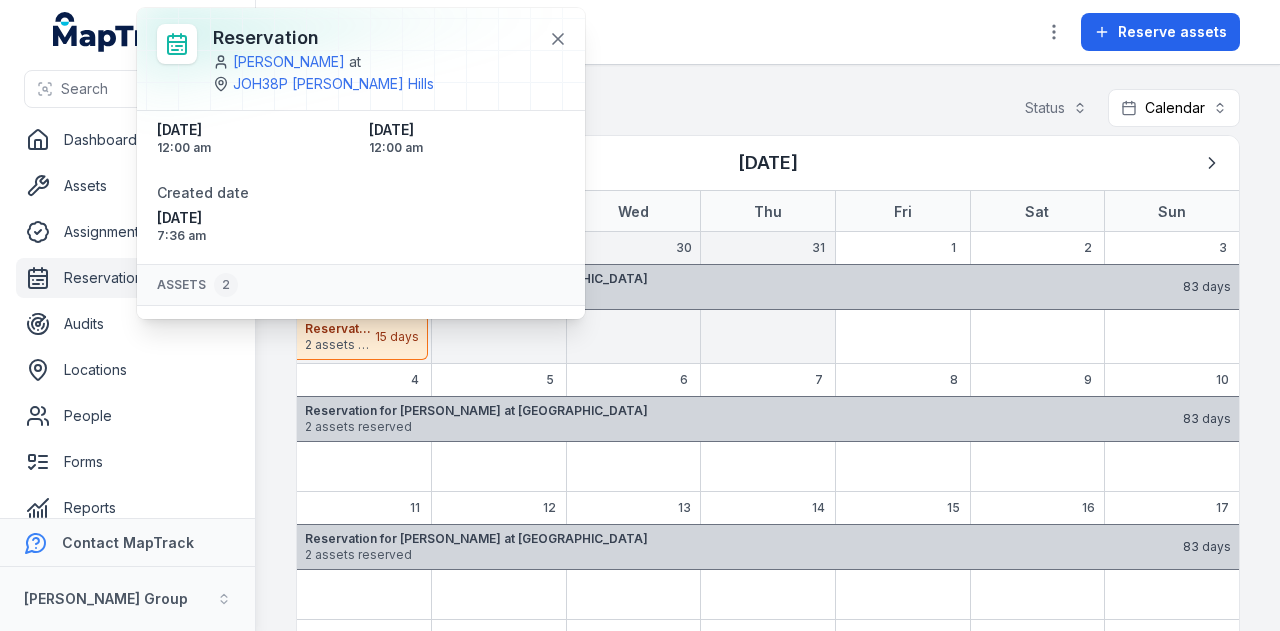 scroll, scrollTop: 141, scrollLeft: 0, axis: vertical 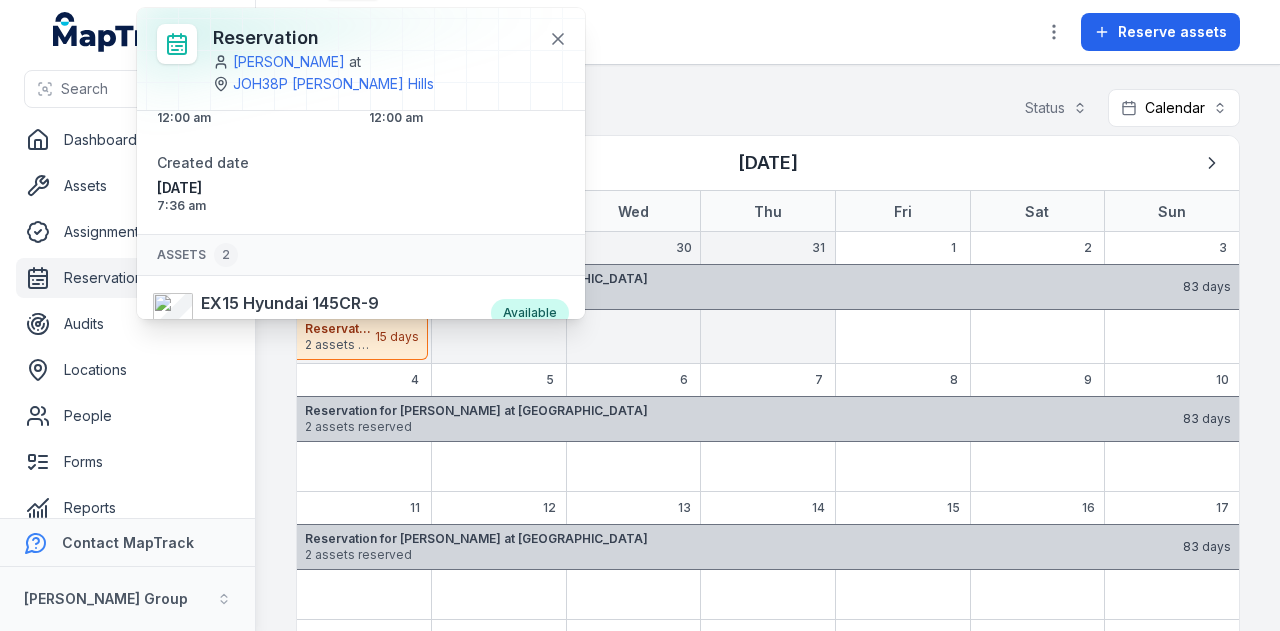 drag, startPoint x: 552, startPoint y: 35, endPoint x: 594, endPoint y: 49, distance: 44.27189 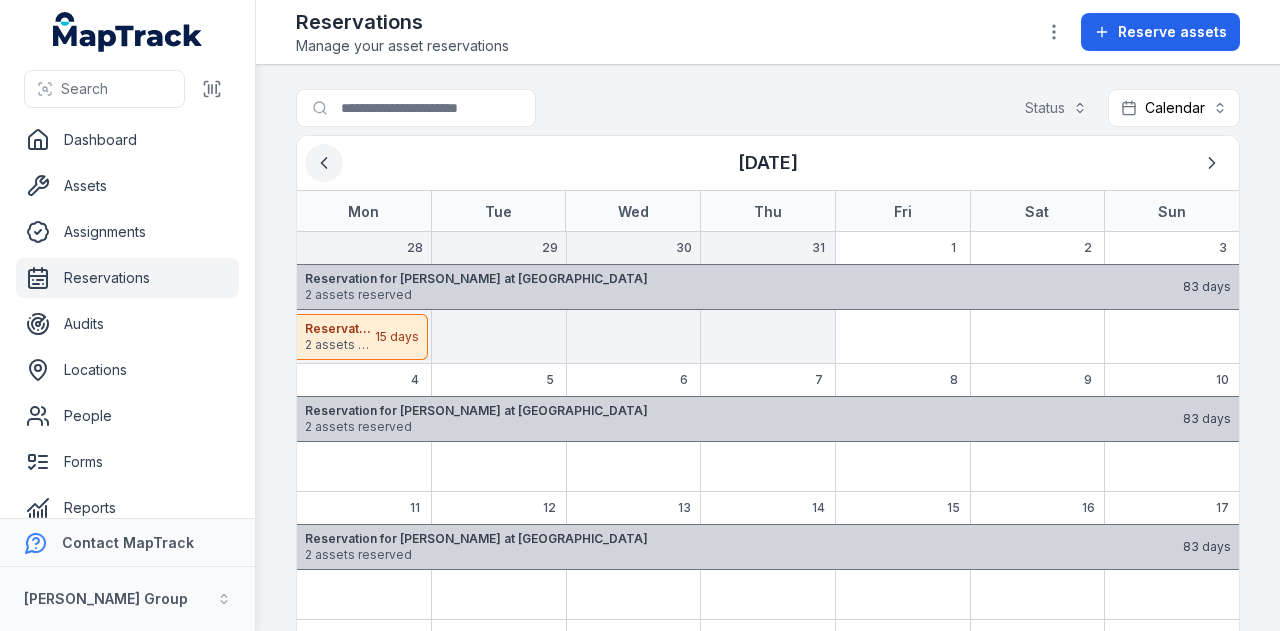 click 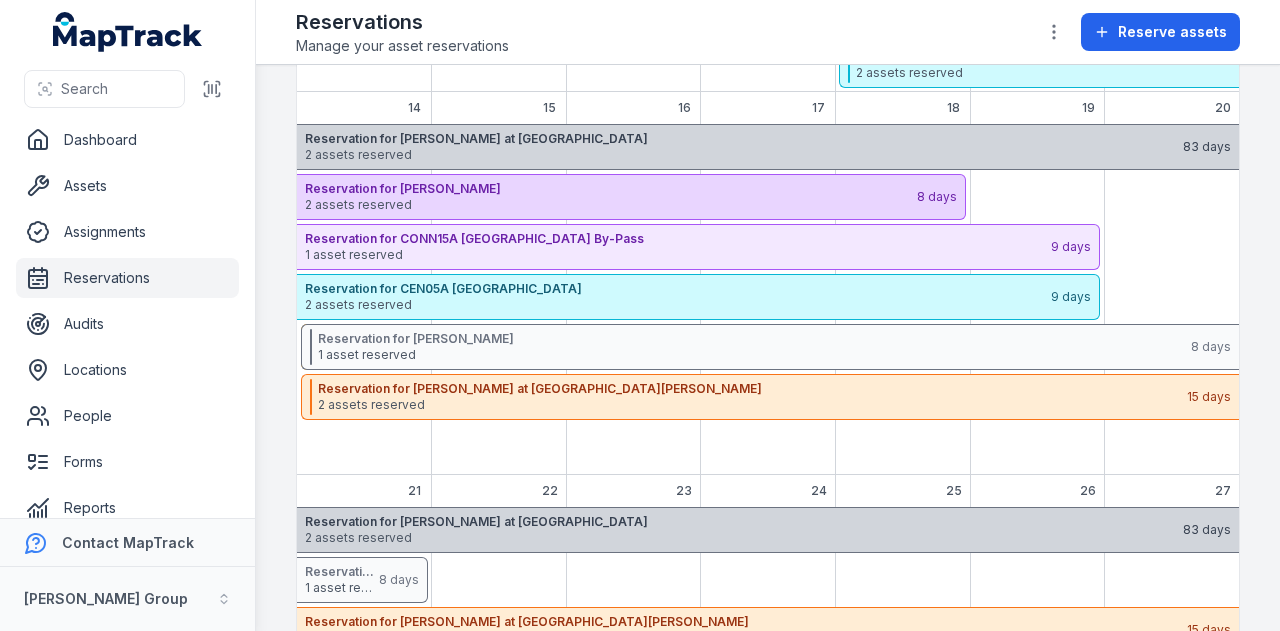 scroll, scrollTop: 300, scrollLeft: 0, axis: vertical 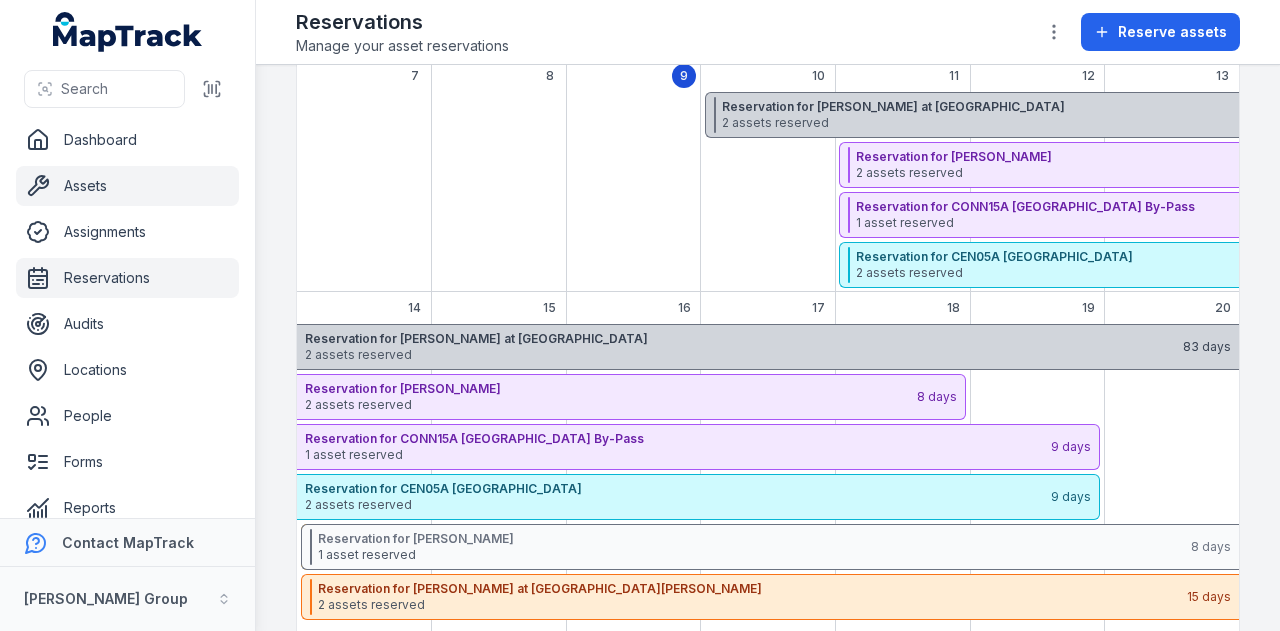 click on "Assets" at bounding box center [127, 186] 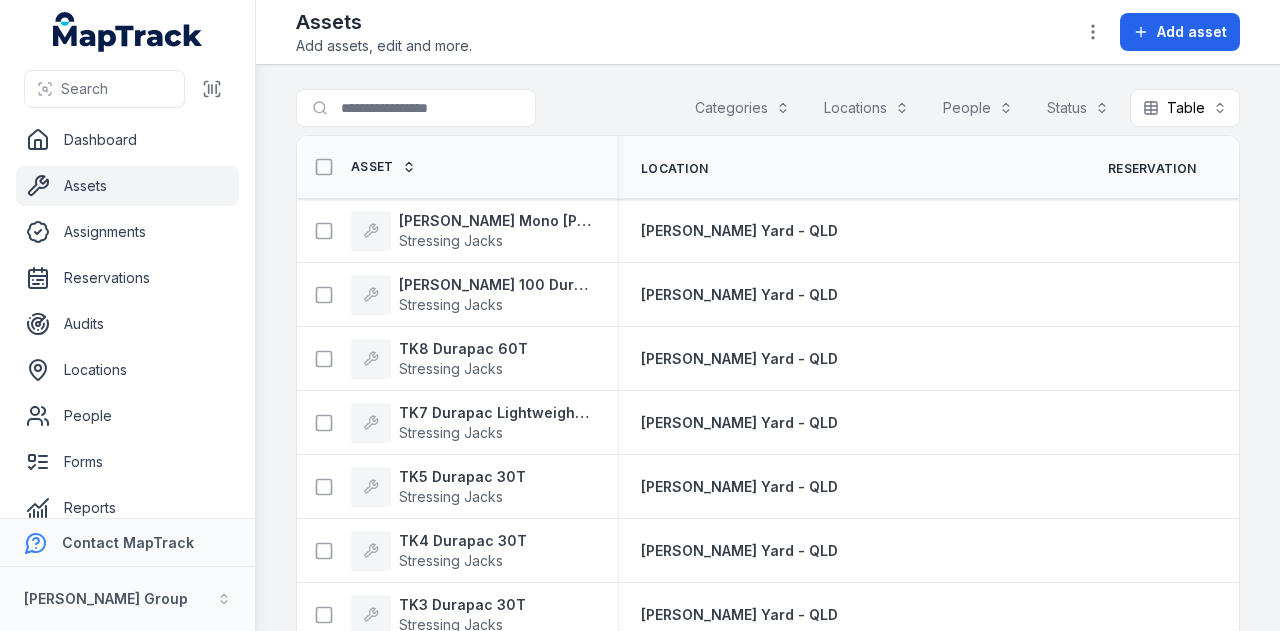 scroll, scrollTop: 0, scrollLeft: 0, axis: both 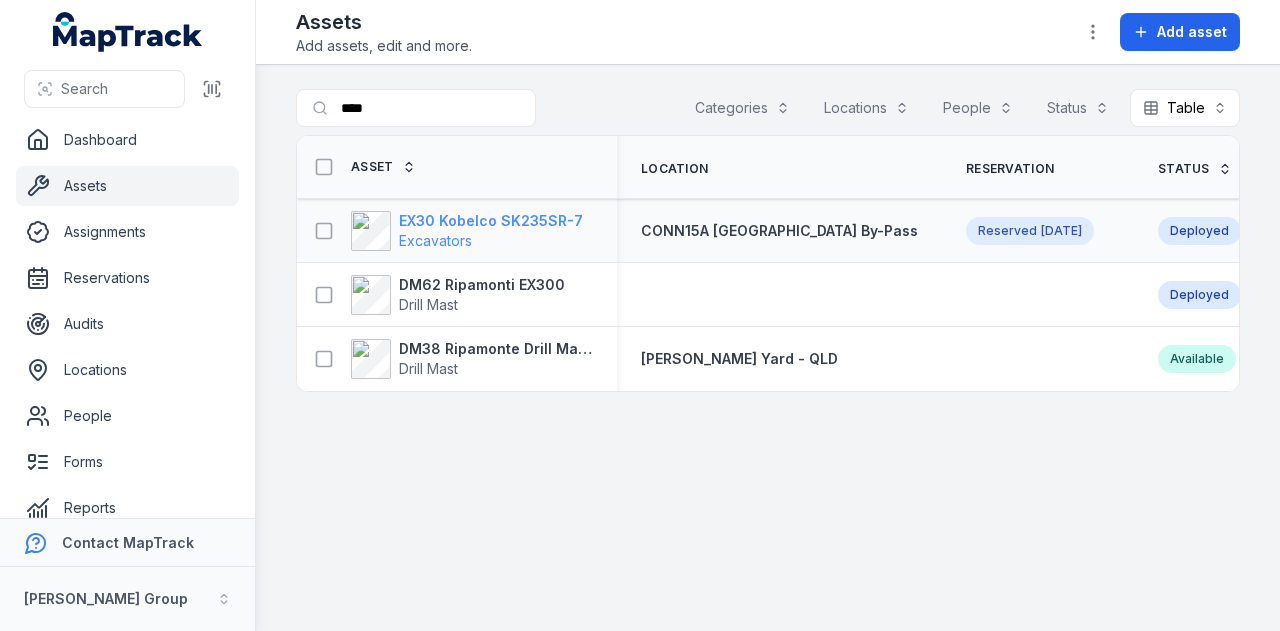 type on "****" 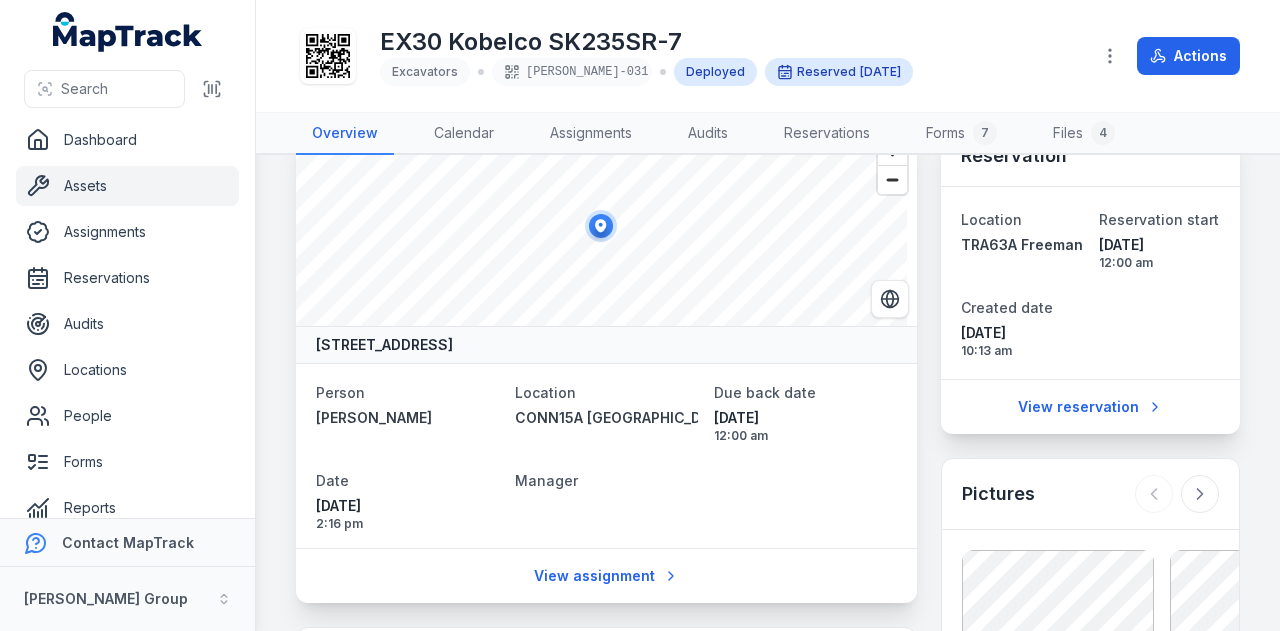scroll, scrollTop: 0, scrollLeft: 0, axis: both 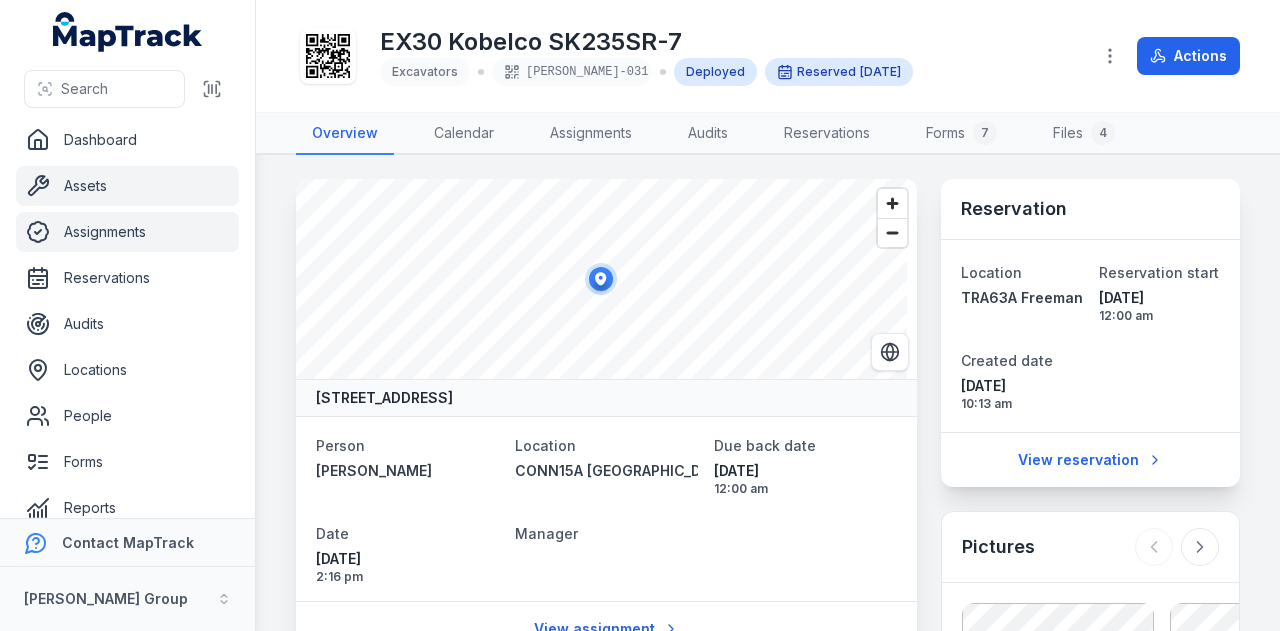 click on "Assignments" at bounding box center [127, 232] 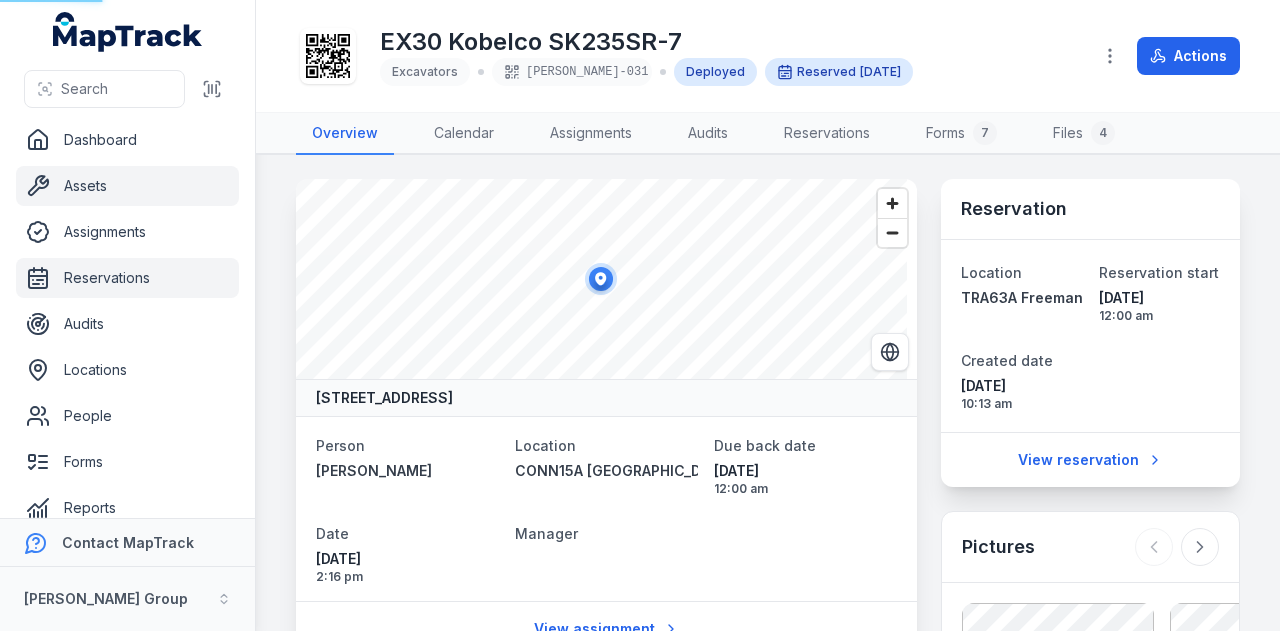 click on "Reservations" at bounding box center (127, 278) 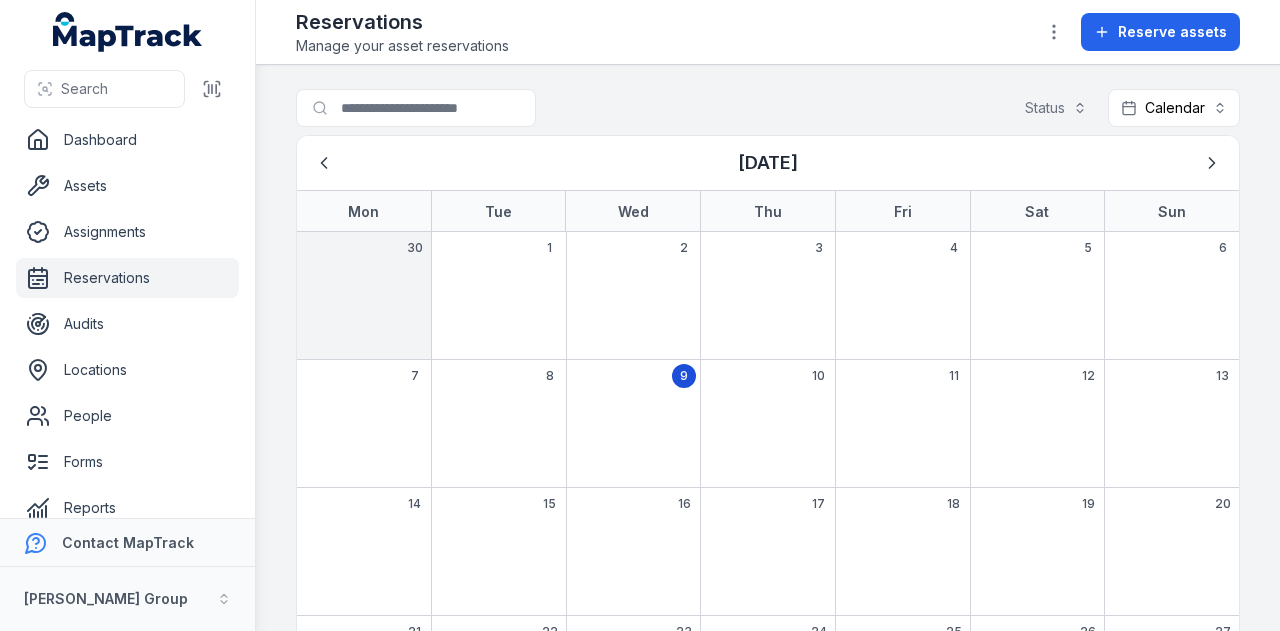 scroll, scrollTop: 0, scrollLeft: 0, axis: both 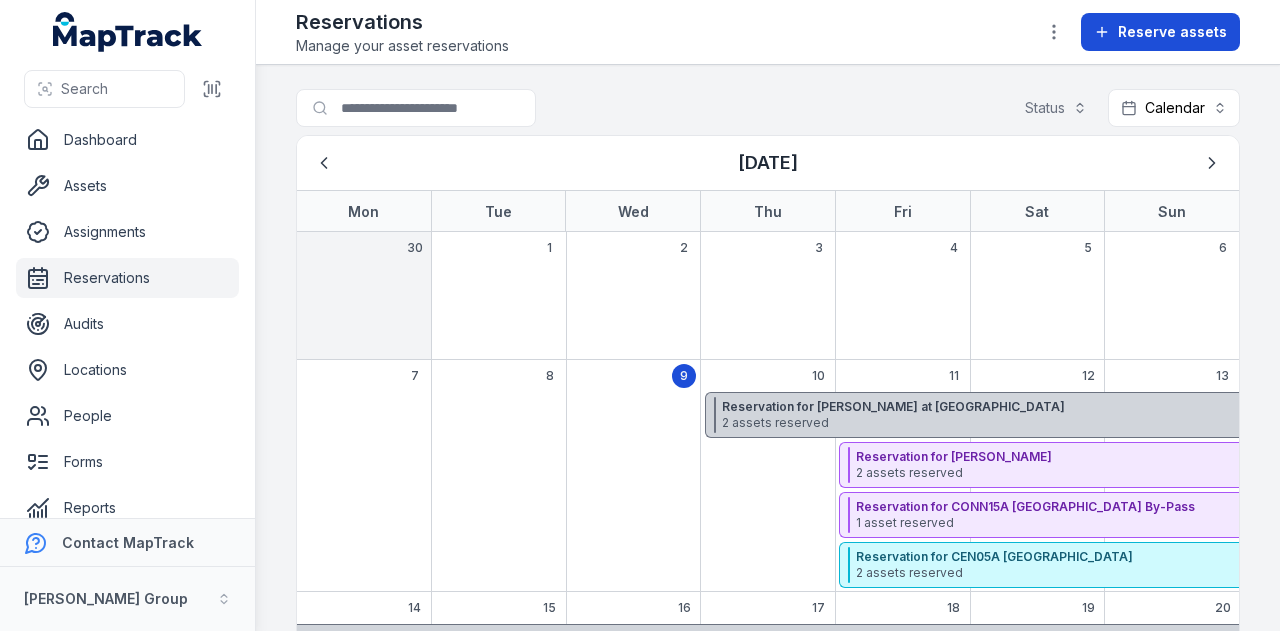 click on "Reserve assets" at bounding box center (1172, 32) 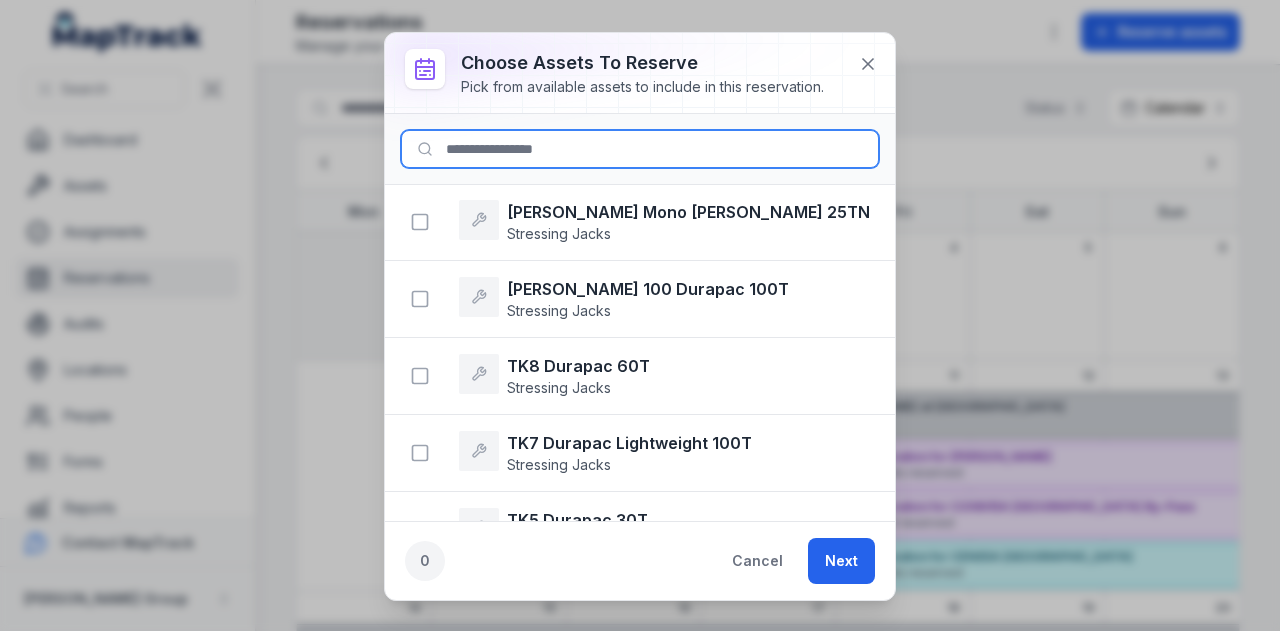 click at bounding box center [640, 149] 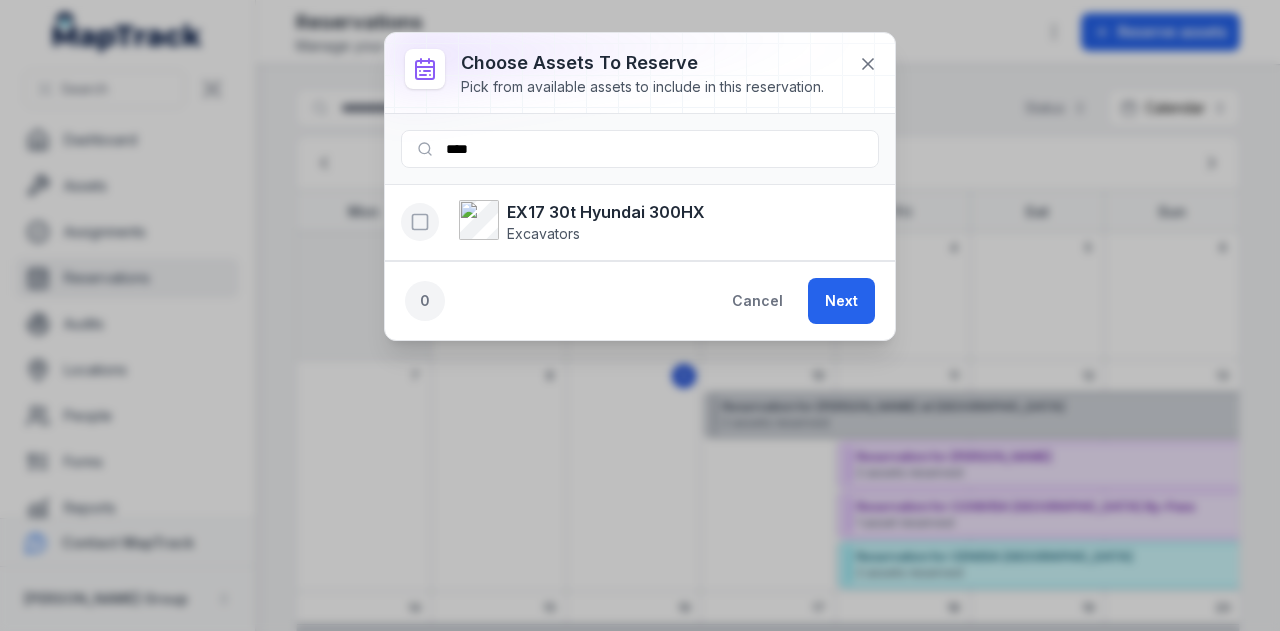 click at bounding box center (420, 222) 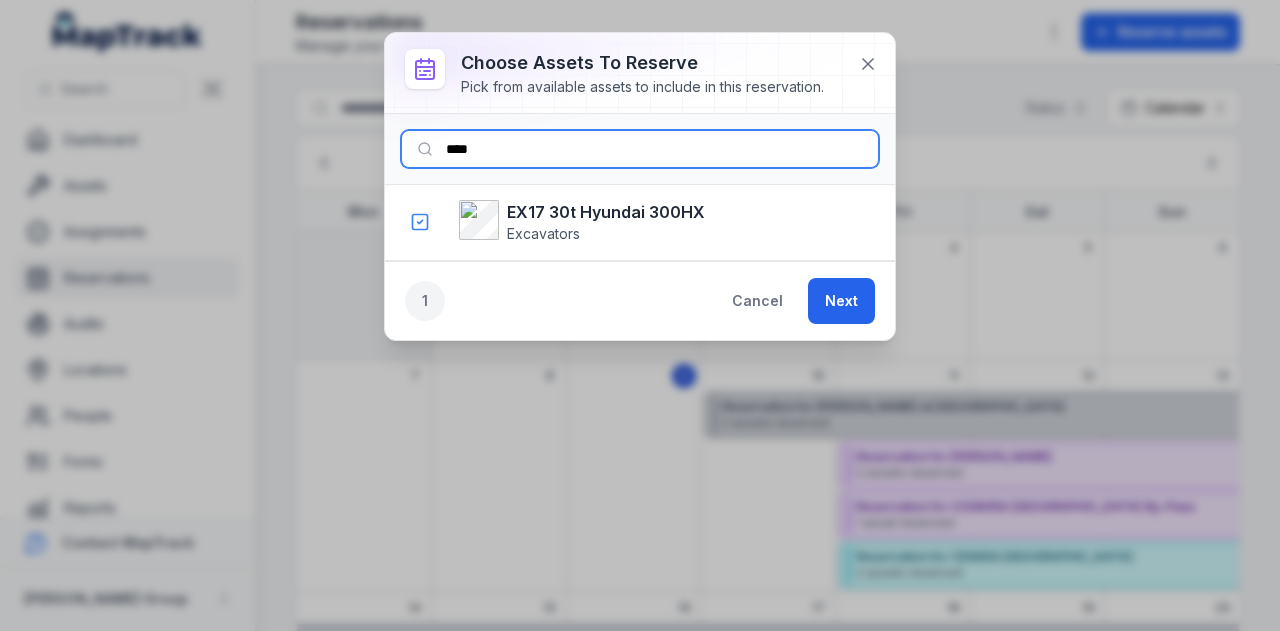 click on "****" at bounding box center (640, 149) 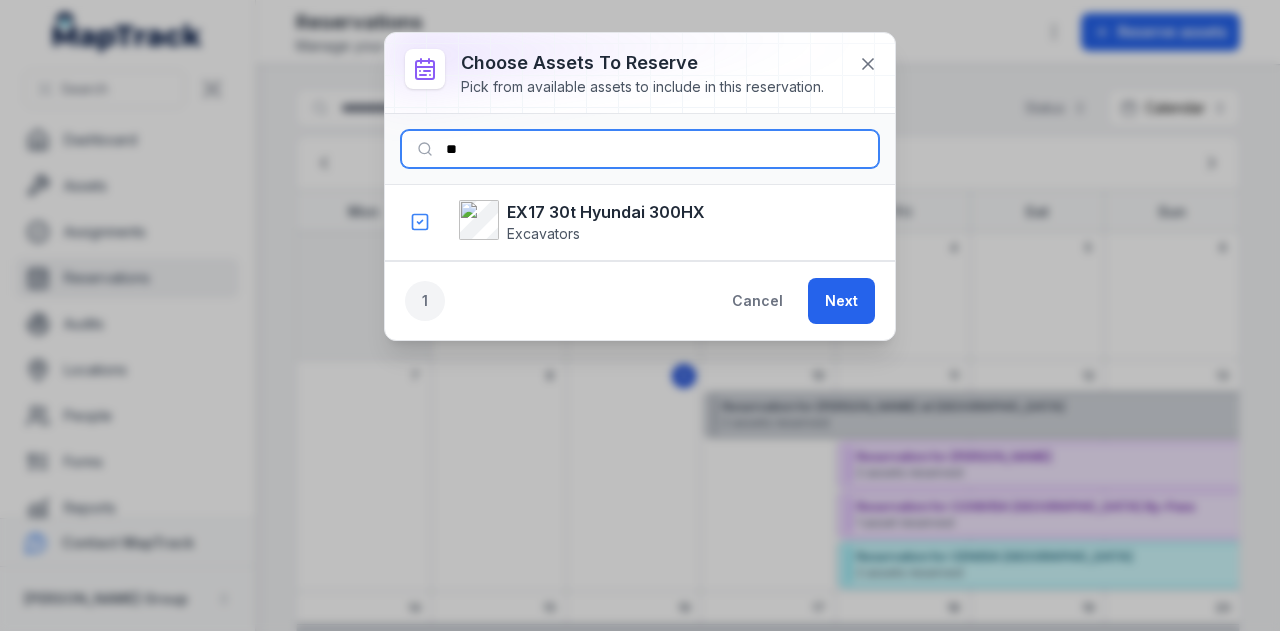 type on "*" 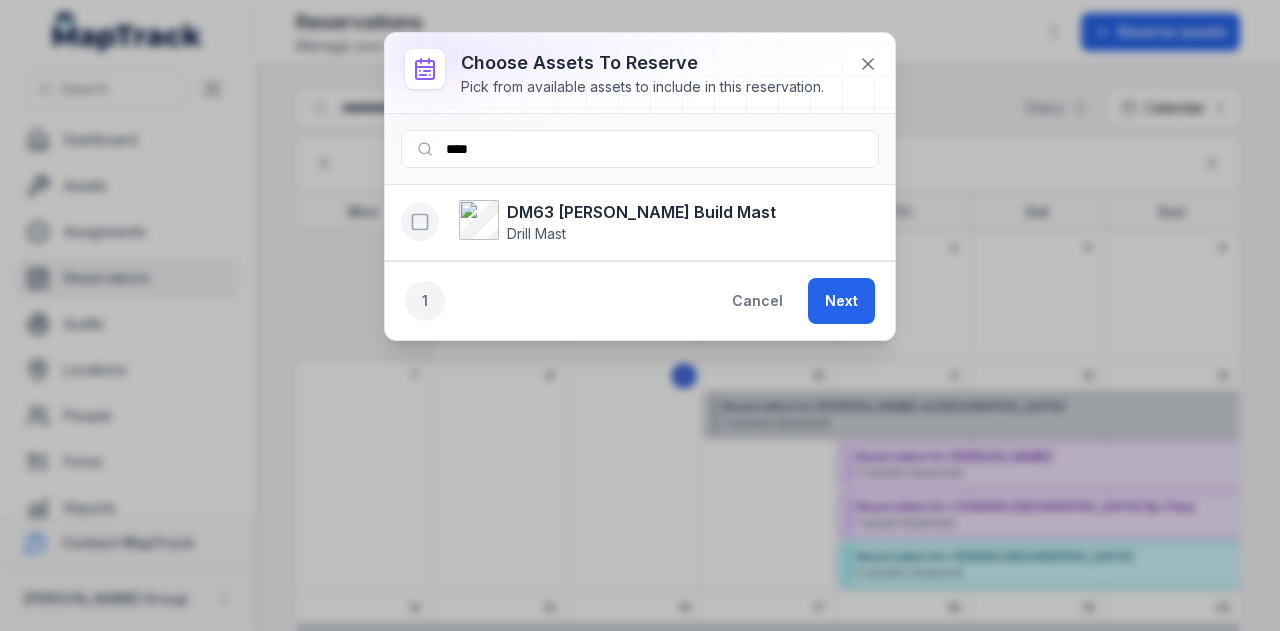 click 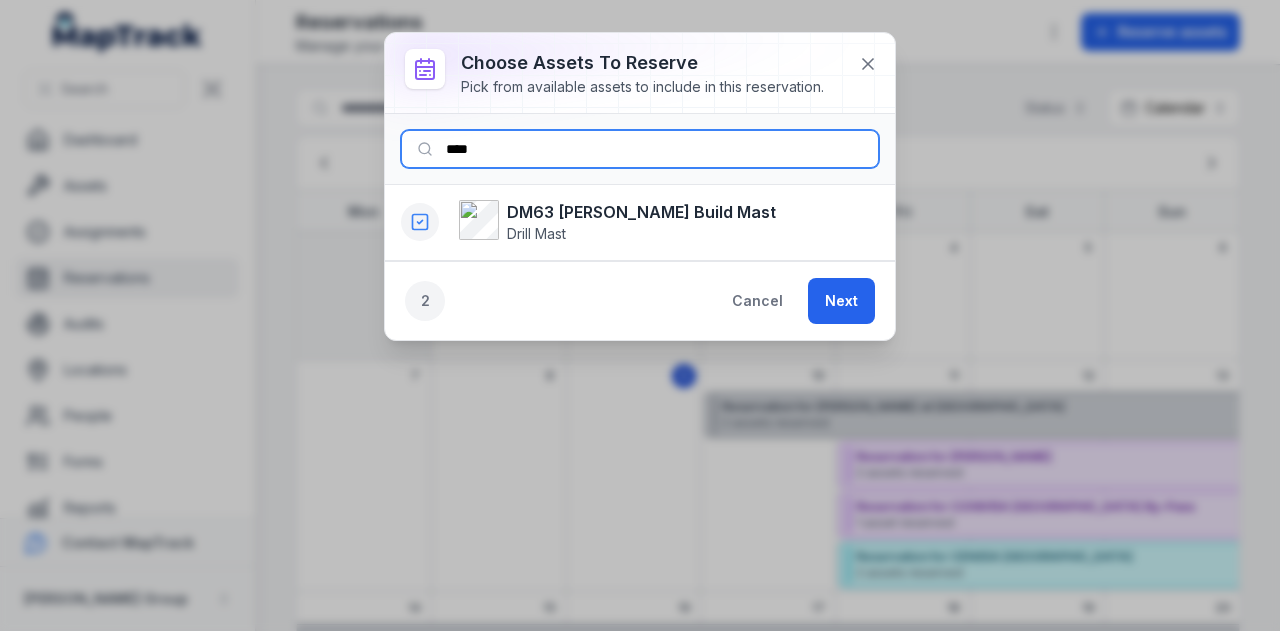 click on "****" at bounding box center (640, 149) 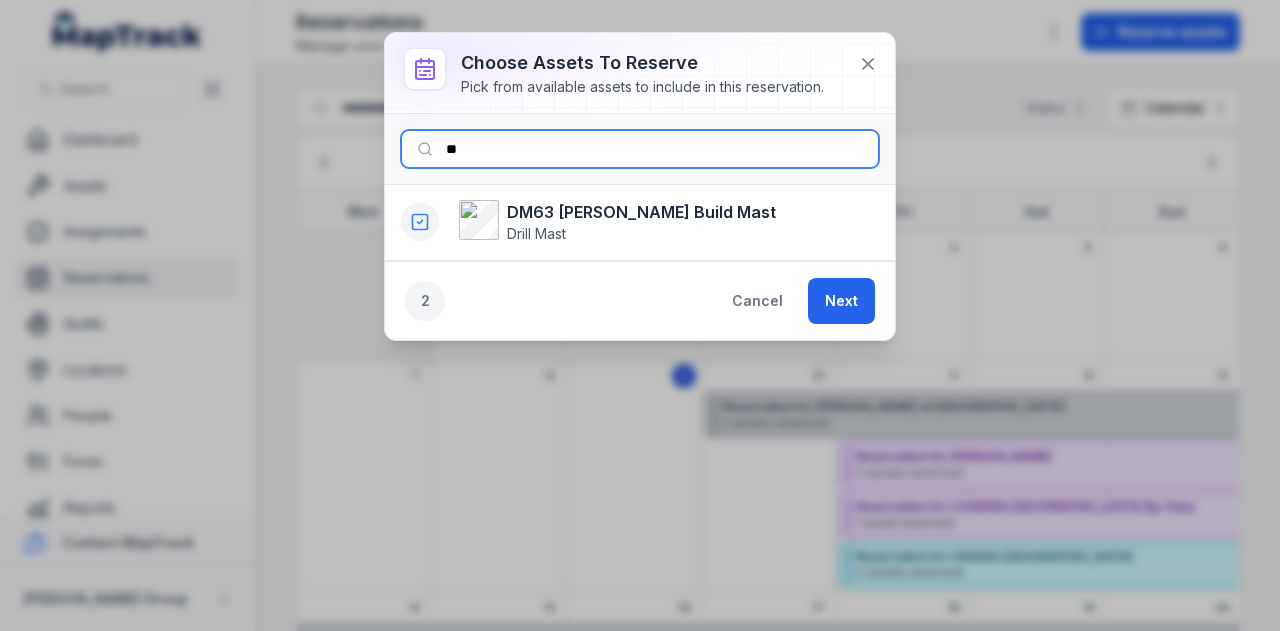 type on "*" 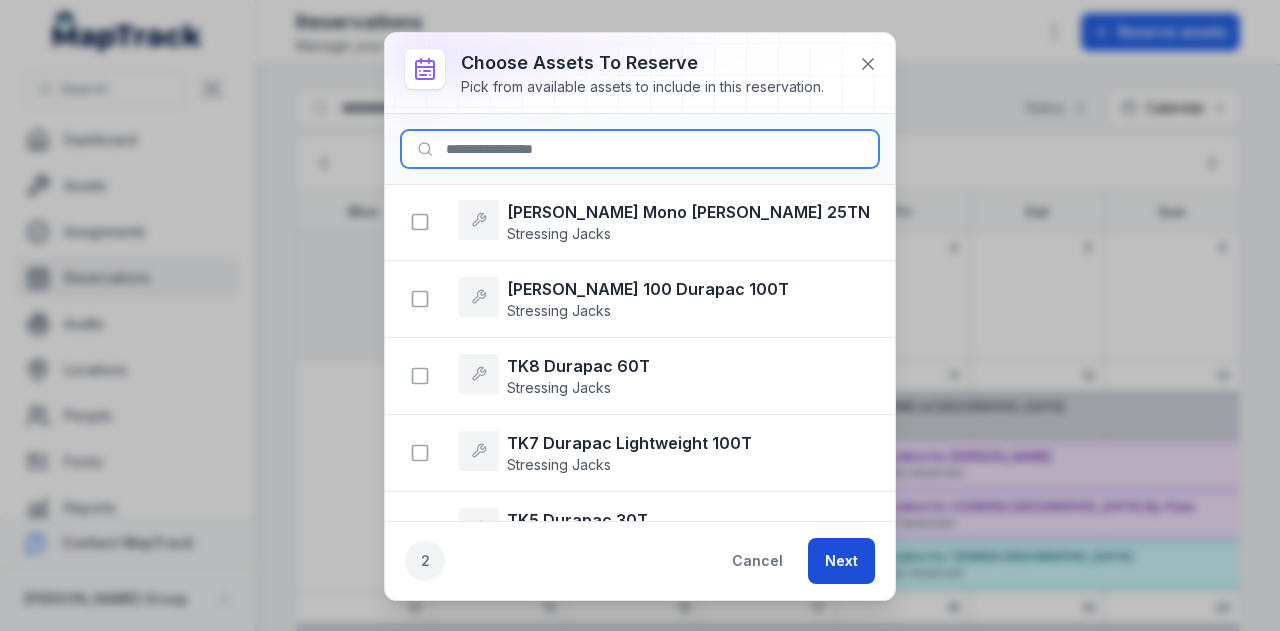 type 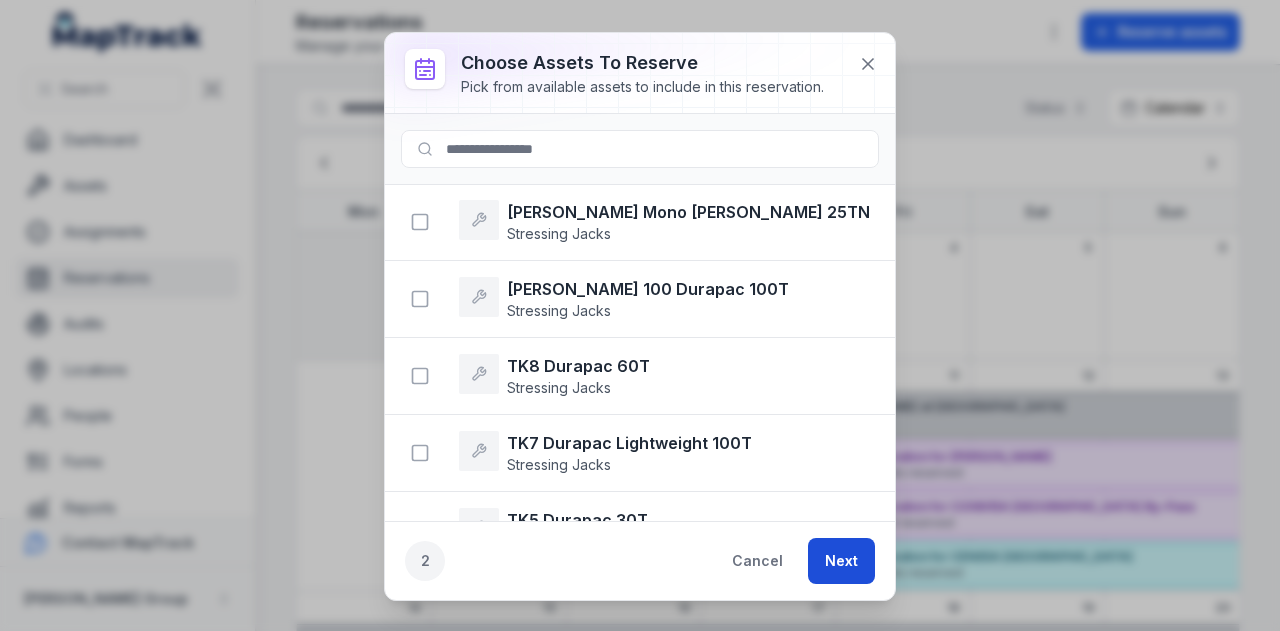 click on "Next" at bounding box center (841, 561) 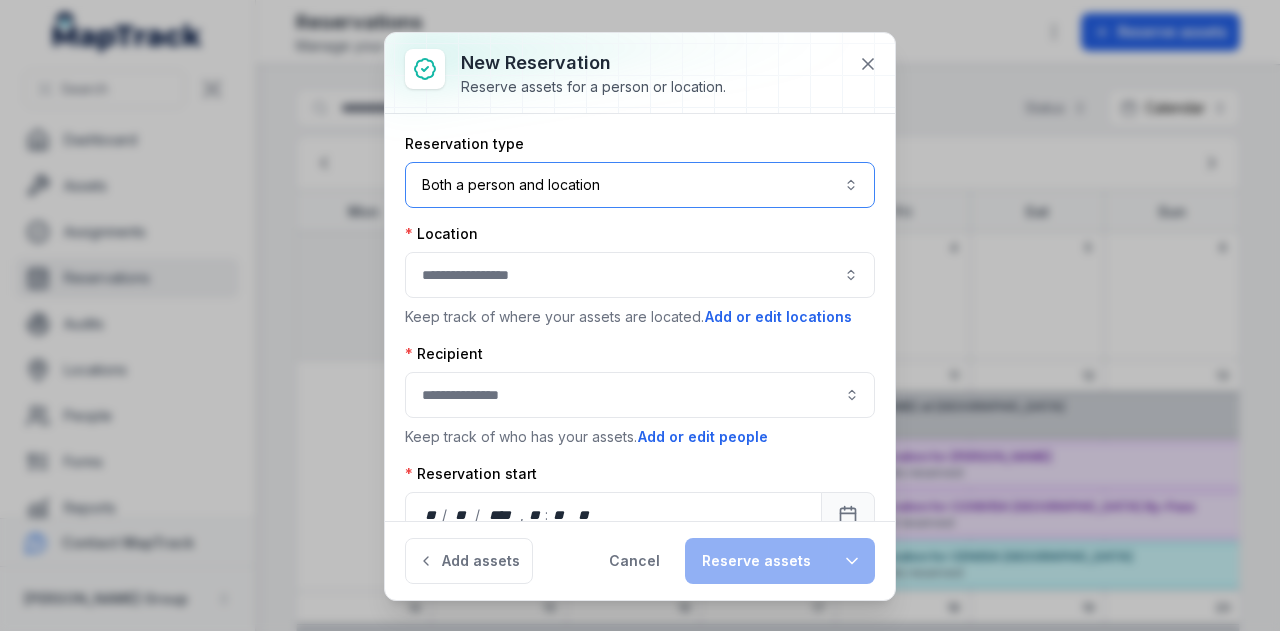 click on "Both a person and location ****" at bounding box center [640, 185] 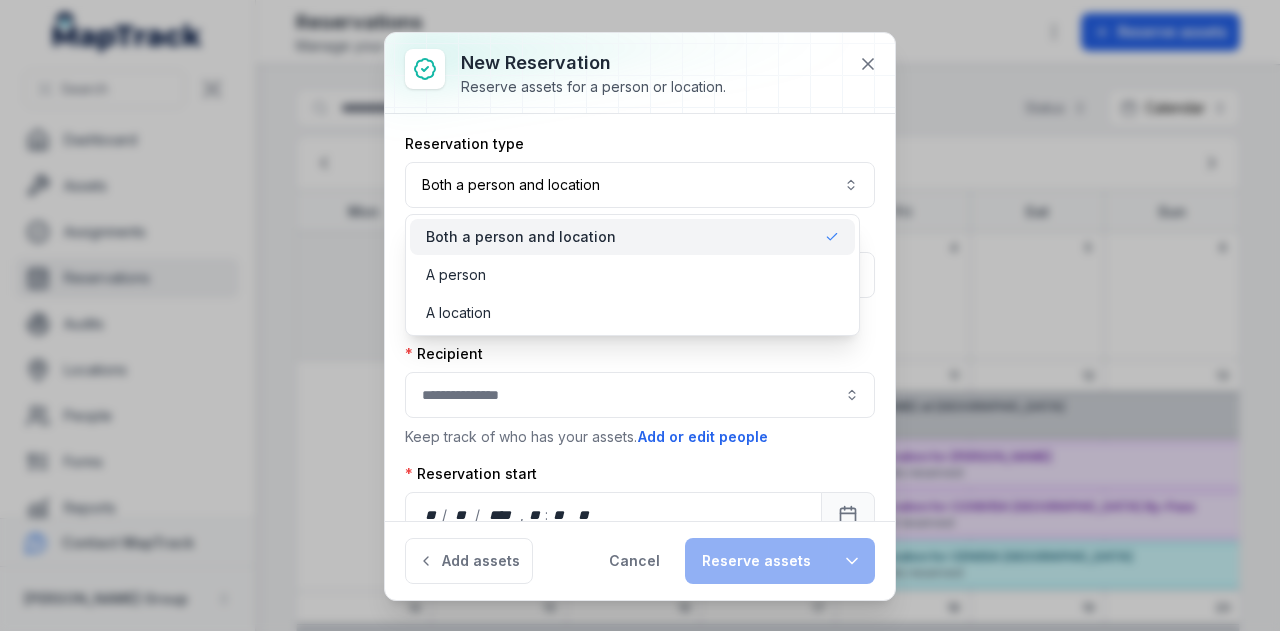 click on "New reservation Reserve assets for a person or location. Reservation type Both a person and location **** Location Keep track of where your assets are located.  Add or edit locations Recipient Keep track of who has your assets.  Add or edit people Reservation start ** / ** / **** ,  ** : **   ** Reservation end ** / ** / **** ,  ** : **   ** Assets 2 Add assets Cancel Reserve assets Both a person and location A person A location" at bounding box center (640, 631) 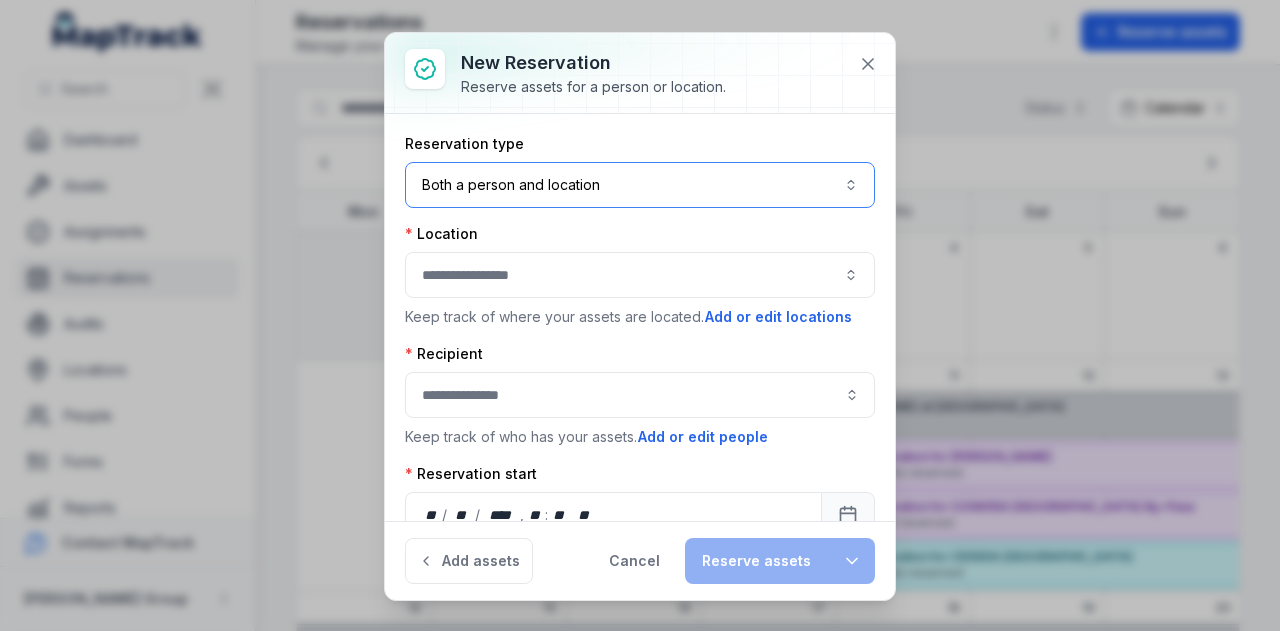 click at bounding box center (640, 275) 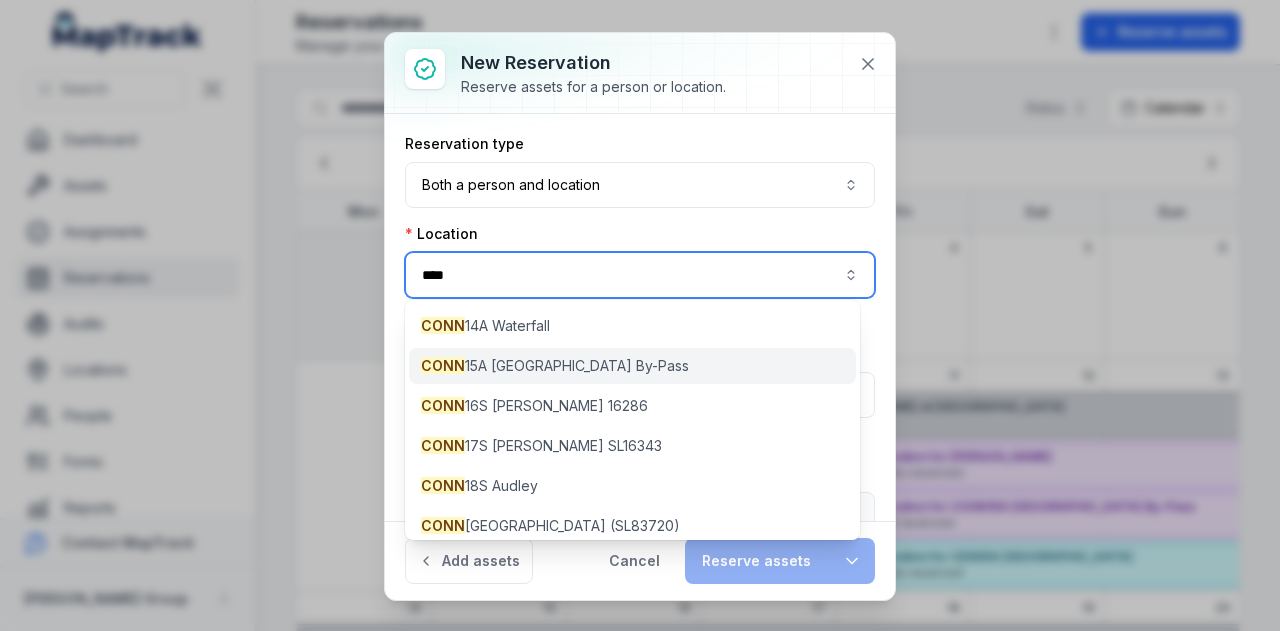 type on "****" 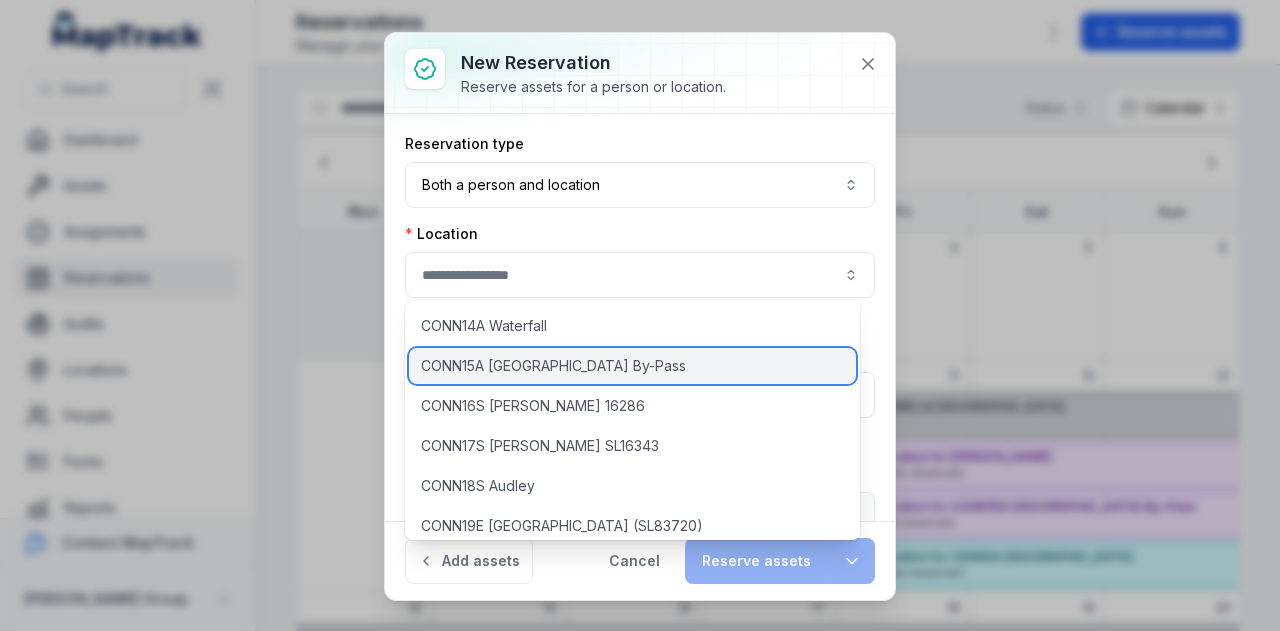 click on "CONN15A [GEOGRAPHIC_DATA] By-Pass" at bounding box center [553, 366] 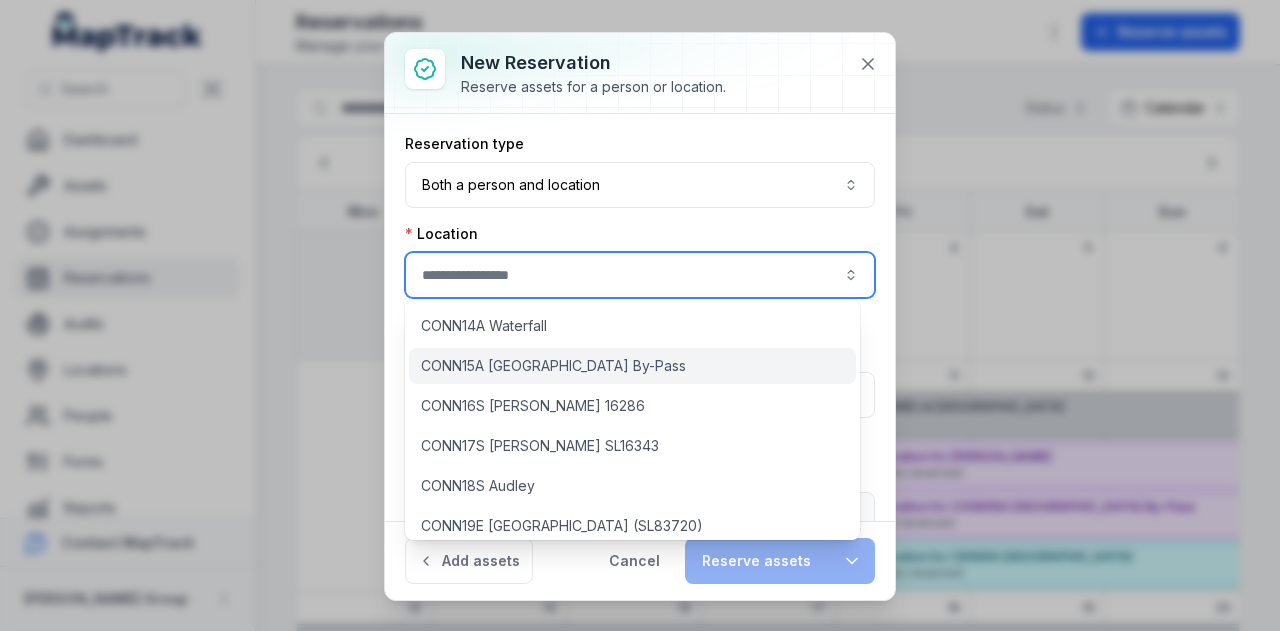 type on "**********" 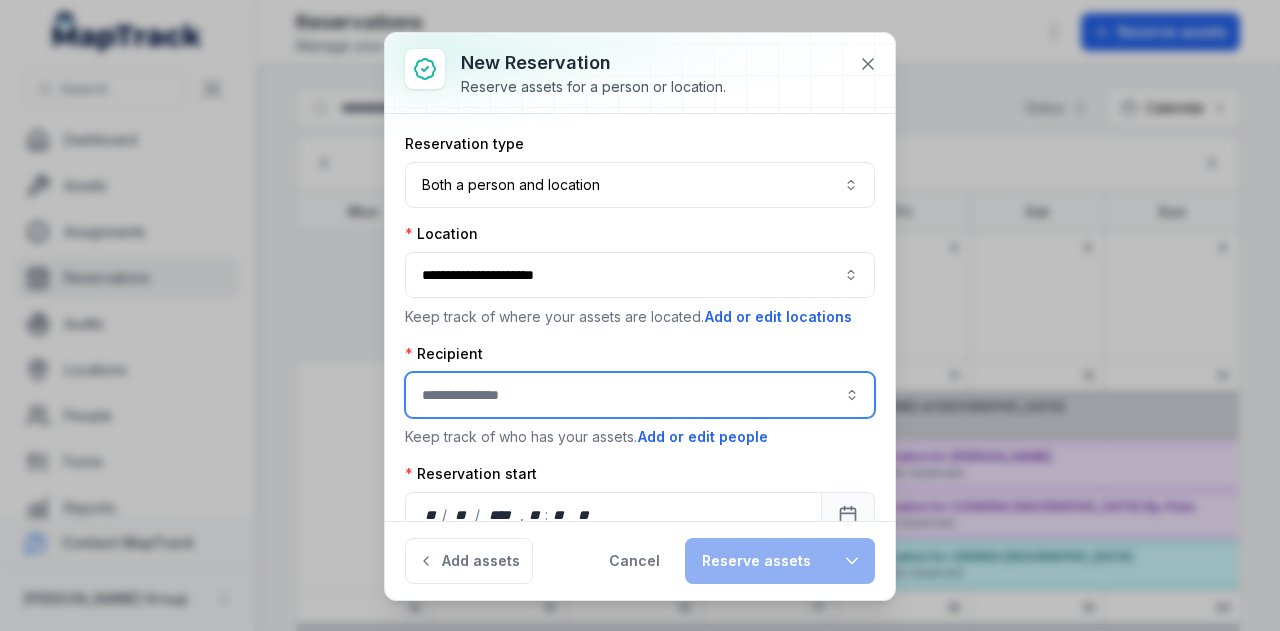 click at bounding box center [640, 395] 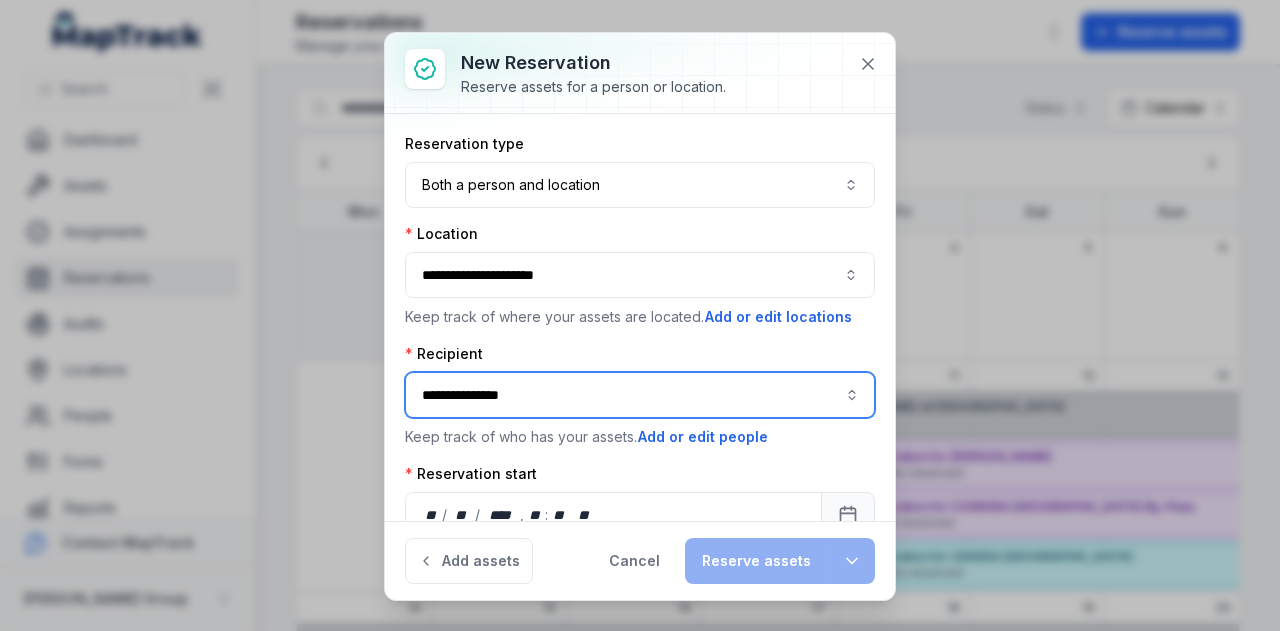 scroll, scrollTop: 161, scrollLeft: 0, axis: vertical 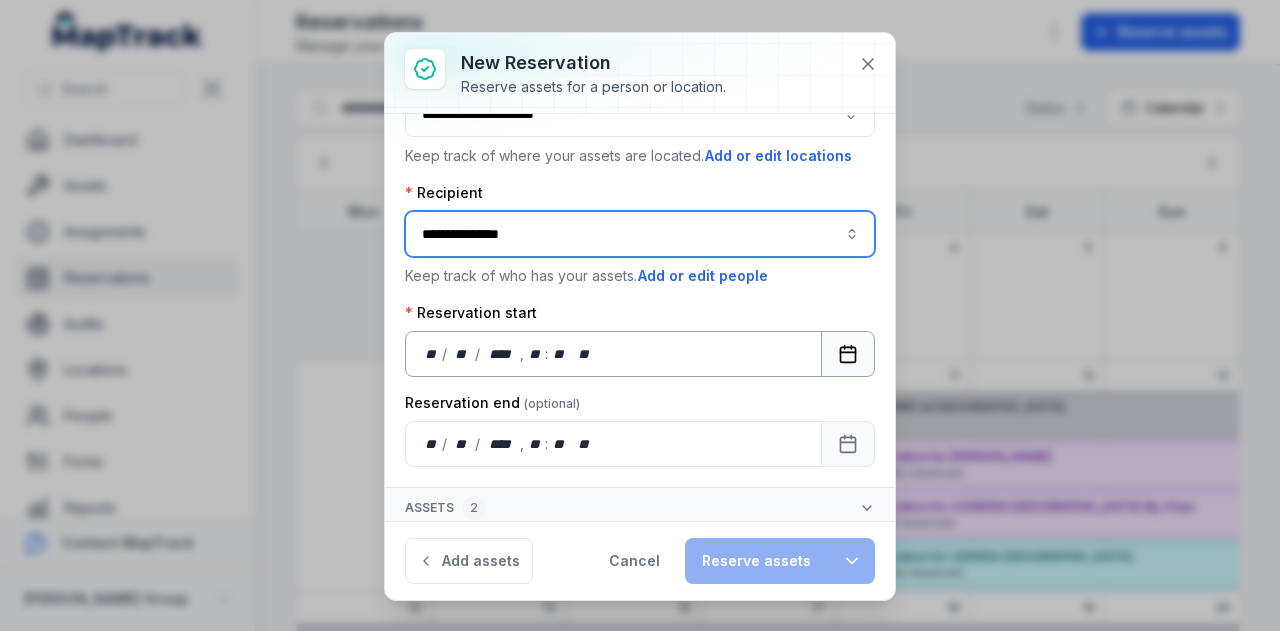 type on "**********" 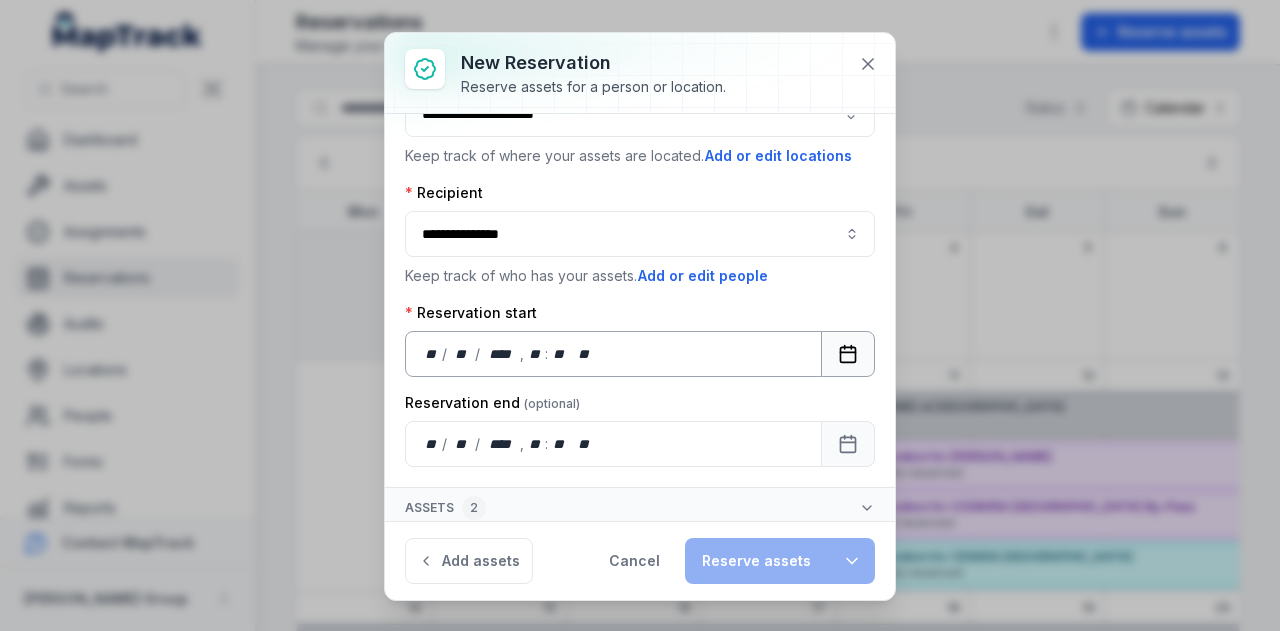 click at bounding box center [848, 354] 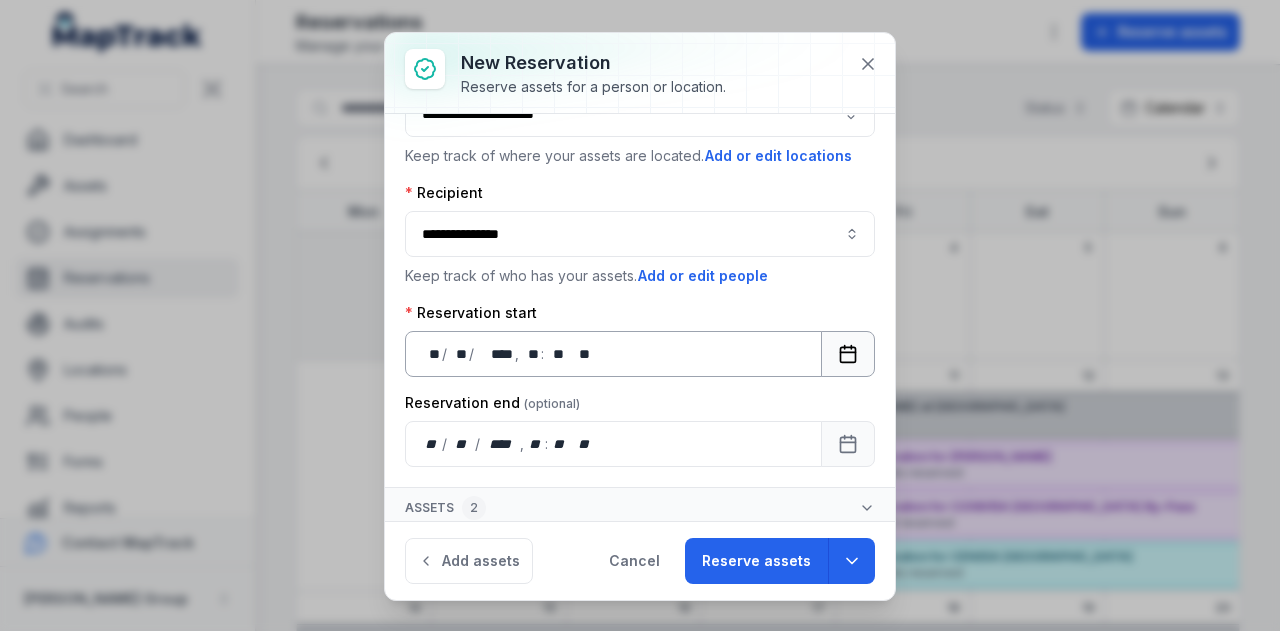 click at bounding box center (848, 354) 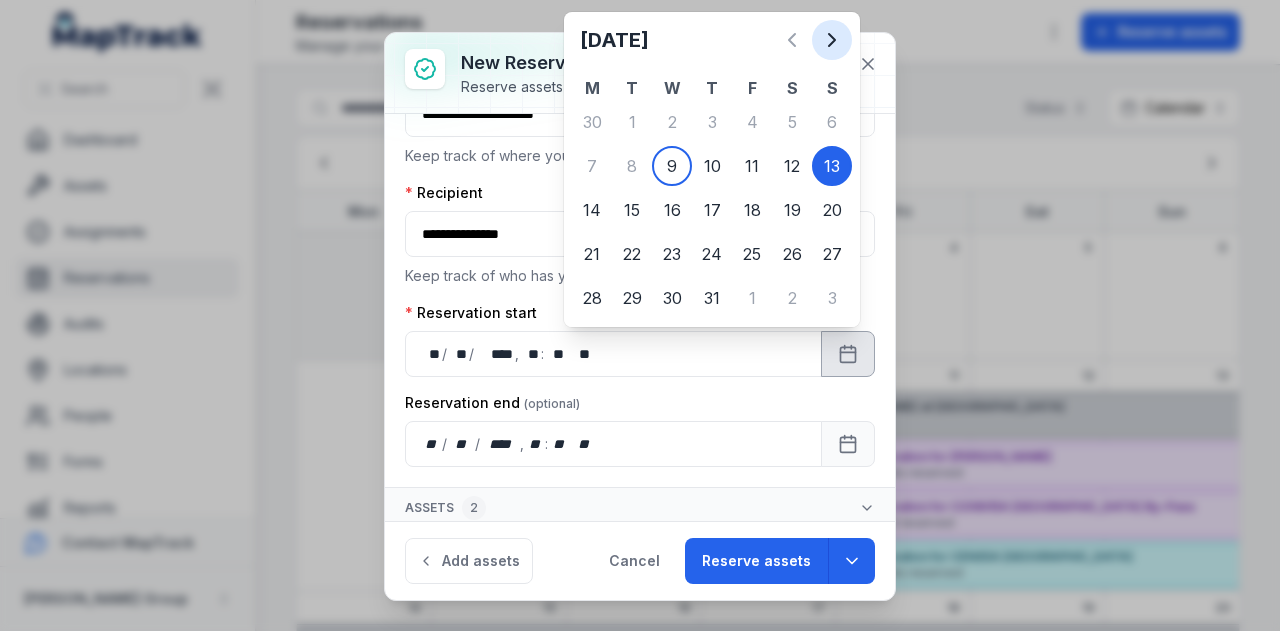 click 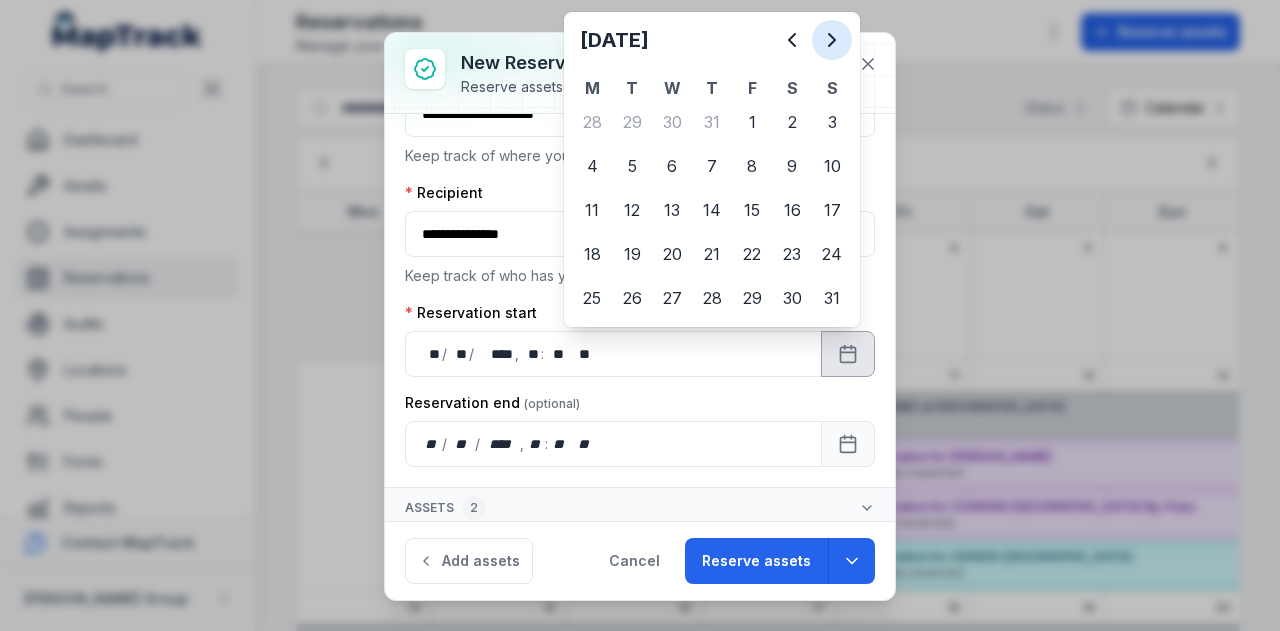click 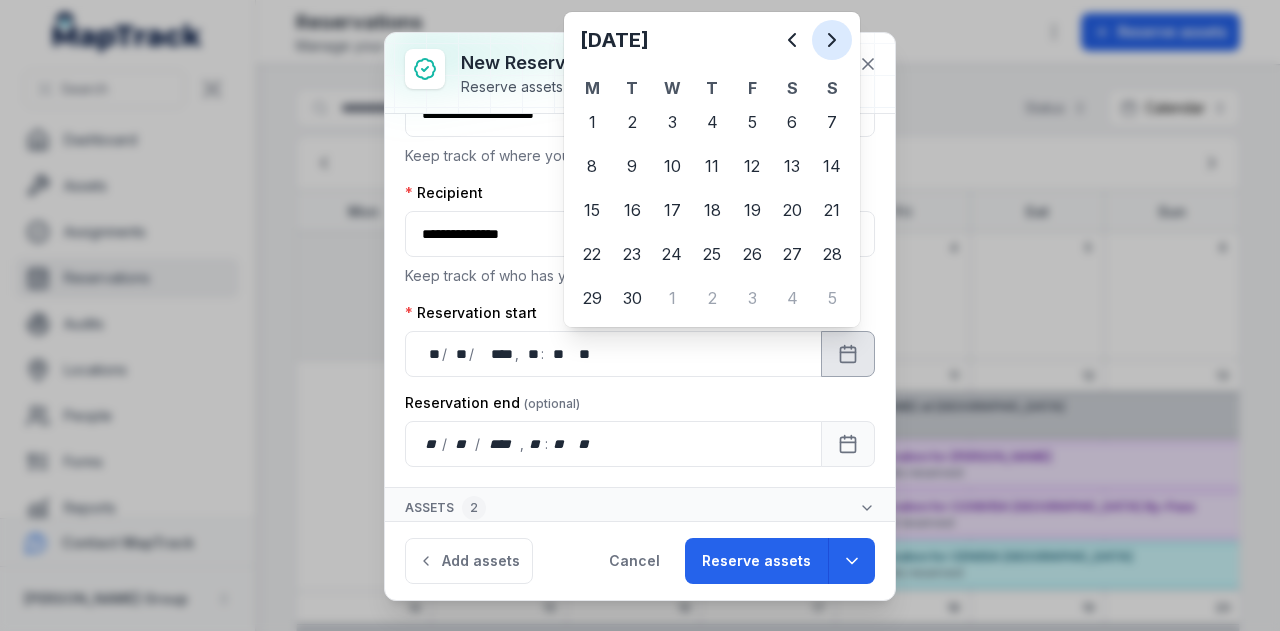 click 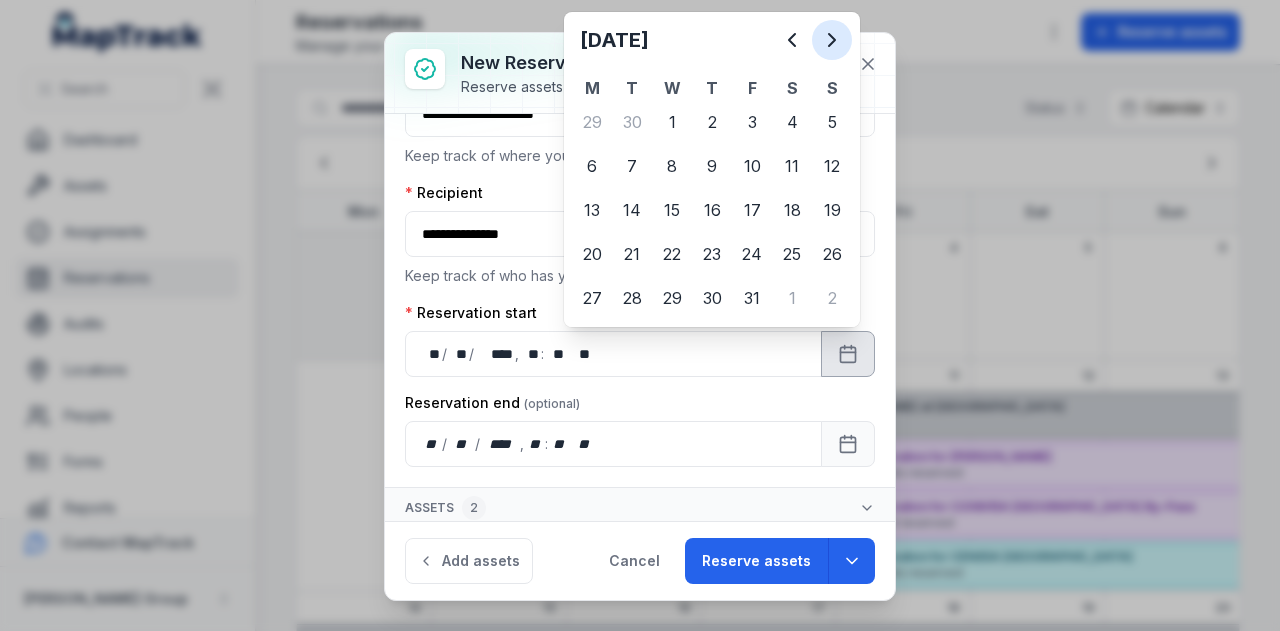 click 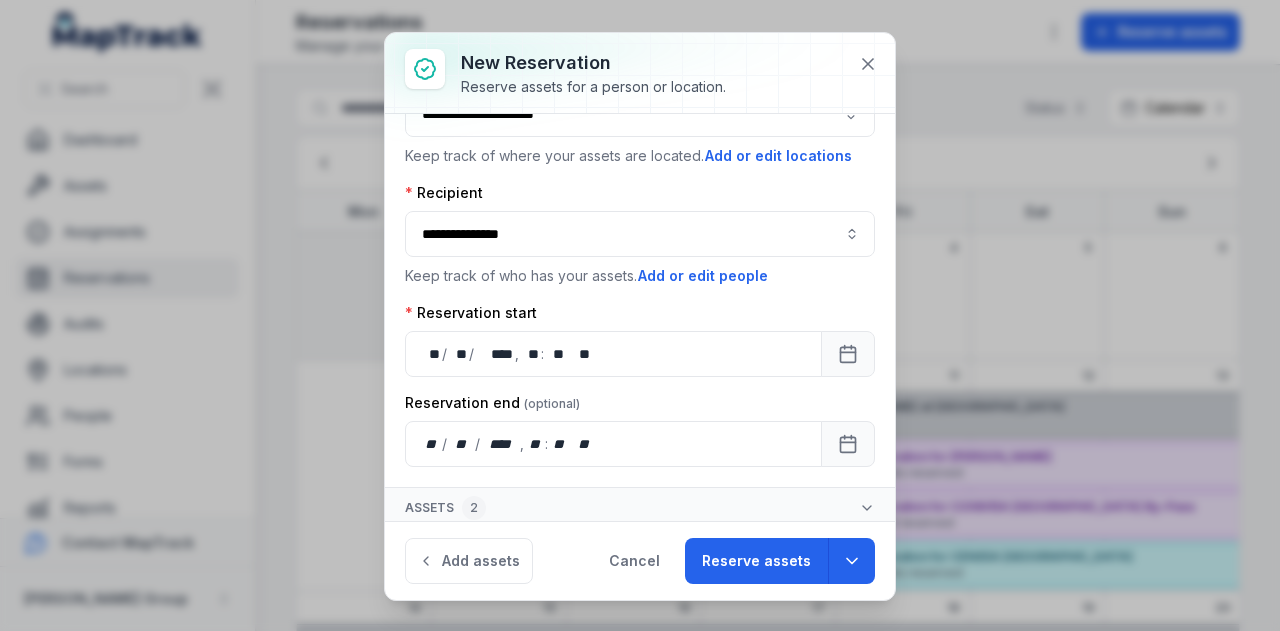 click on "**********" at bounding box center [640, 220] 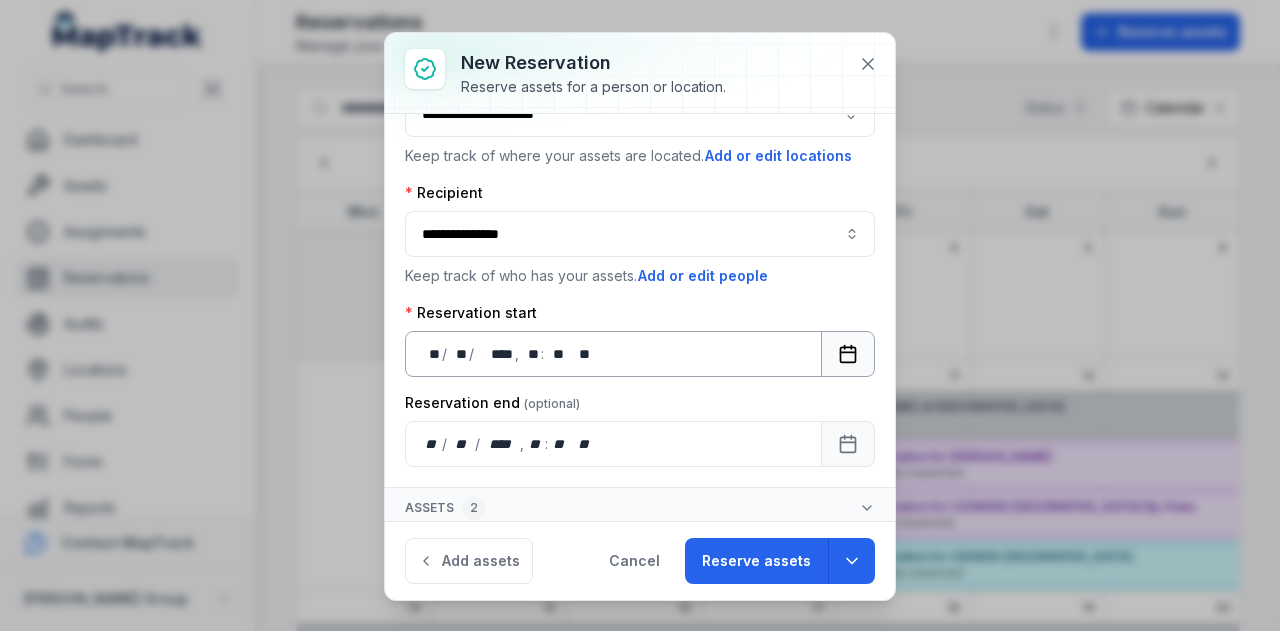 click 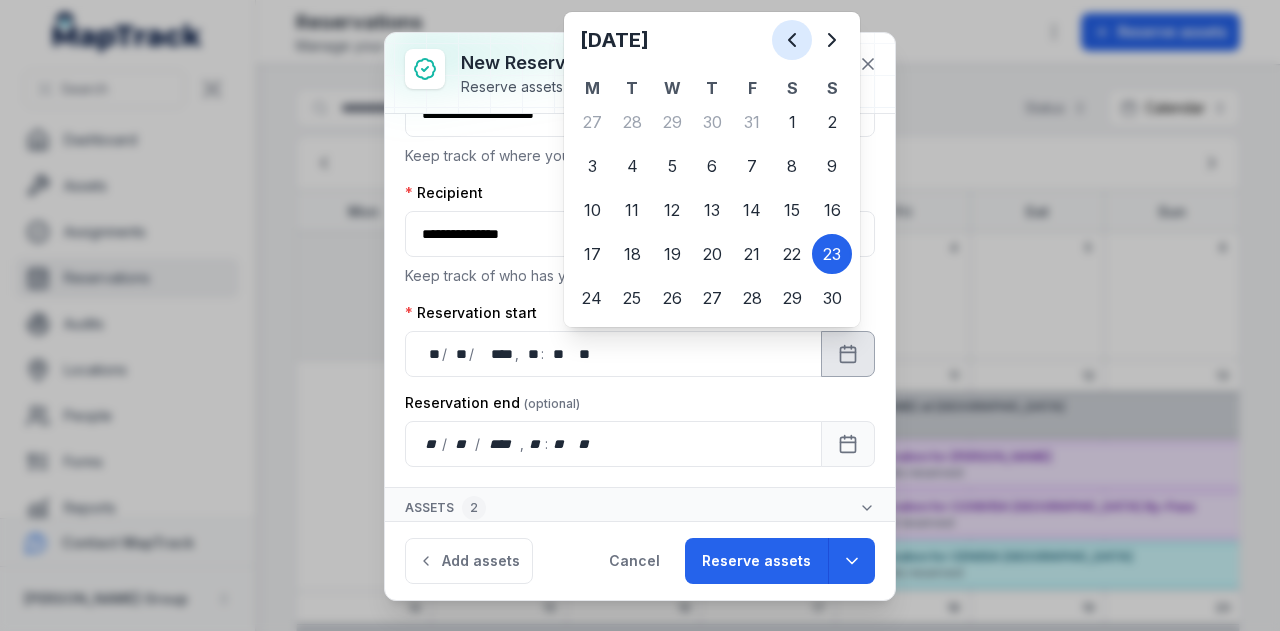 click 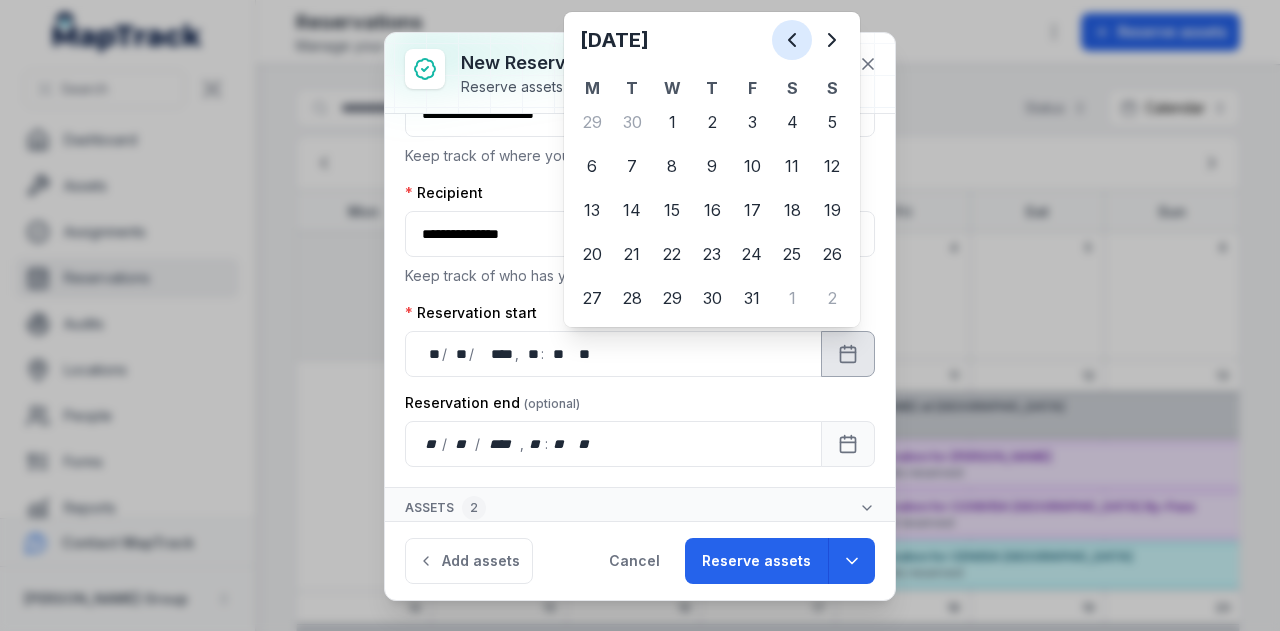 click 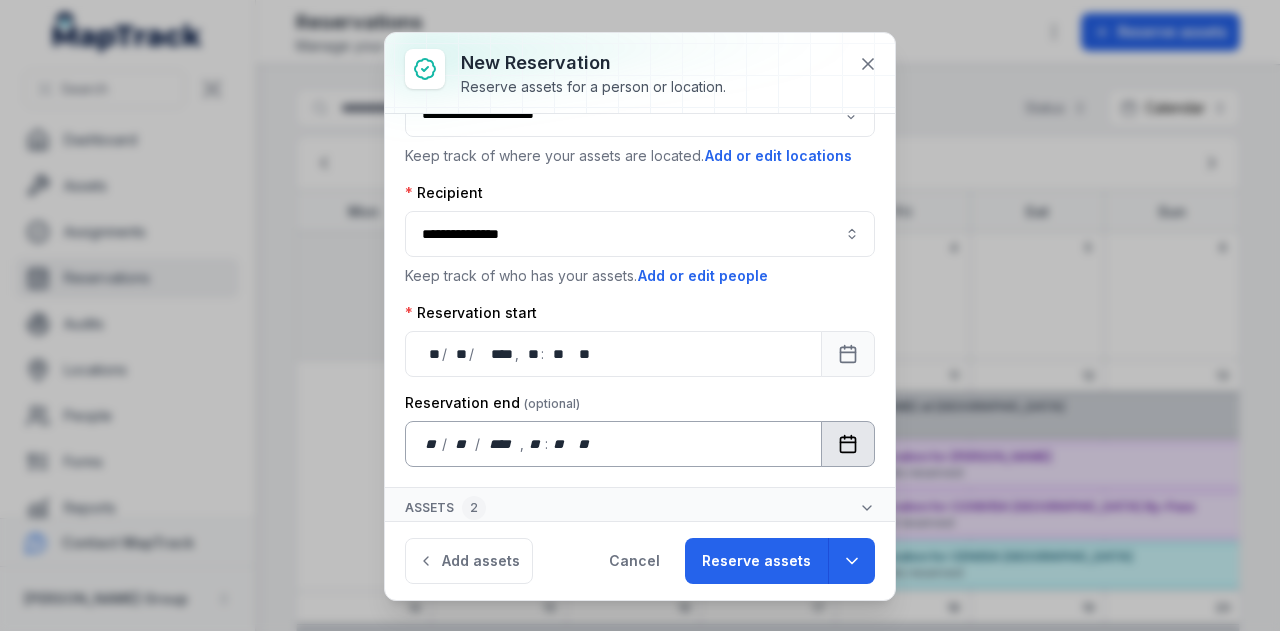 click 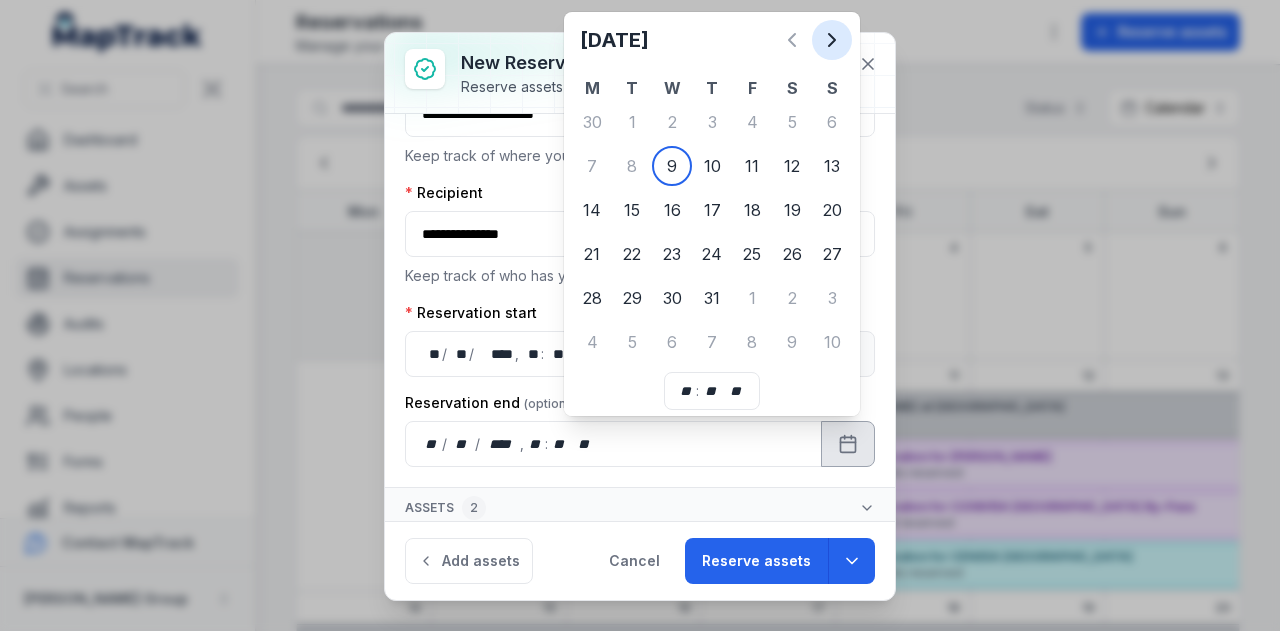 click 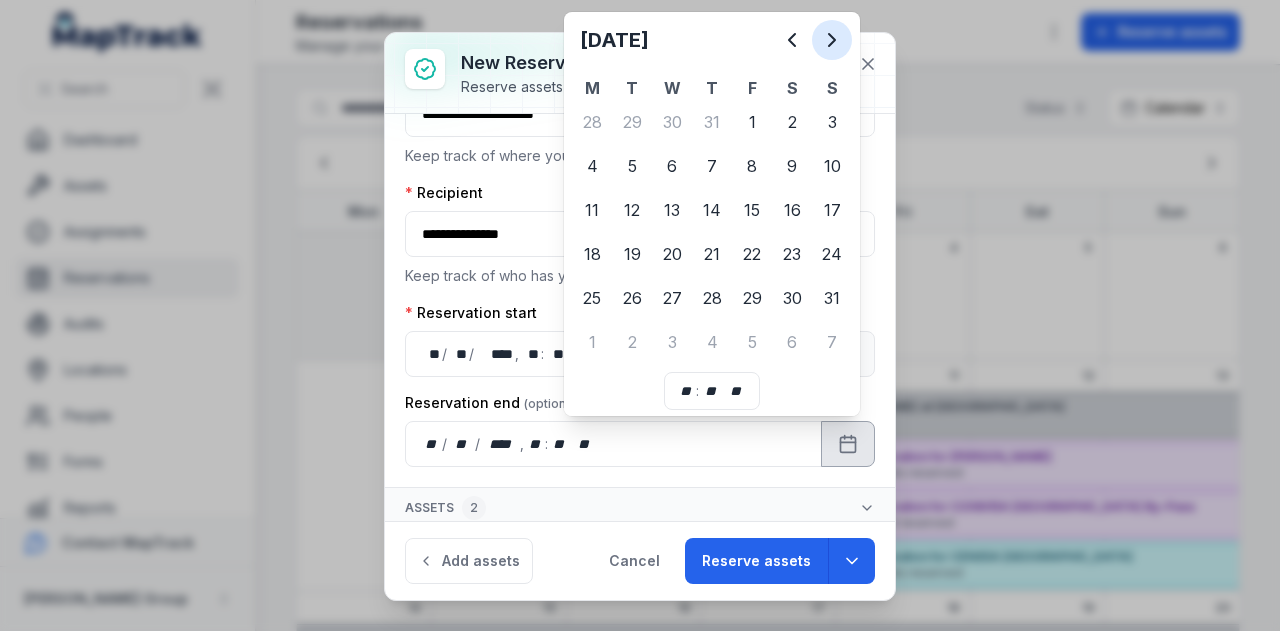 click 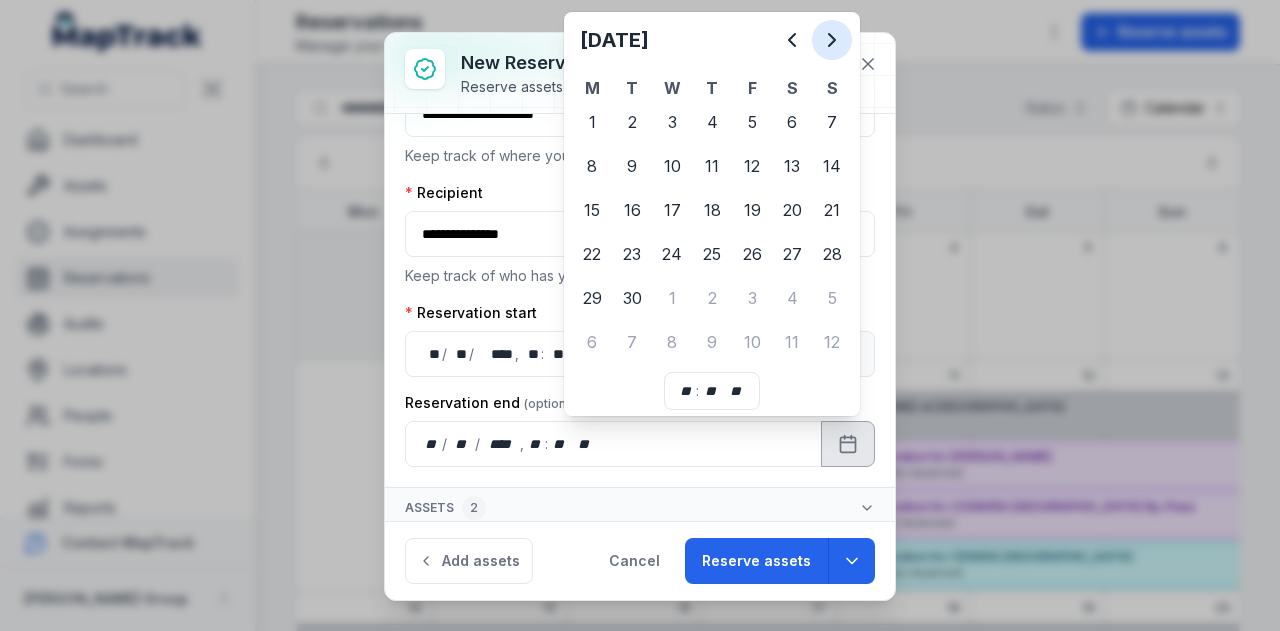 click 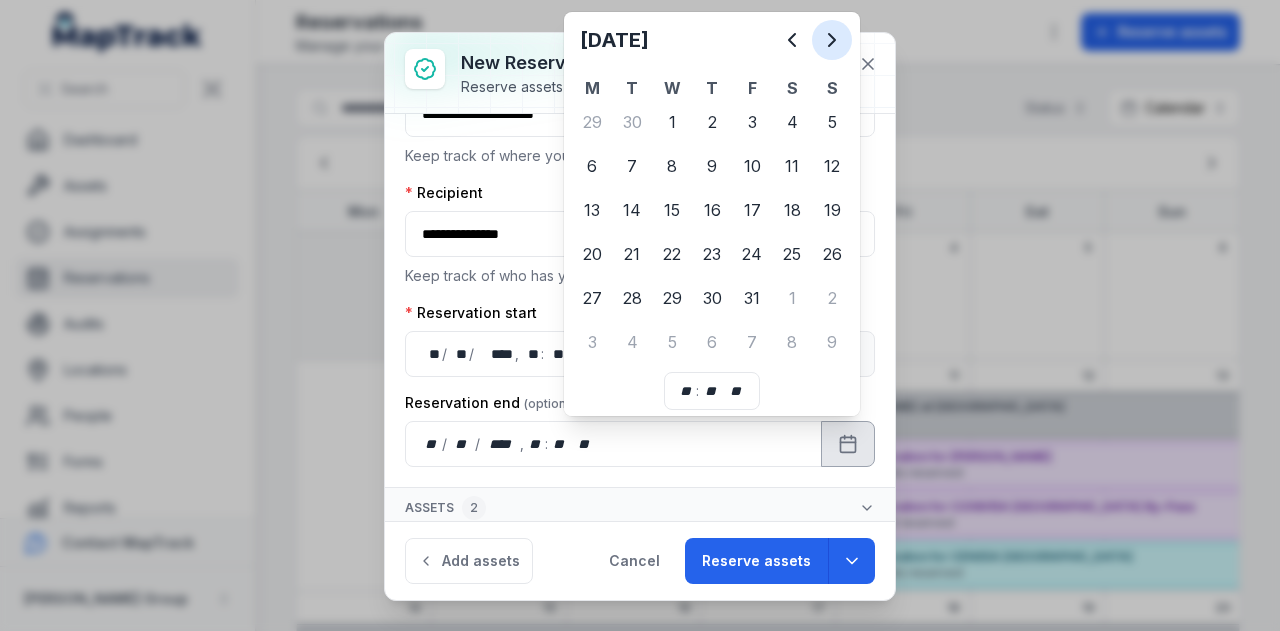 click 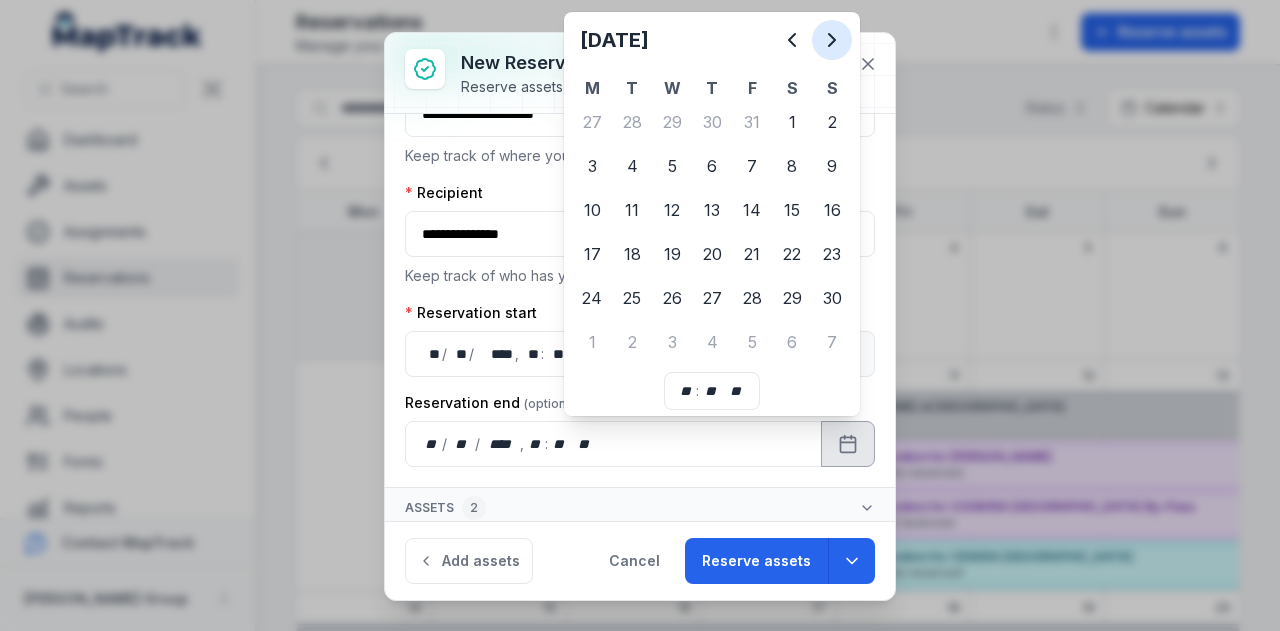 click 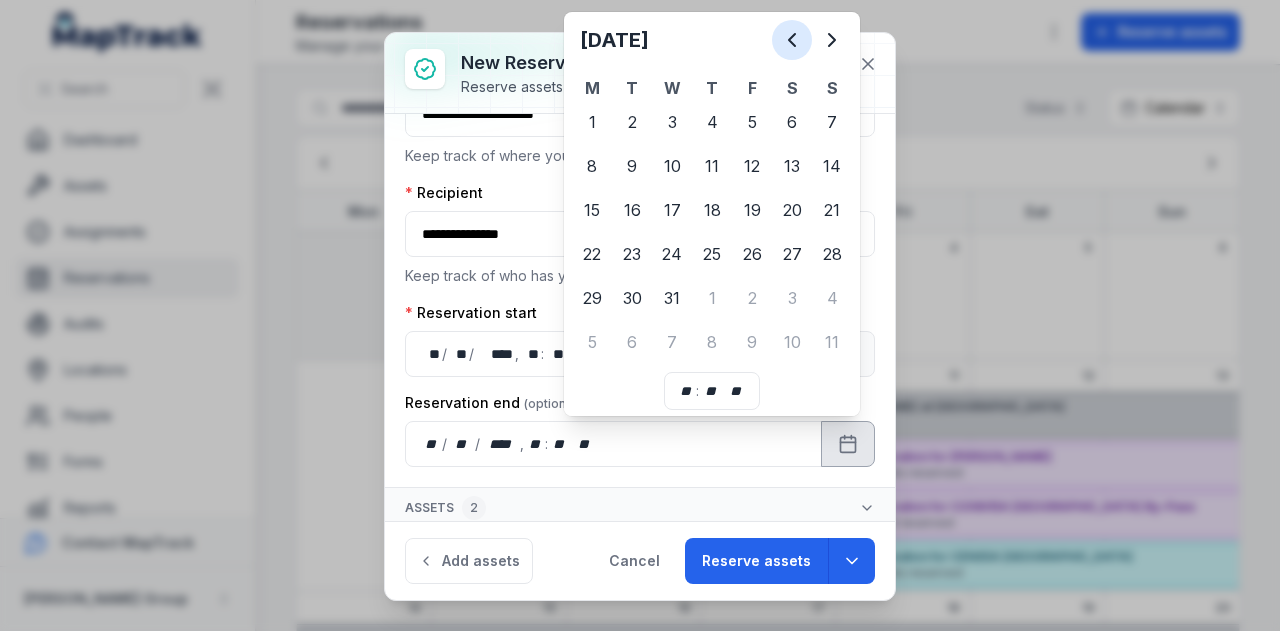 click at bounding box center (792, 40) 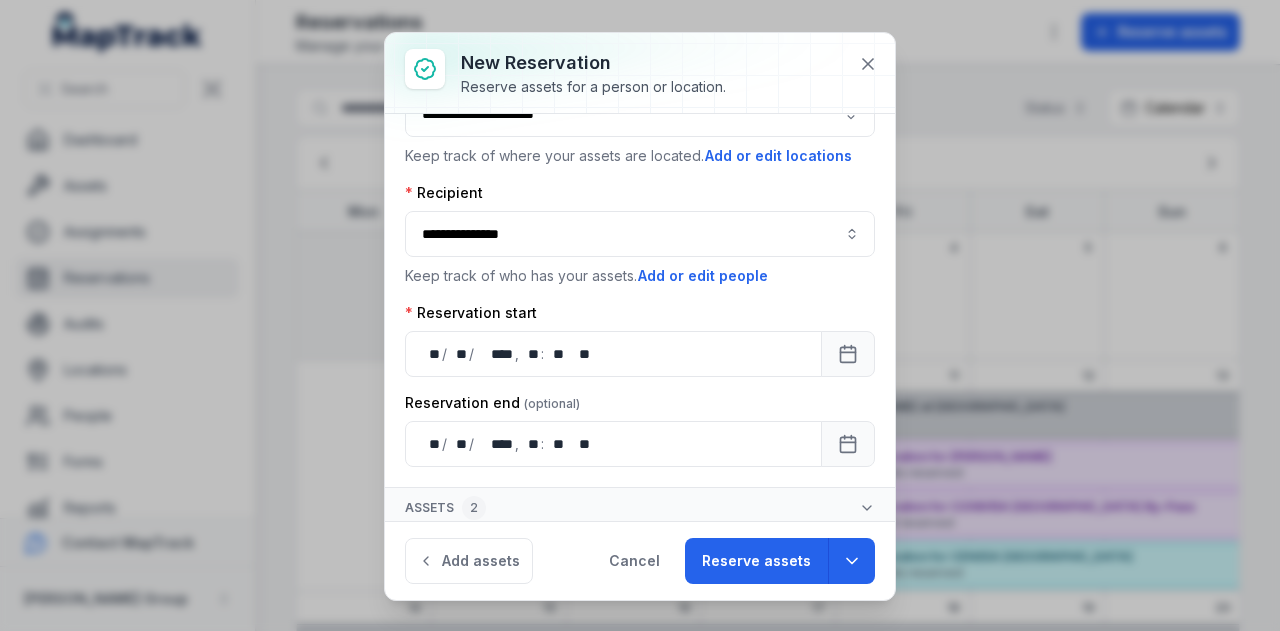 click on "Reservation end" at bounding box center (640, 403) 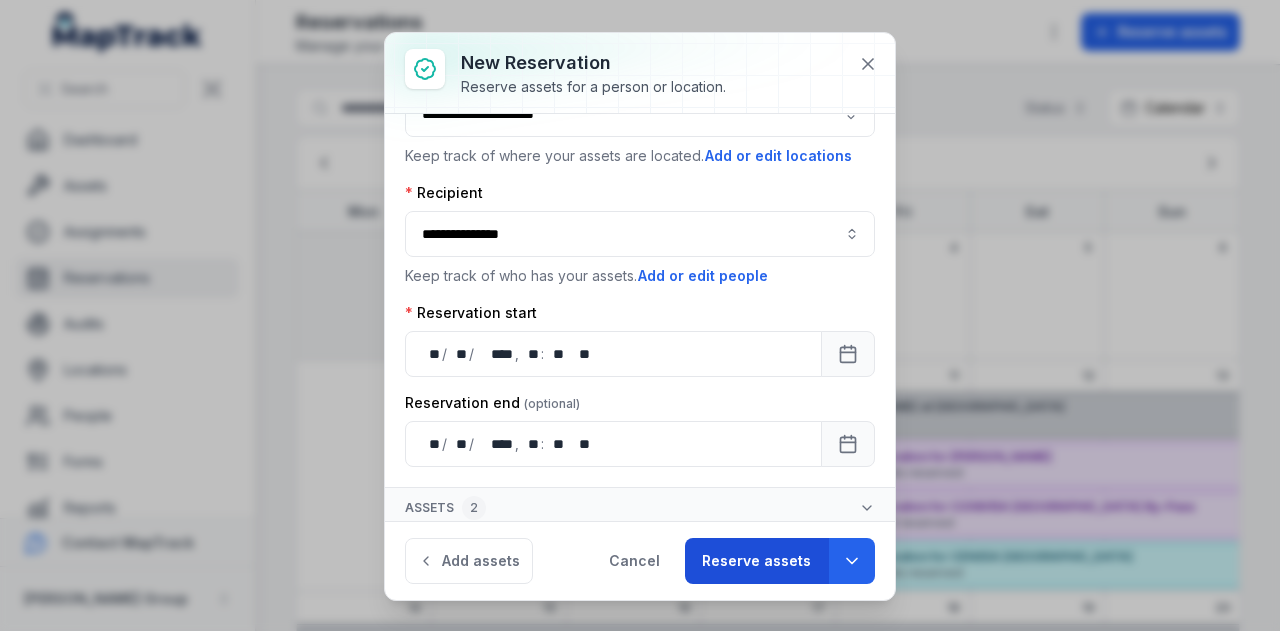click on "Reserve assets" at bounding box center (756, 561) 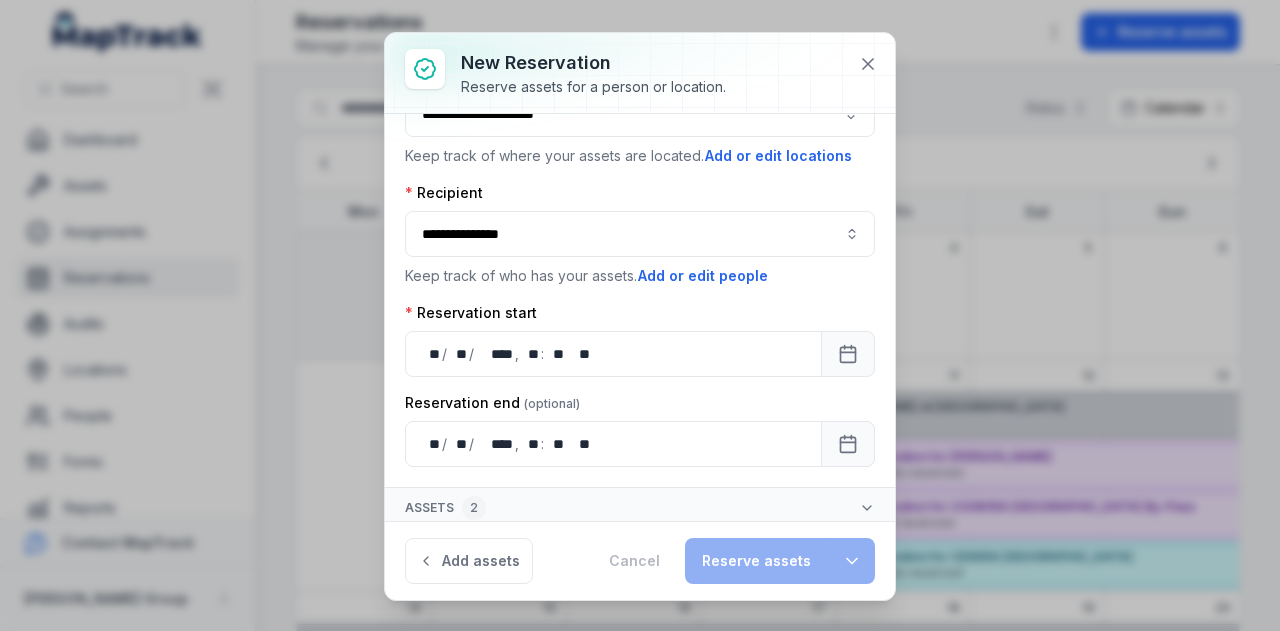 type 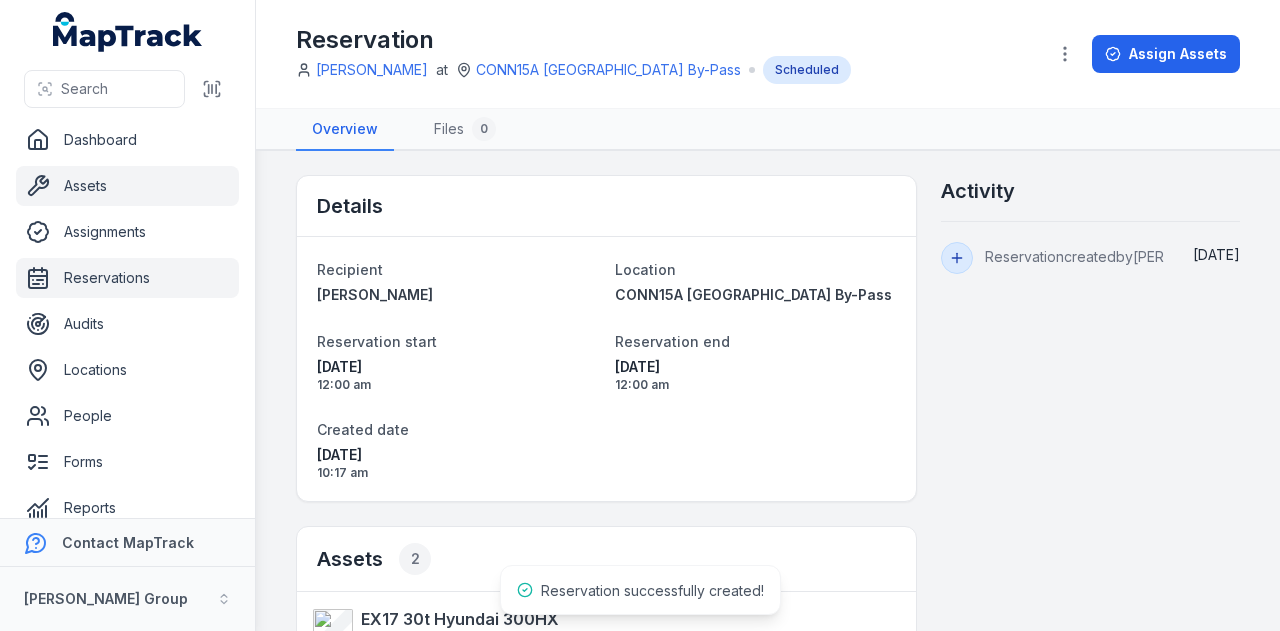 click on "Assets" at bounding box center [127, 186] 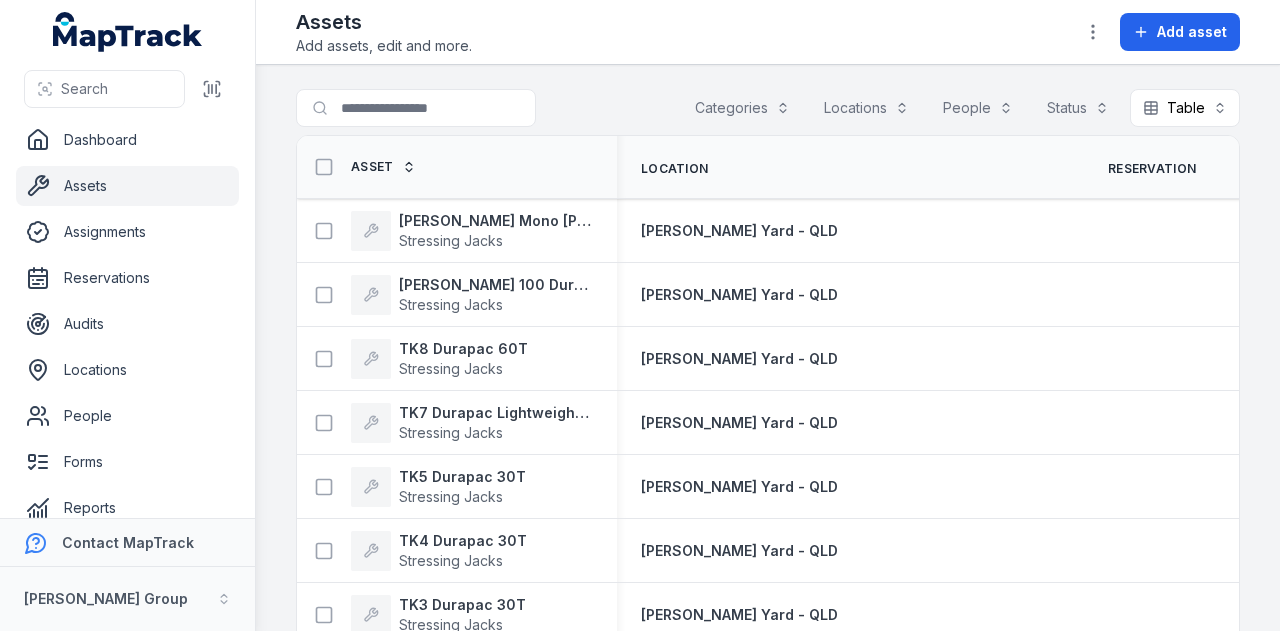 scroll, scrollTop: 0, scrollLeft: 0, axis: both 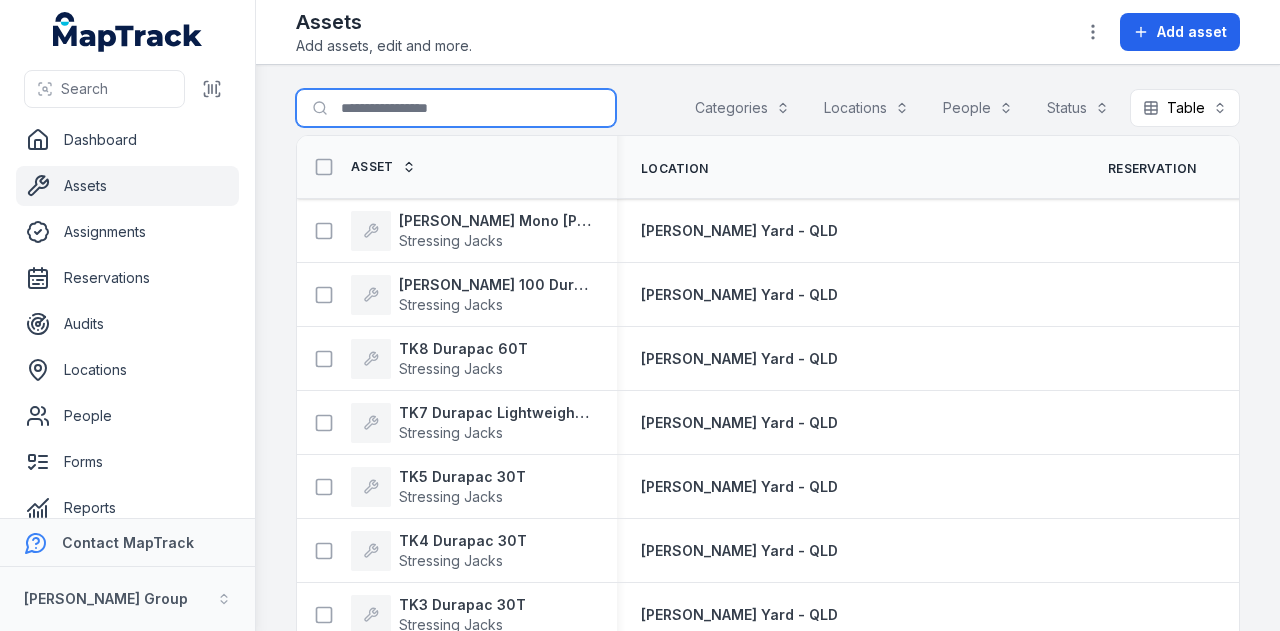 click on "Search for  assets" at bounding box center [456, 108] 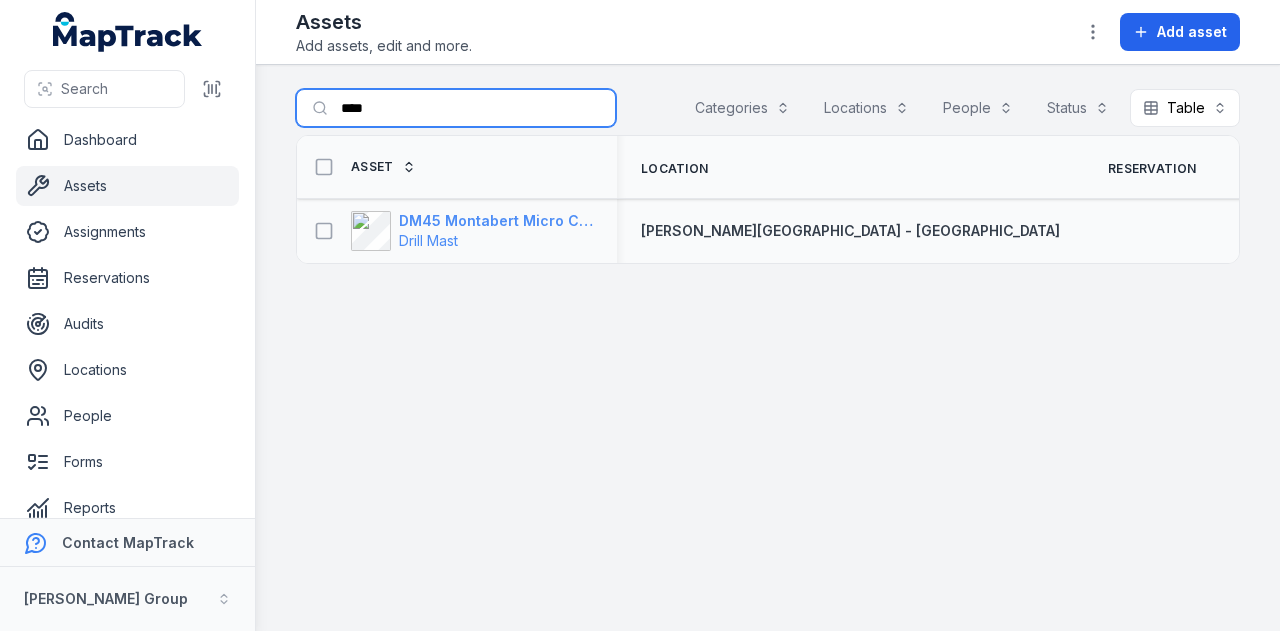 type on "****" 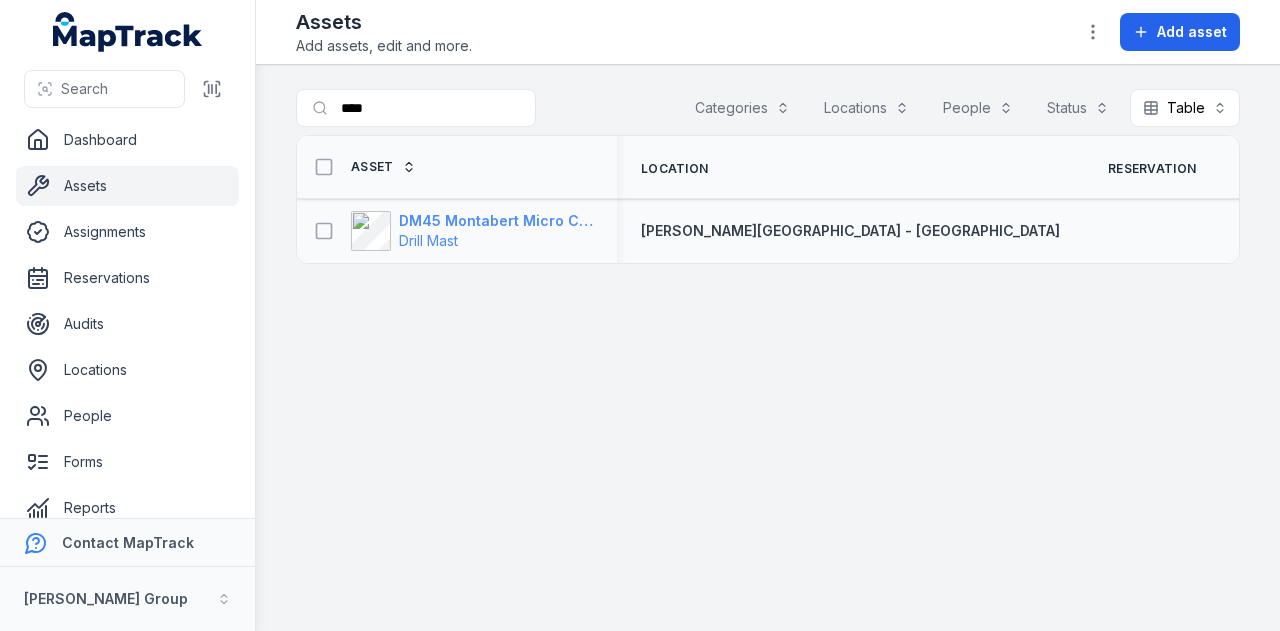 click on "DM45  Montabert Micro CPA360" at bounding box center [496, 221] 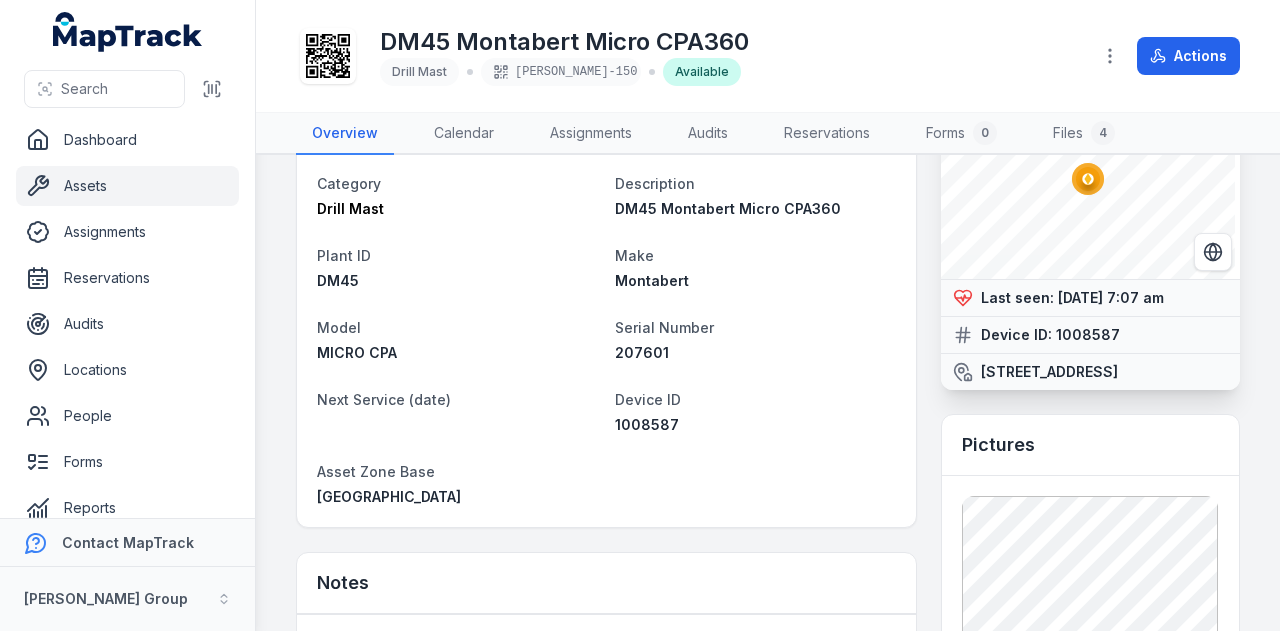 scroll, scrollTop: 0, scrollLeft: 0, axis: both 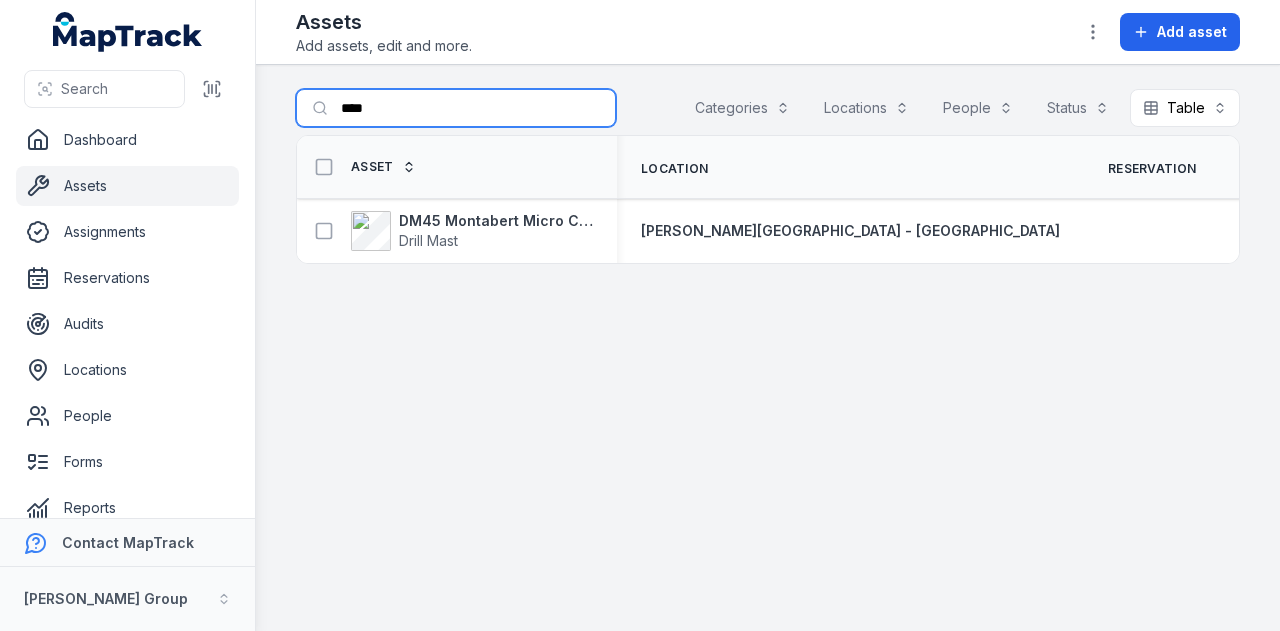 click on "****" at bounding box center (456, 108) 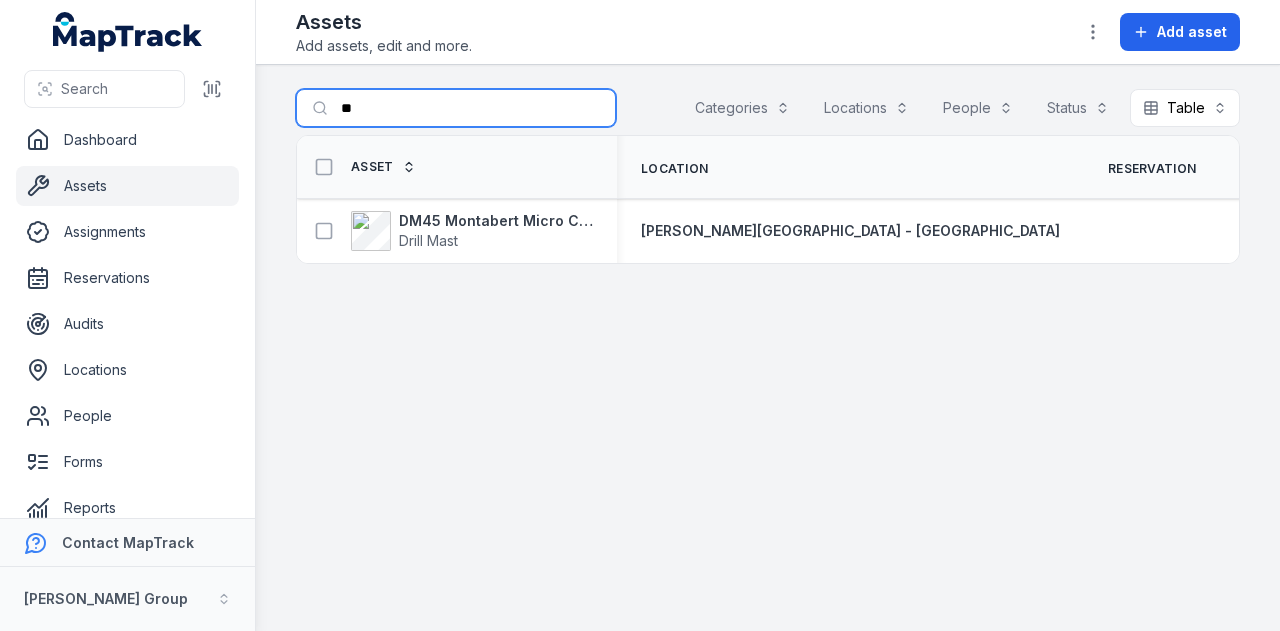 type on "*" 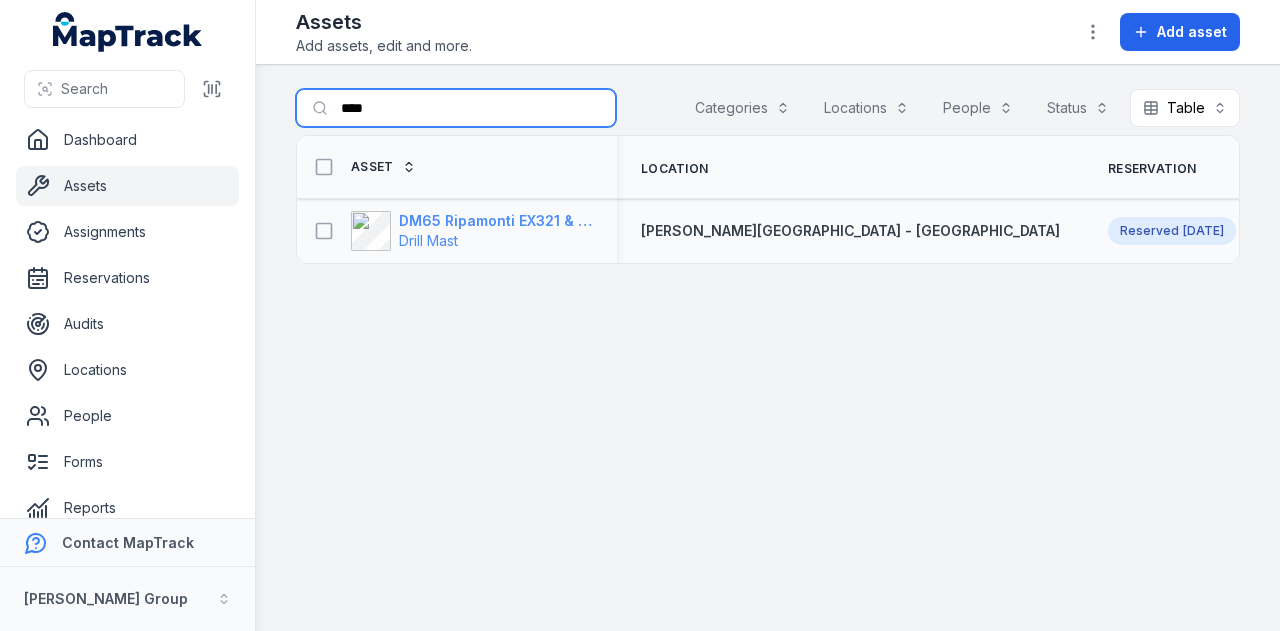 type on "****" 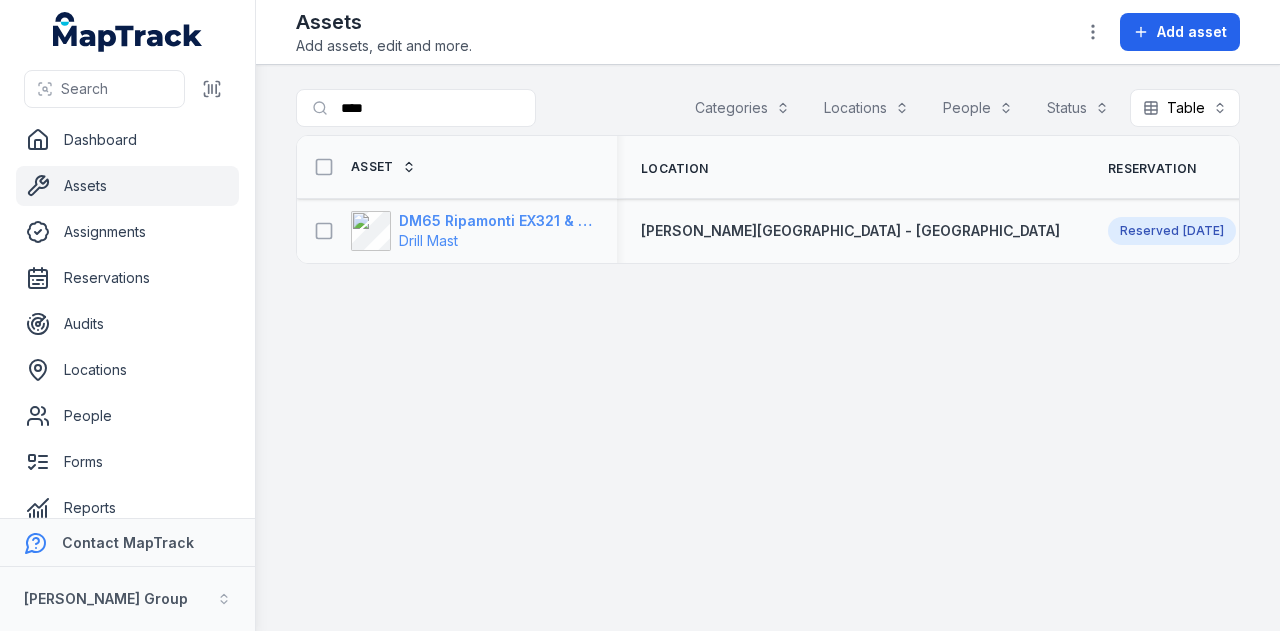 click on "DM65 Ripamonti EX321 & EuroDrill RH10X" at bounding box center (496, 221) 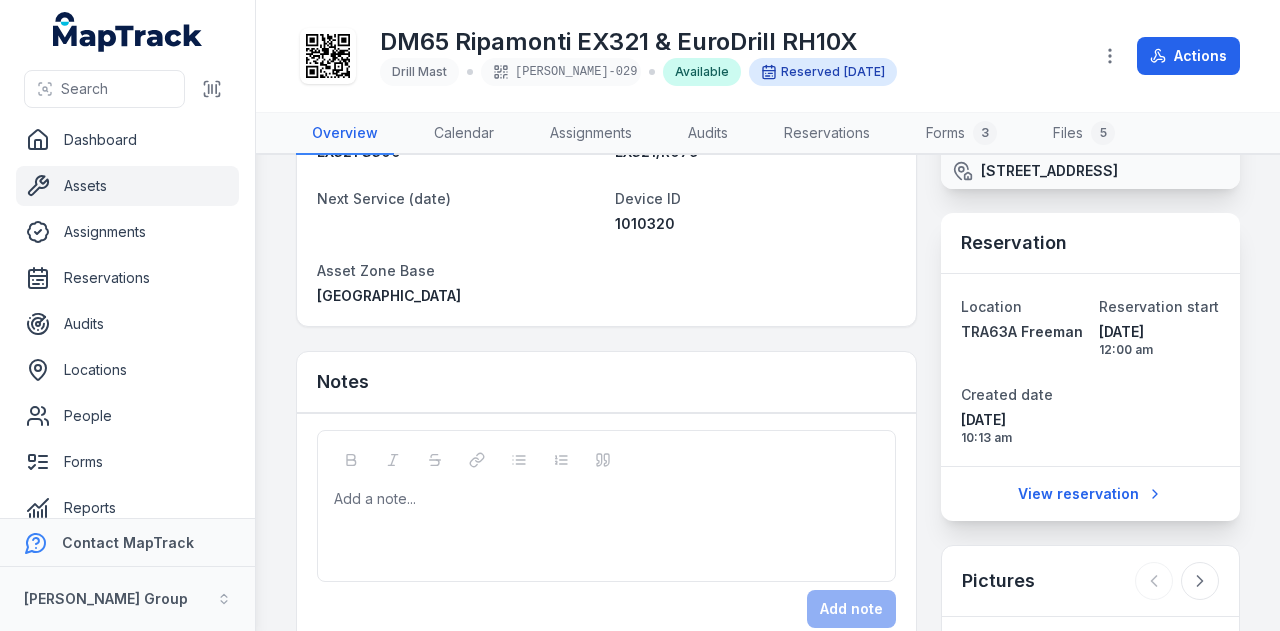 scroll, scrollTop: 0, scrollLeft: 0, axis: both 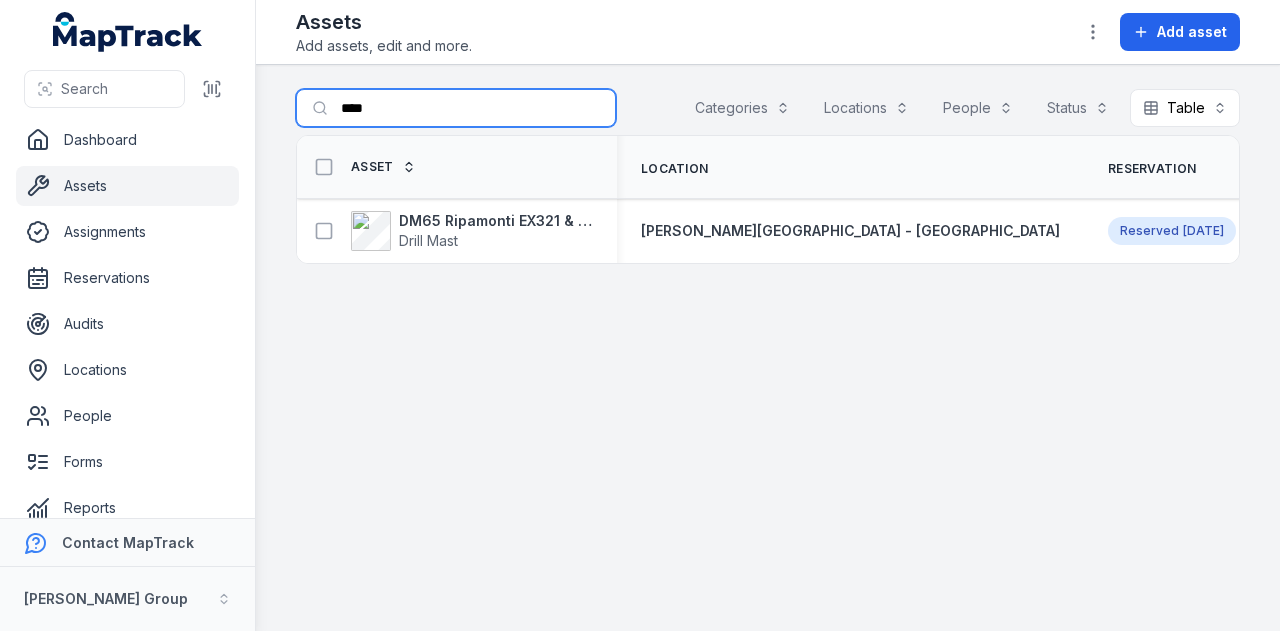 click on "****" at bounding box center (456, 108) 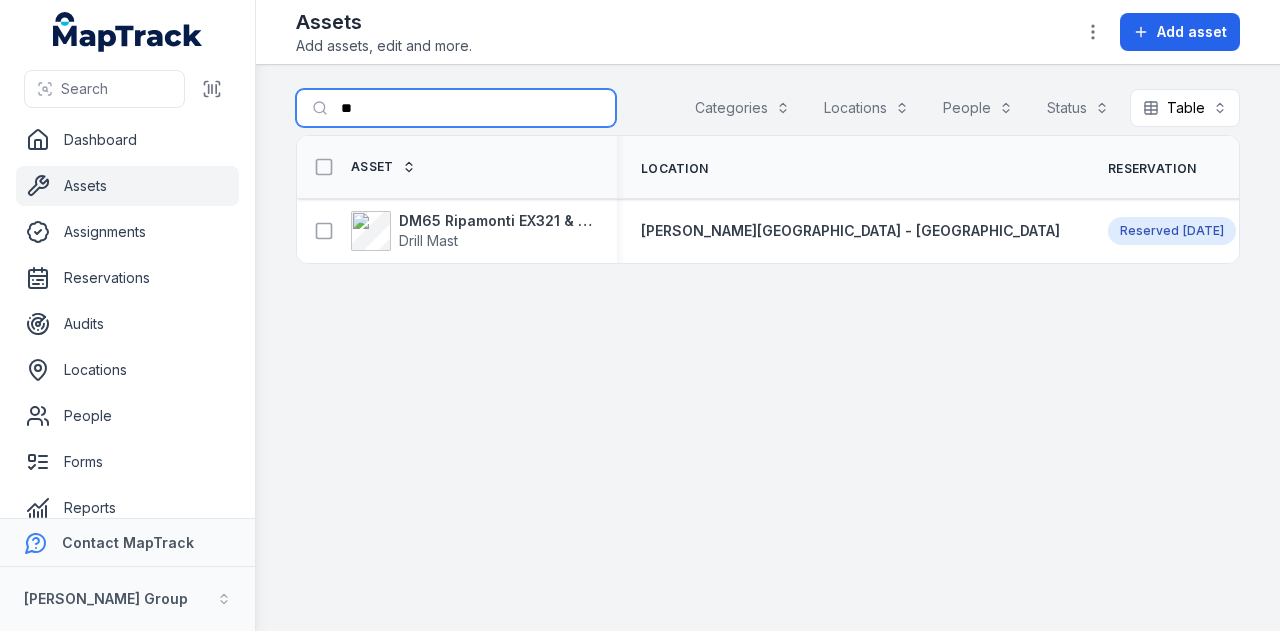 type on "*" 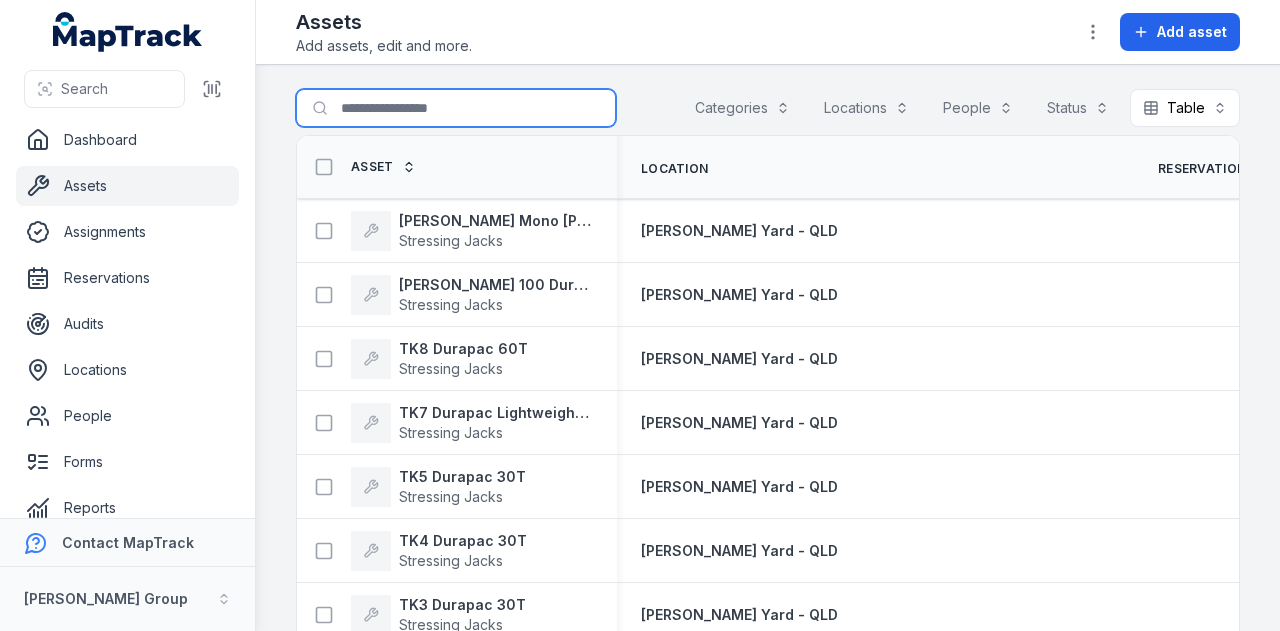 type 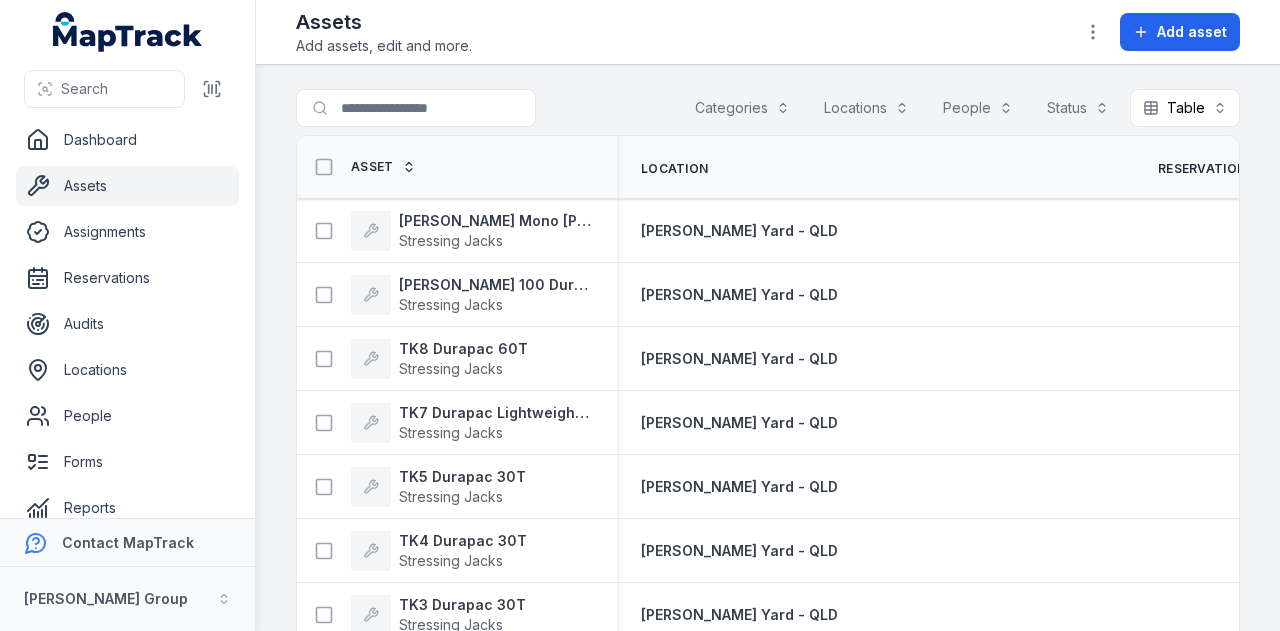 click on "Assets" at bounding box center [127, 186] 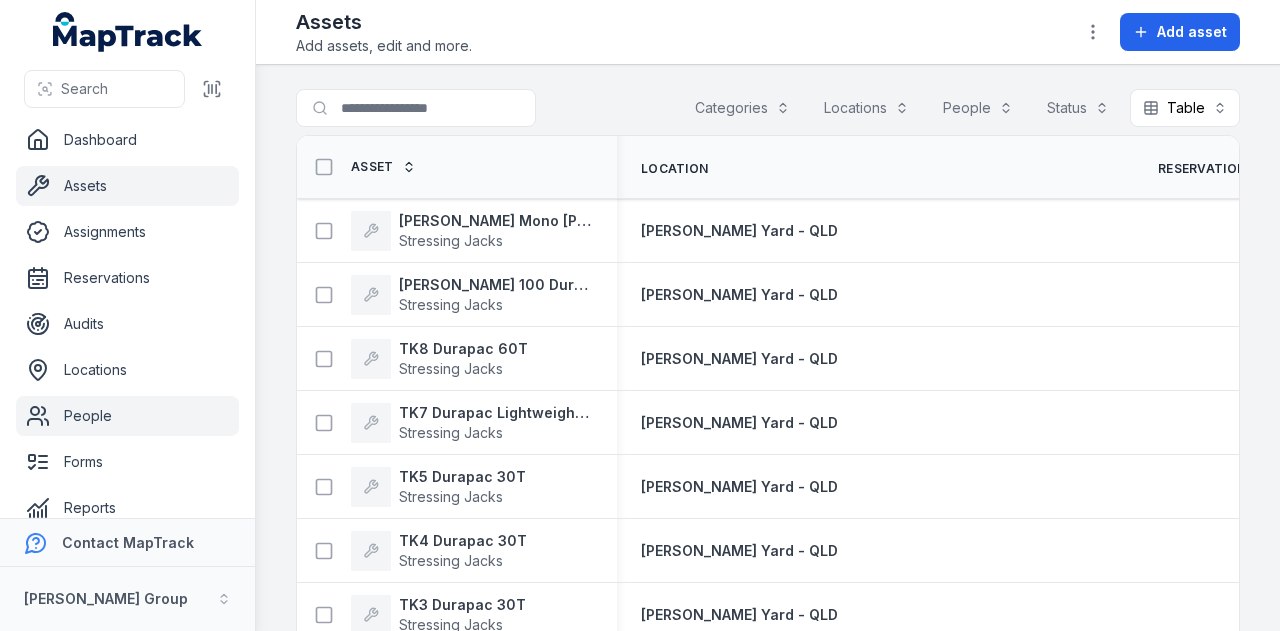 scroll, scrollTop: 113, scrollLeft: 0, axis: vertical 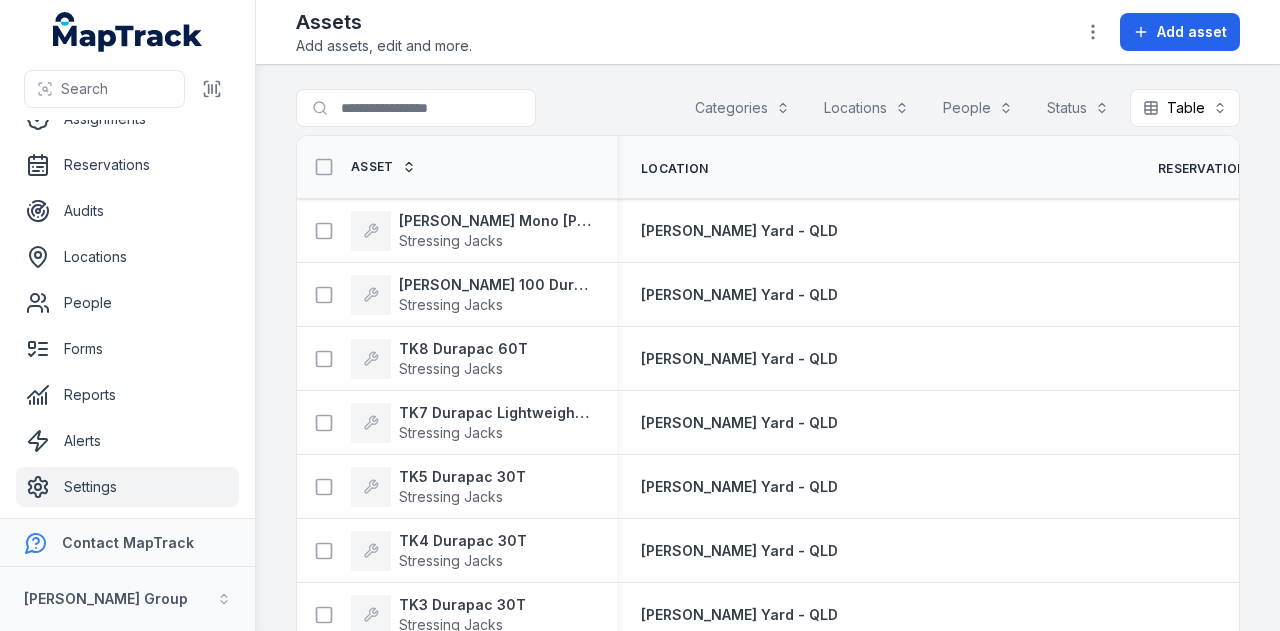 click on "Settings" at bounding box center (127, 487) 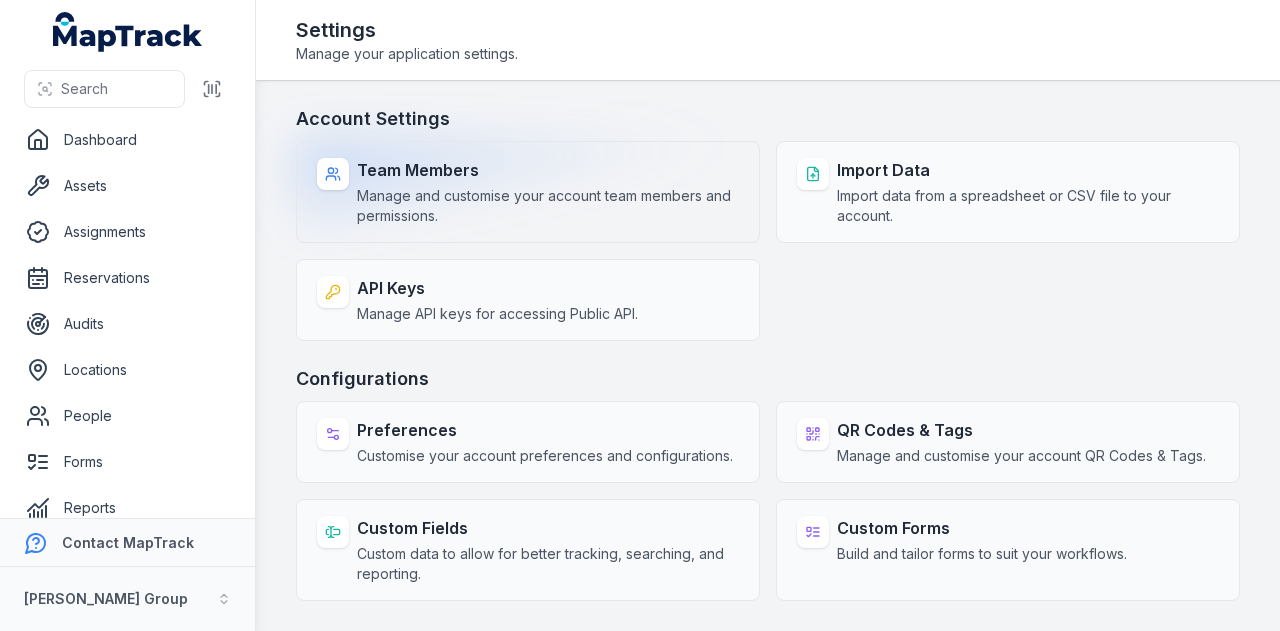 scroll, scrollTop: 0, scrollLeft: 0, axis: both 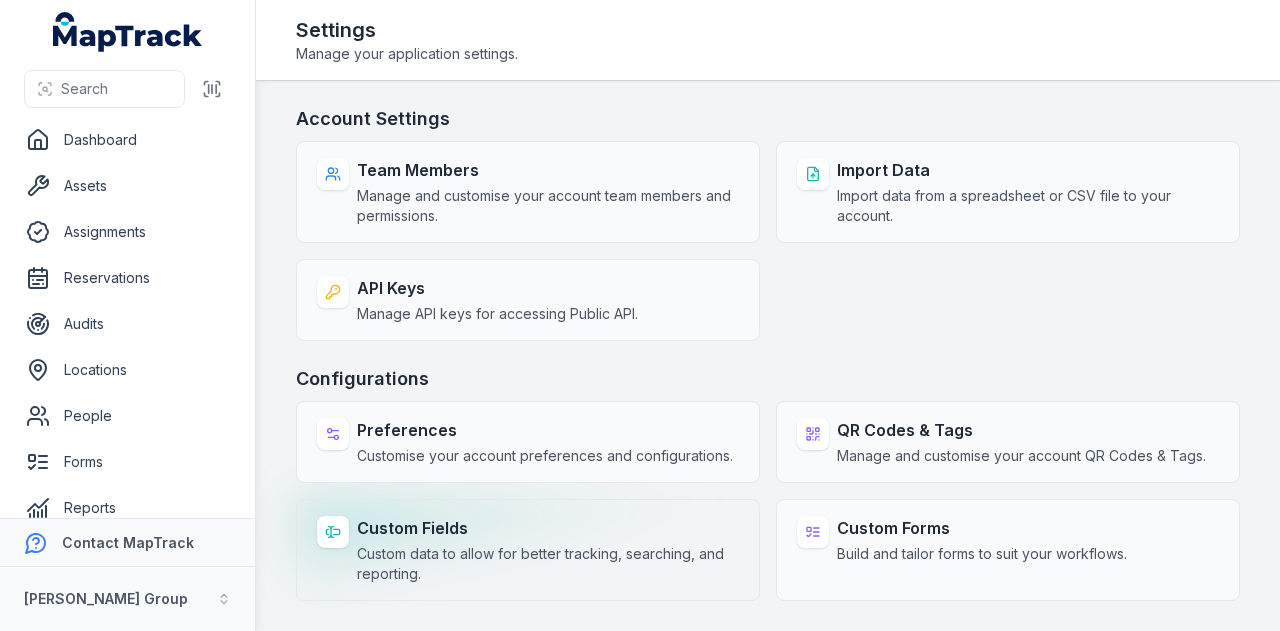 click on "Custom data to allow for better tracking, searching, and reporting." at bounding box center [548, 564] 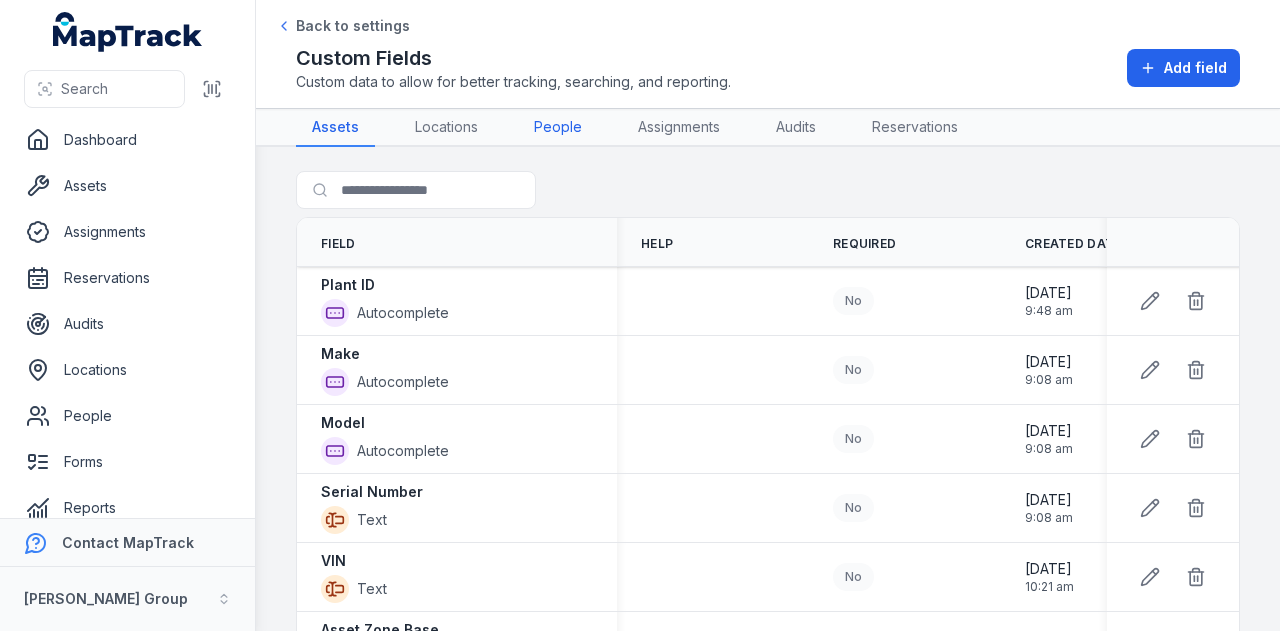 click on "People" at bounding box center [558, 128] 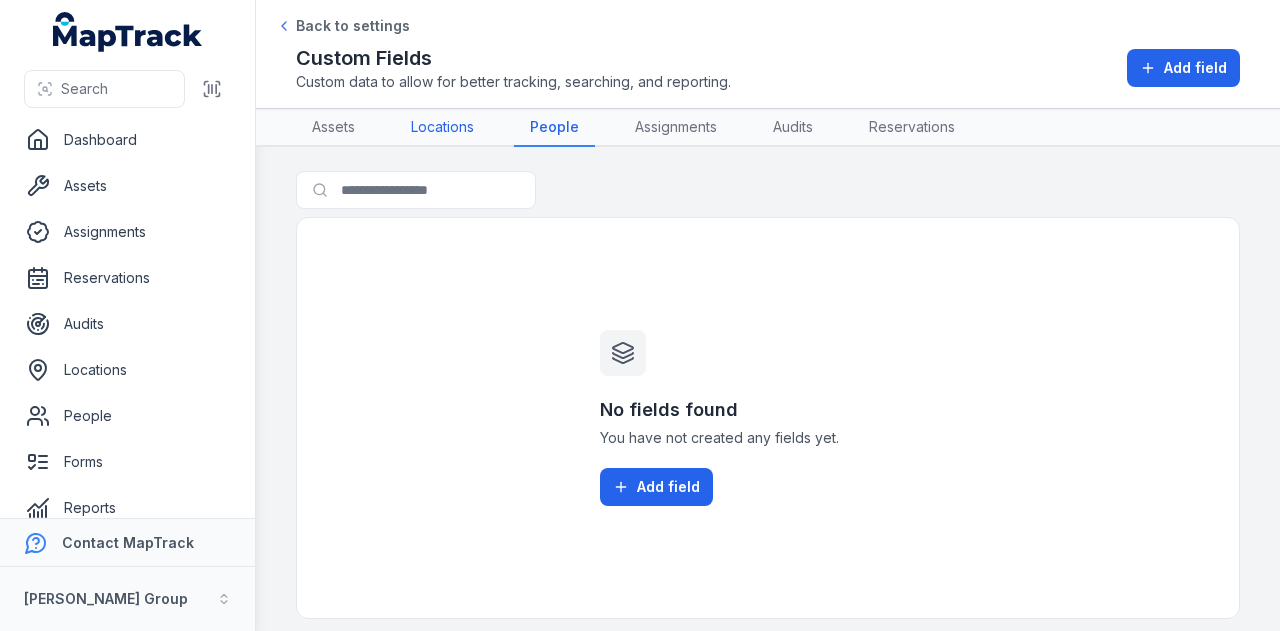 click on "Locations" at bounding box center (442, 128) 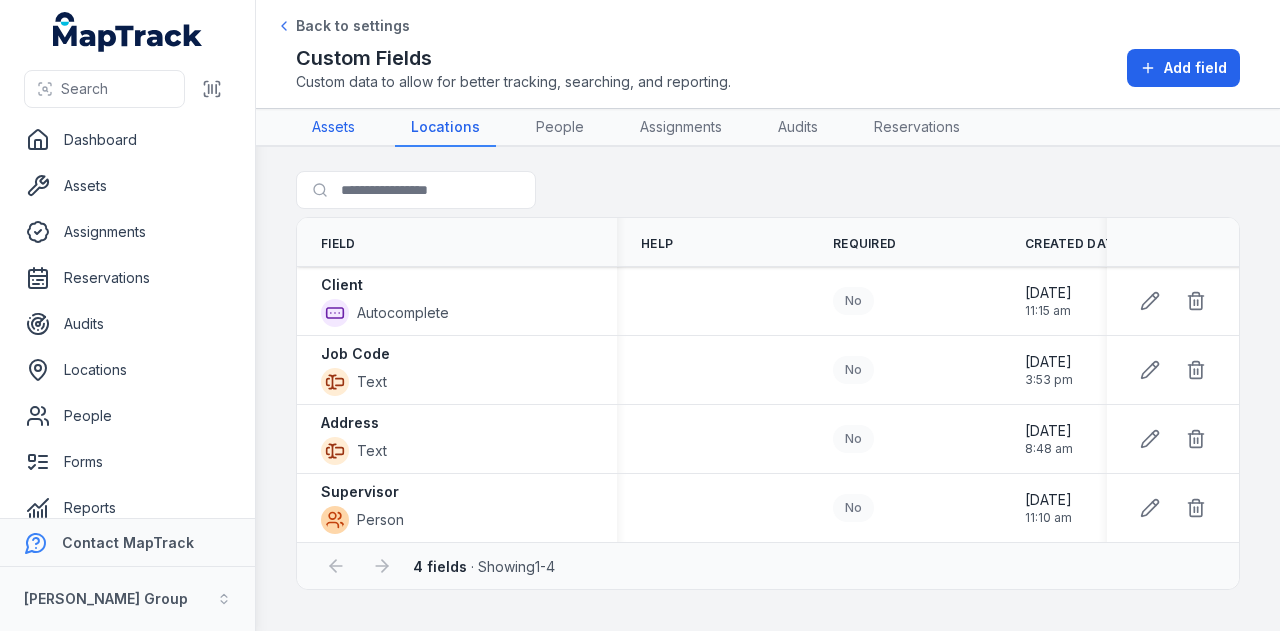 click on "Assets" at bounding box center (333, 128) 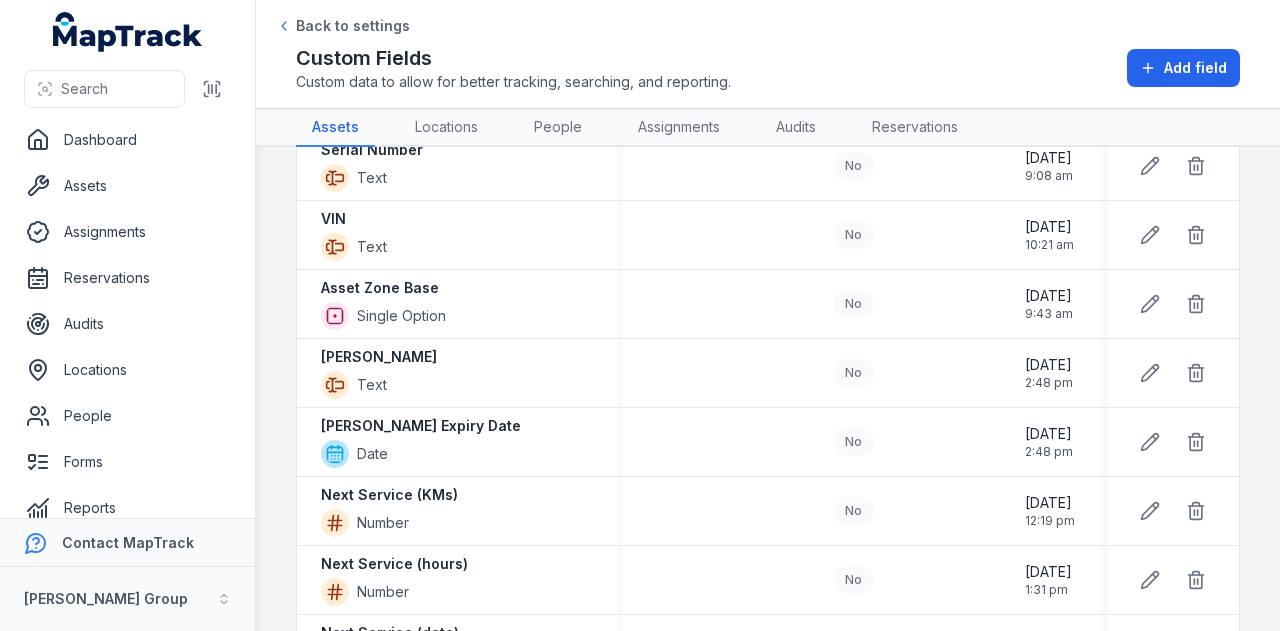 scroll, scrollTop: 0, scrollLeft: 0, axis: both 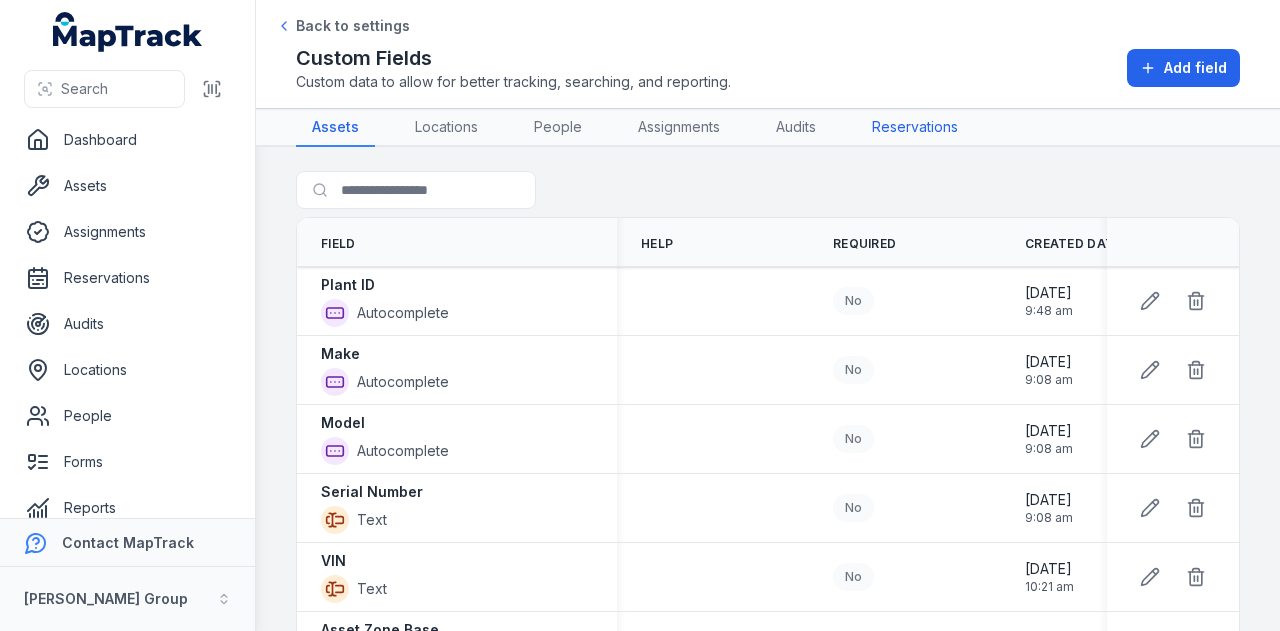 click on "Reservations" at bounding box center (915, 128) 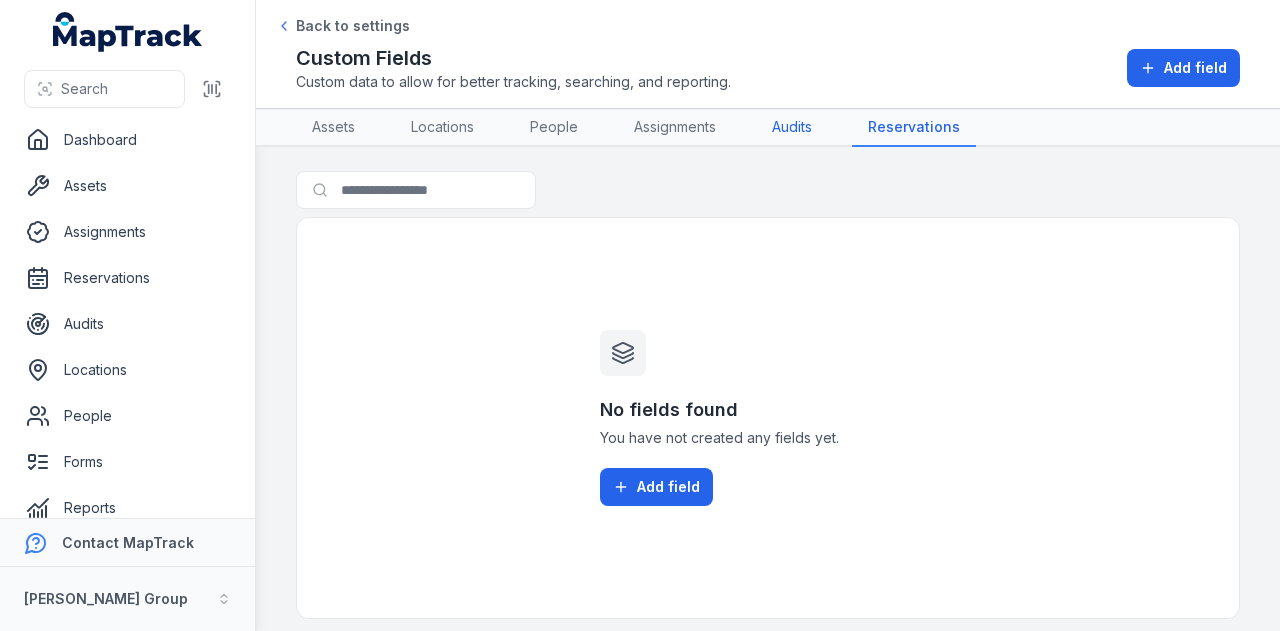click on "Audits" at bounding box center (792, 128) 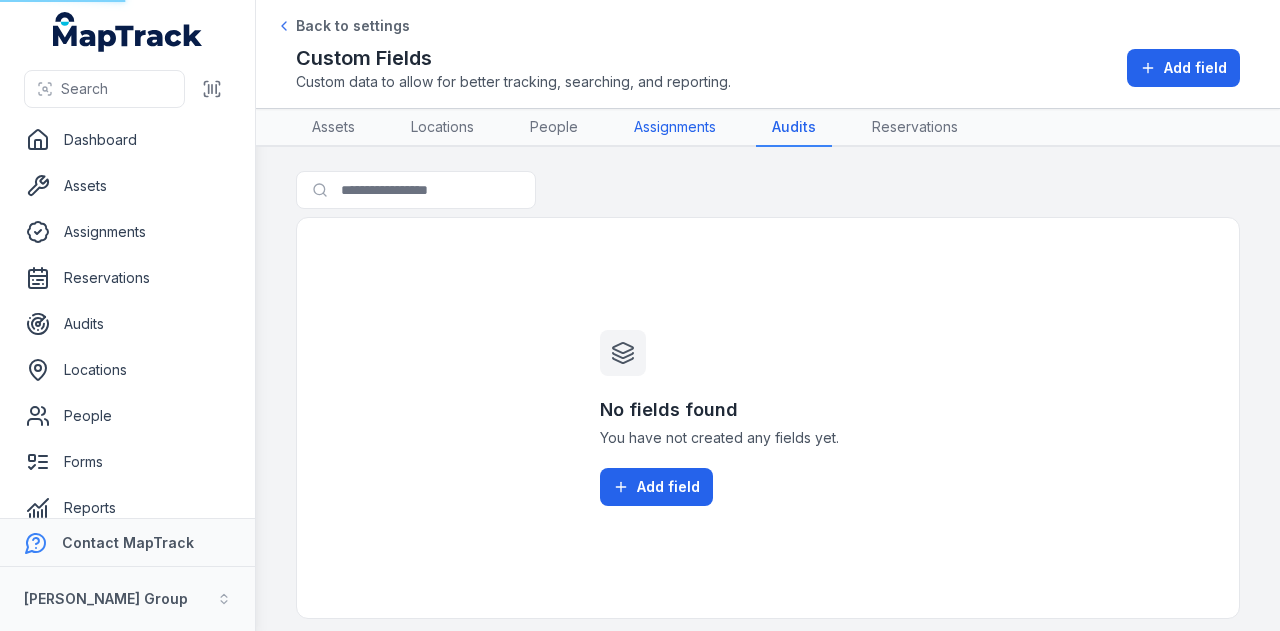 click on "Assignments" at bounding box center [675, 128] 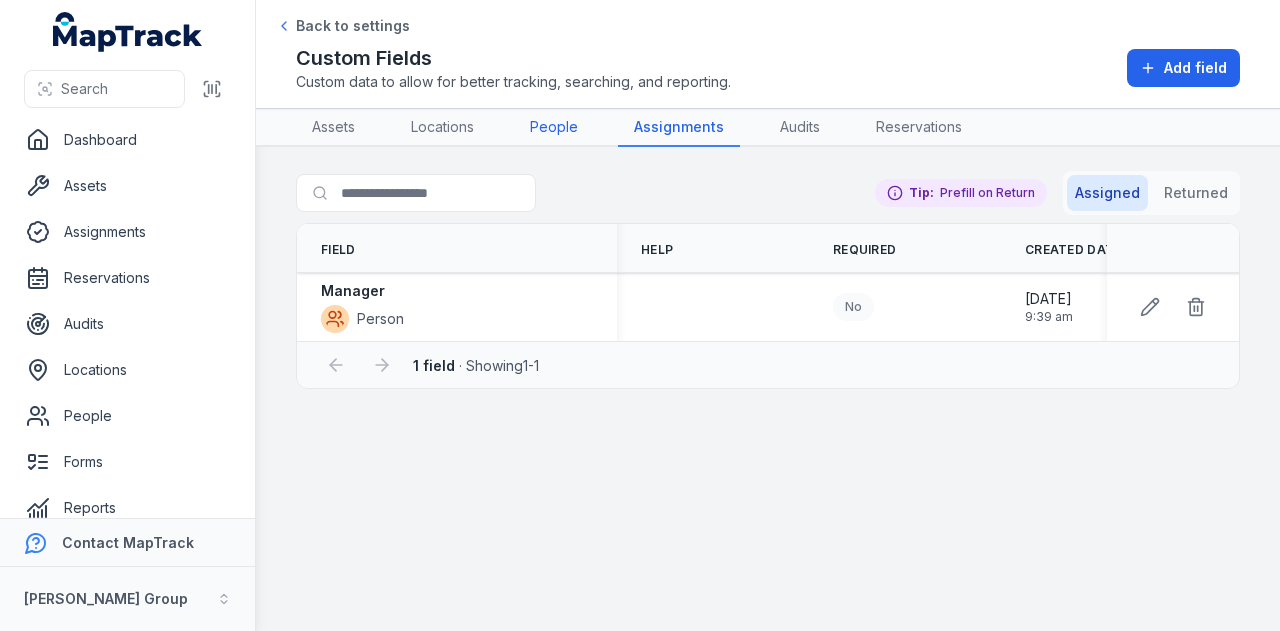 click on "People" at bounding box center [554, 128] 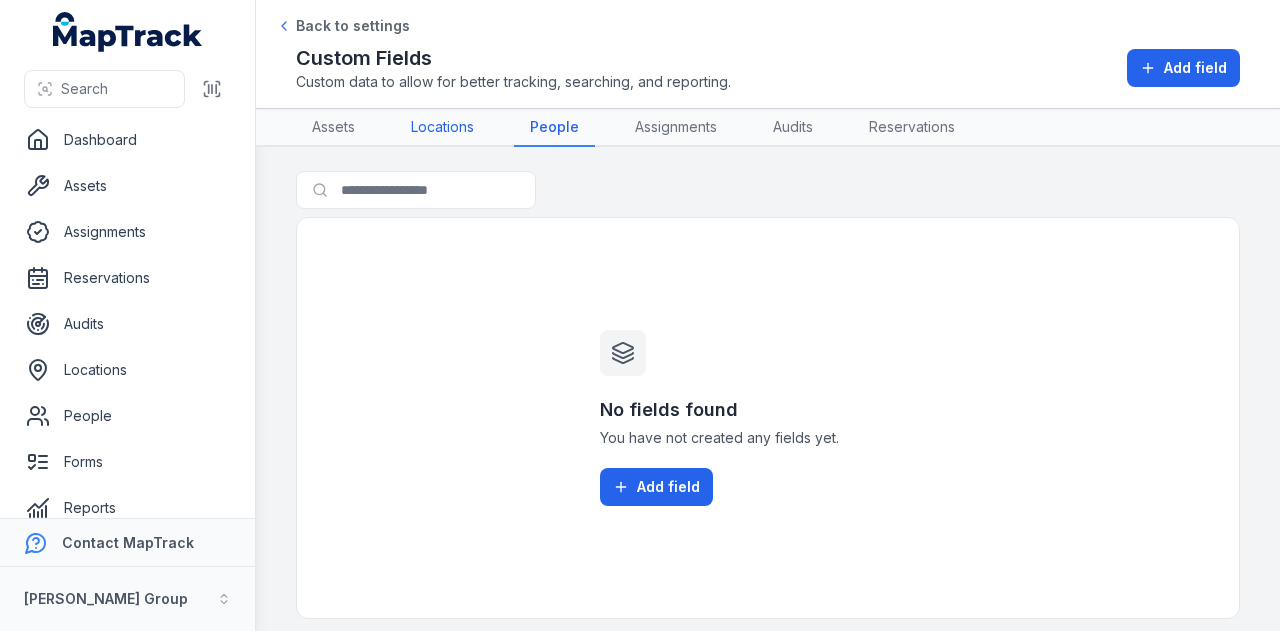 click on "Locations" at bounding box center (442, 128) 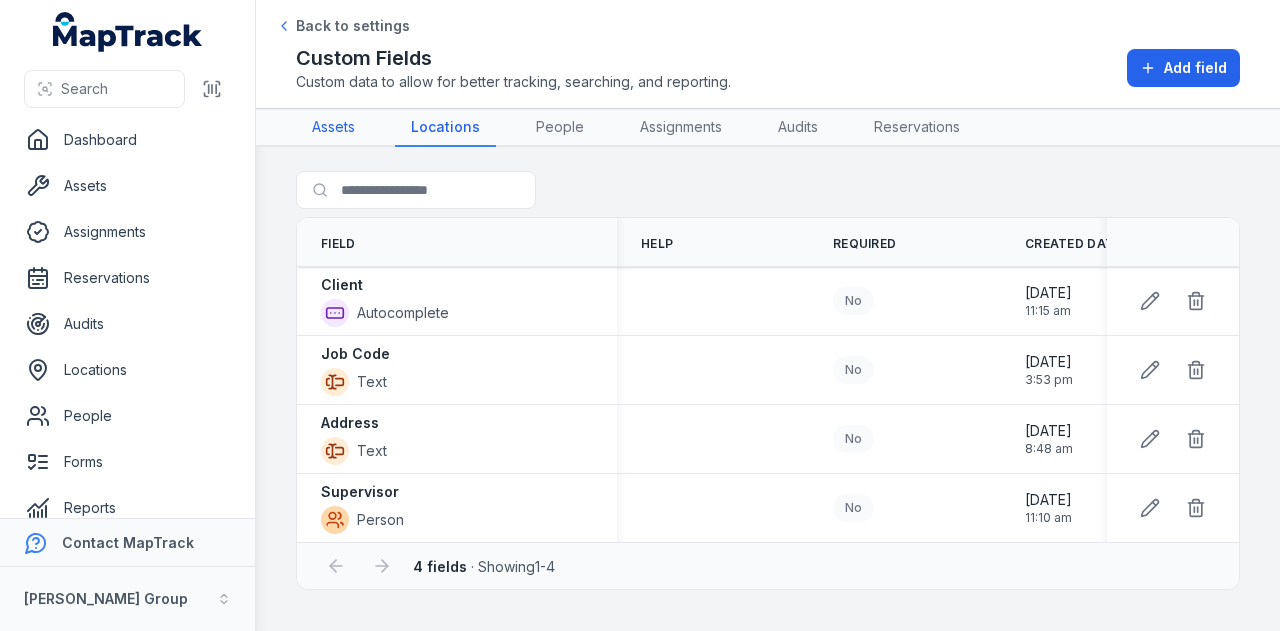 click on "Assets" at bounding box center [333, 128] 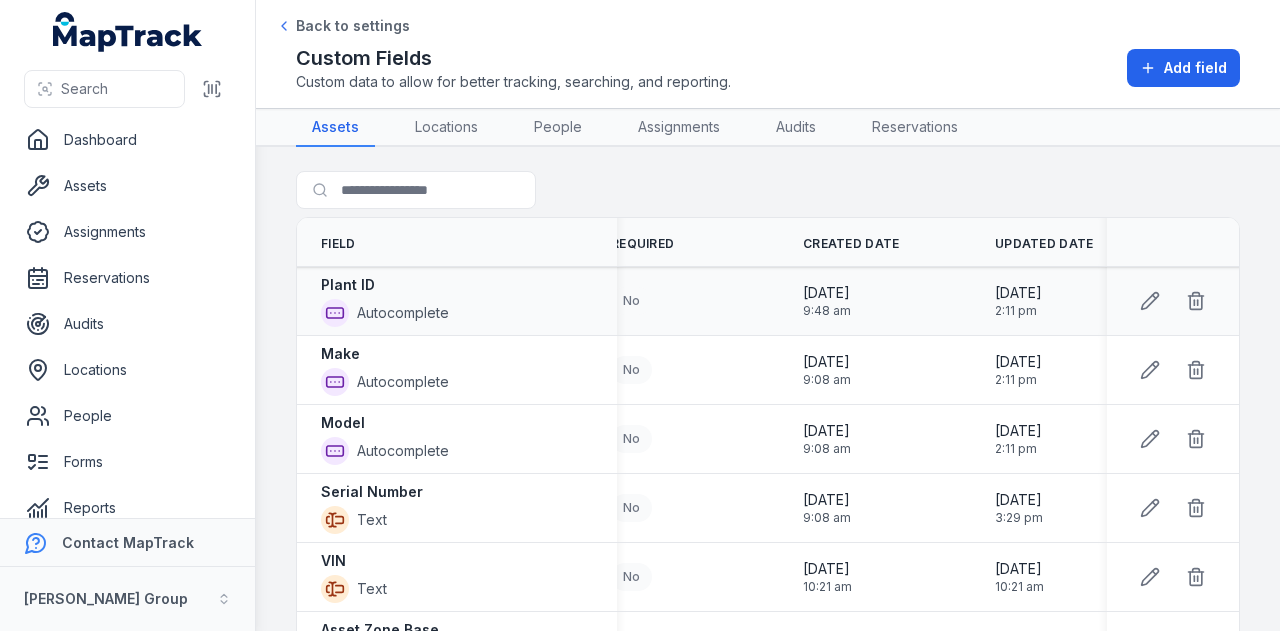 scroll, scrollTop: 0, scrollLeft: 291, axis: horizontal 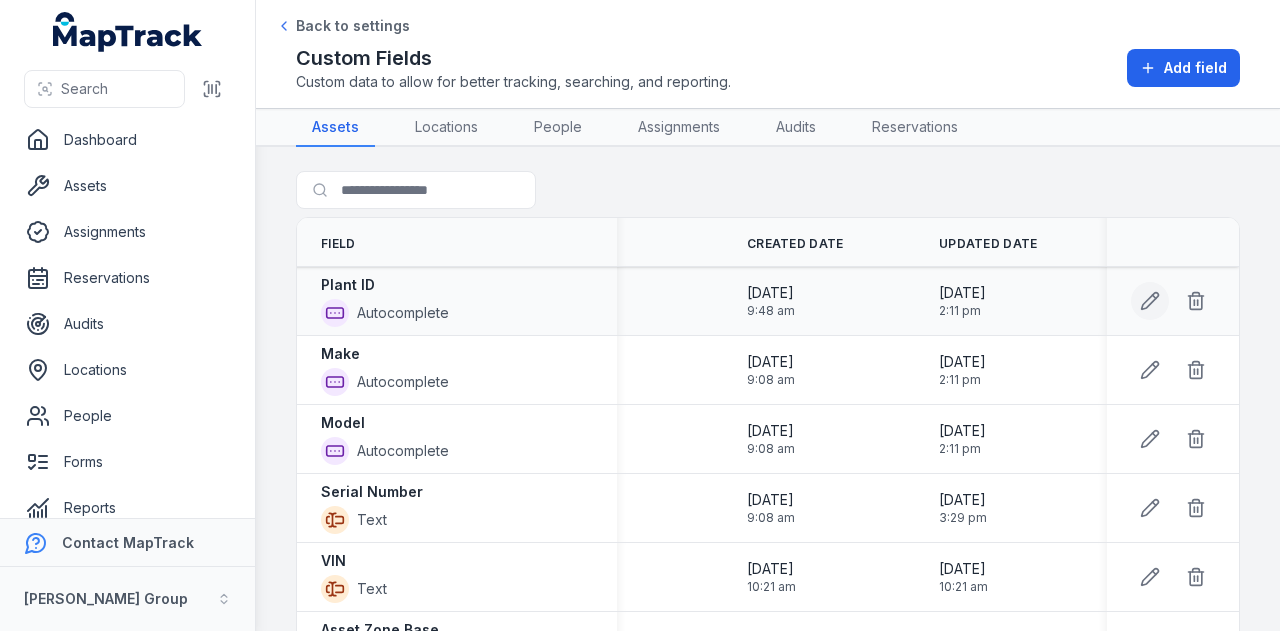 click 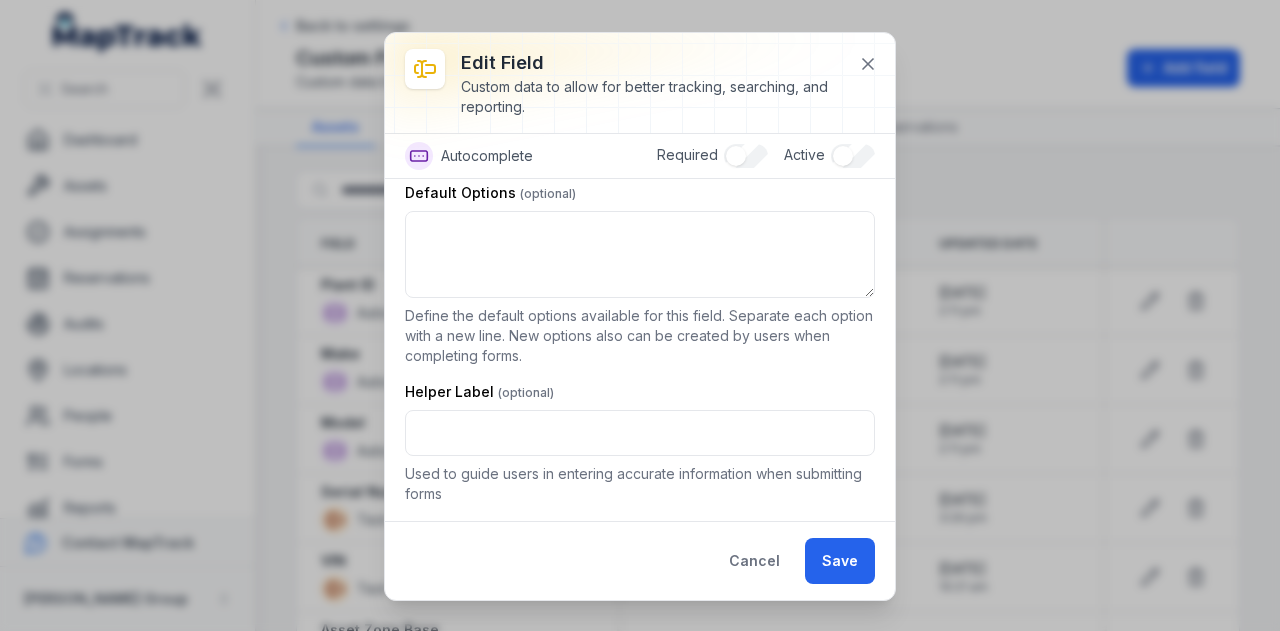 scroll, scrollTop: 0, scrollLeft: 0, axis: both 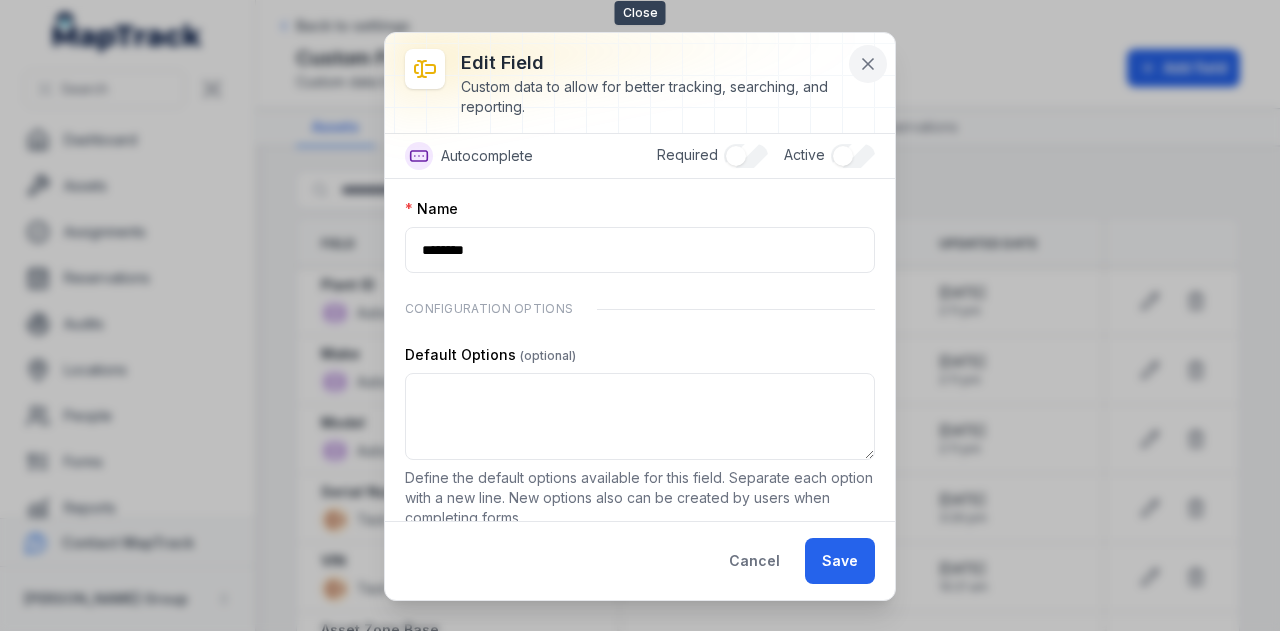 click 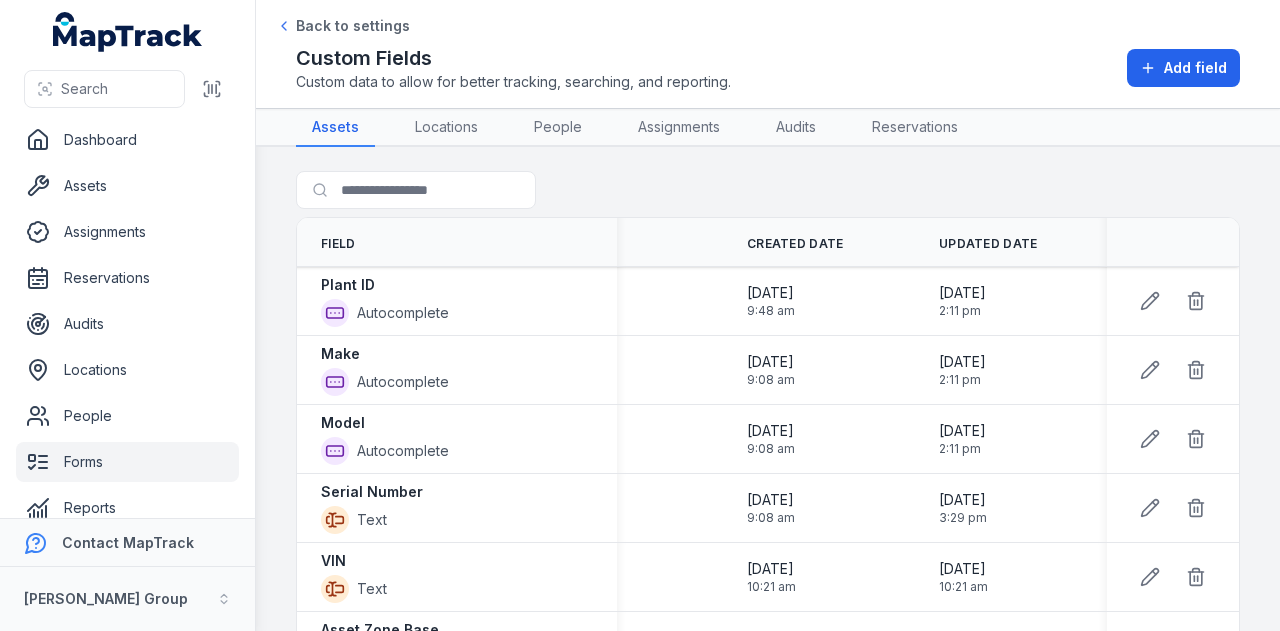 click on "Forms" at bounding box center [127, 462] 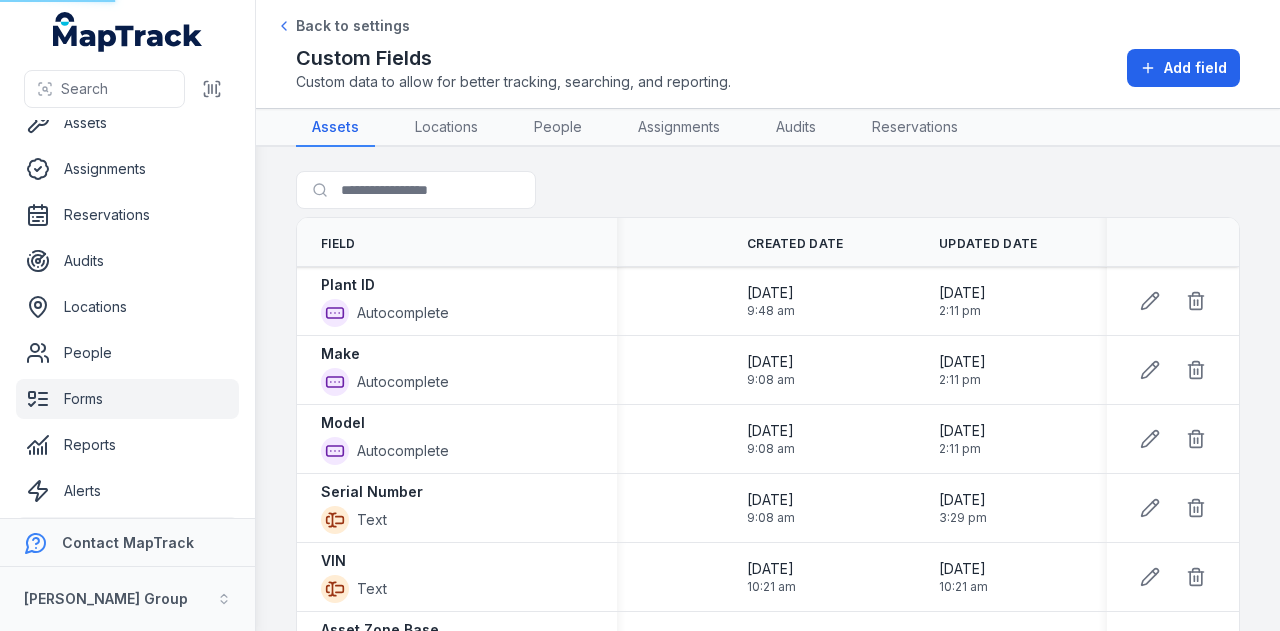 scroll, scrollTop: 112, scrollLeft: 0, axis: vertical 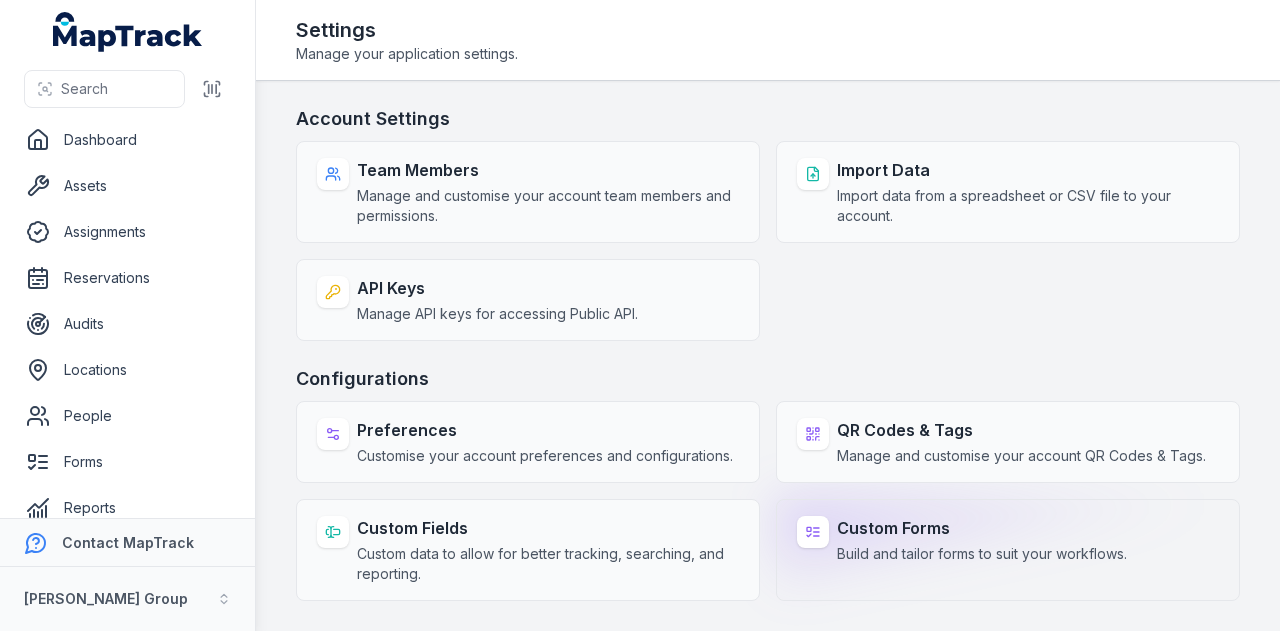 click on "Build and tailor forms to suit your workflows." at bounding box center [982, 554] 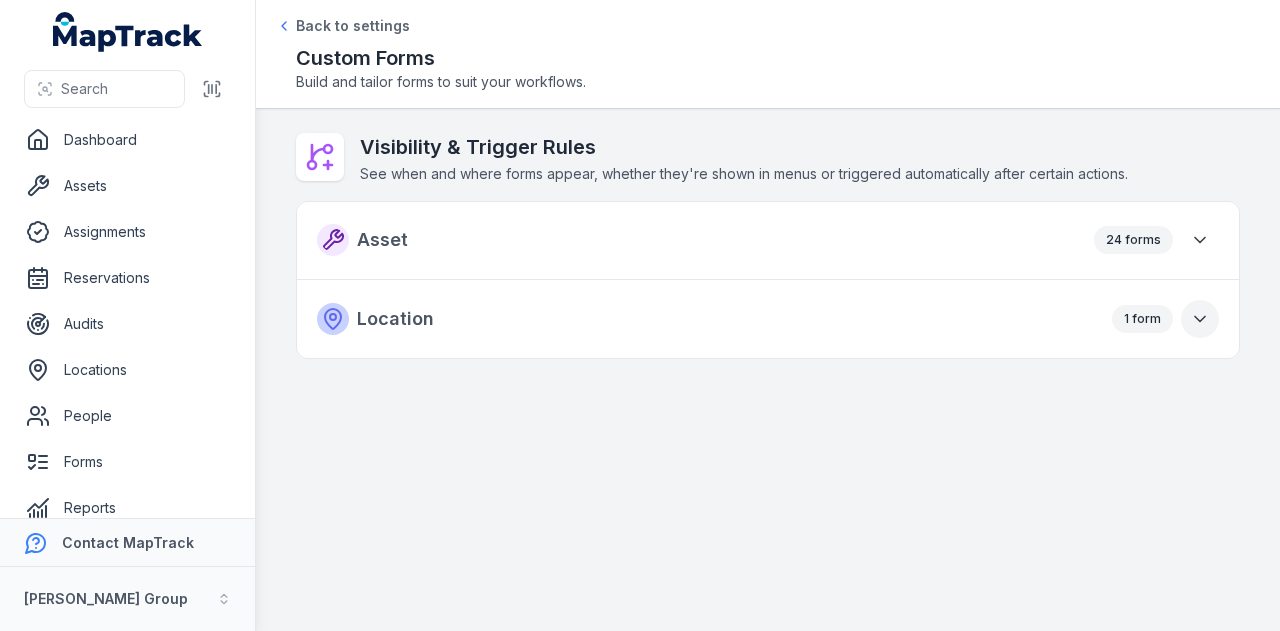 click 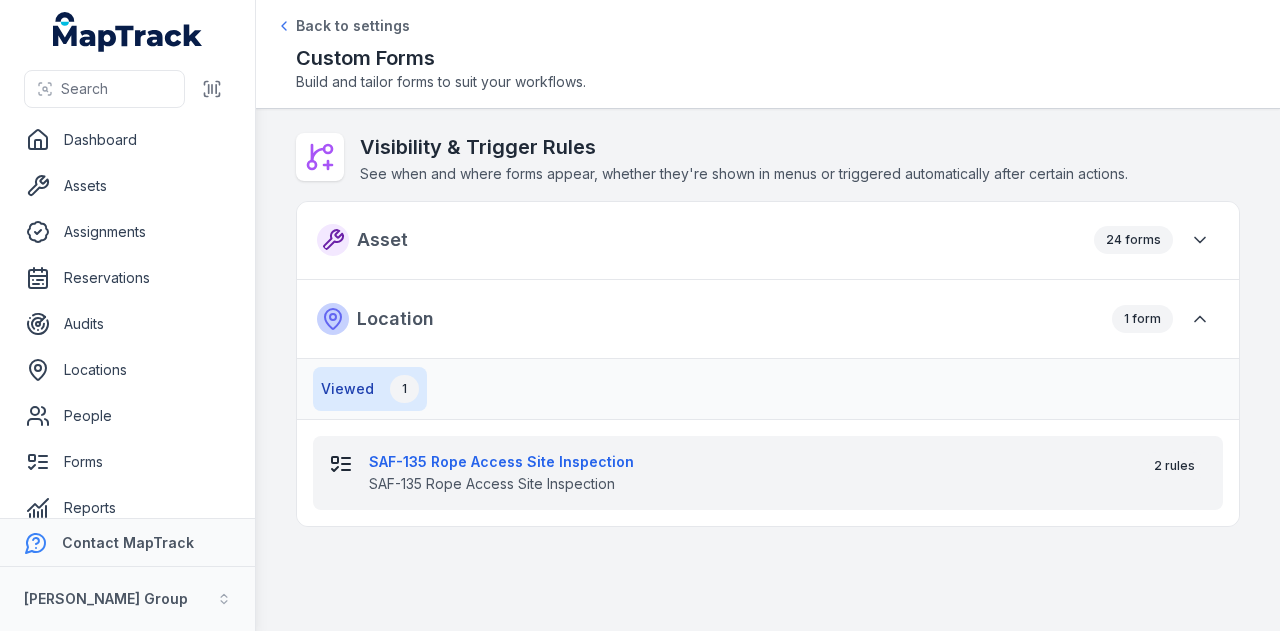 click on "SAF-135 Rope Access Site Inspection" at bounding box center (747, 462) 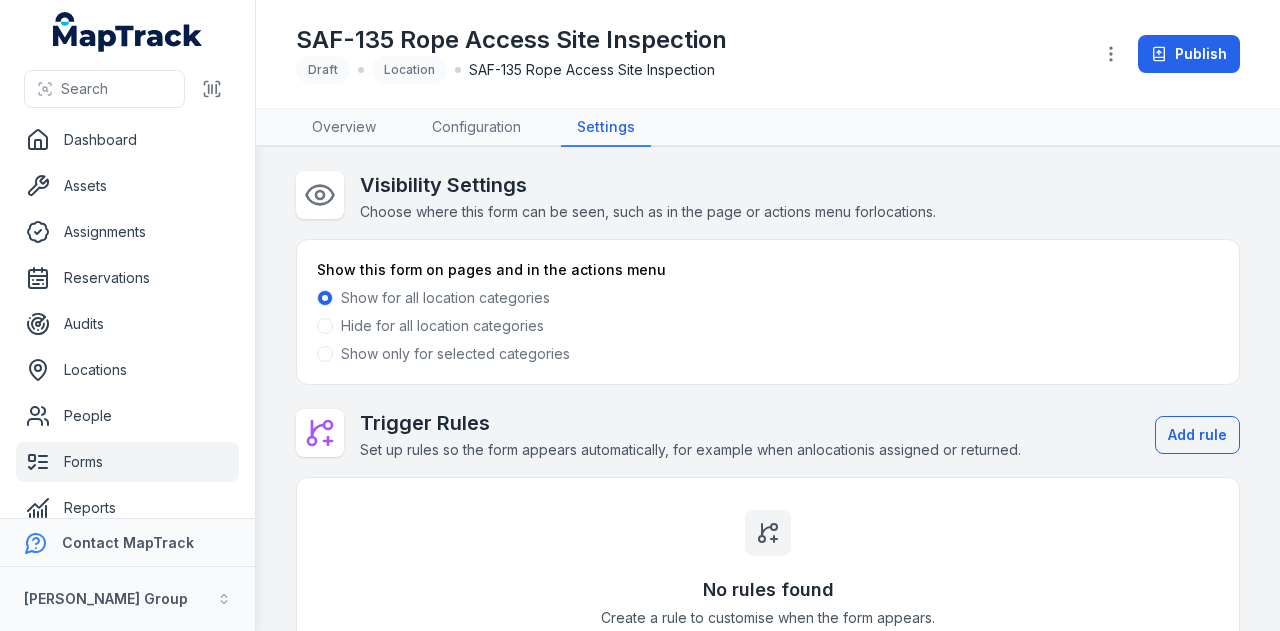 scroll, scrollTop: 0, scrollLeft: 0, axis: both 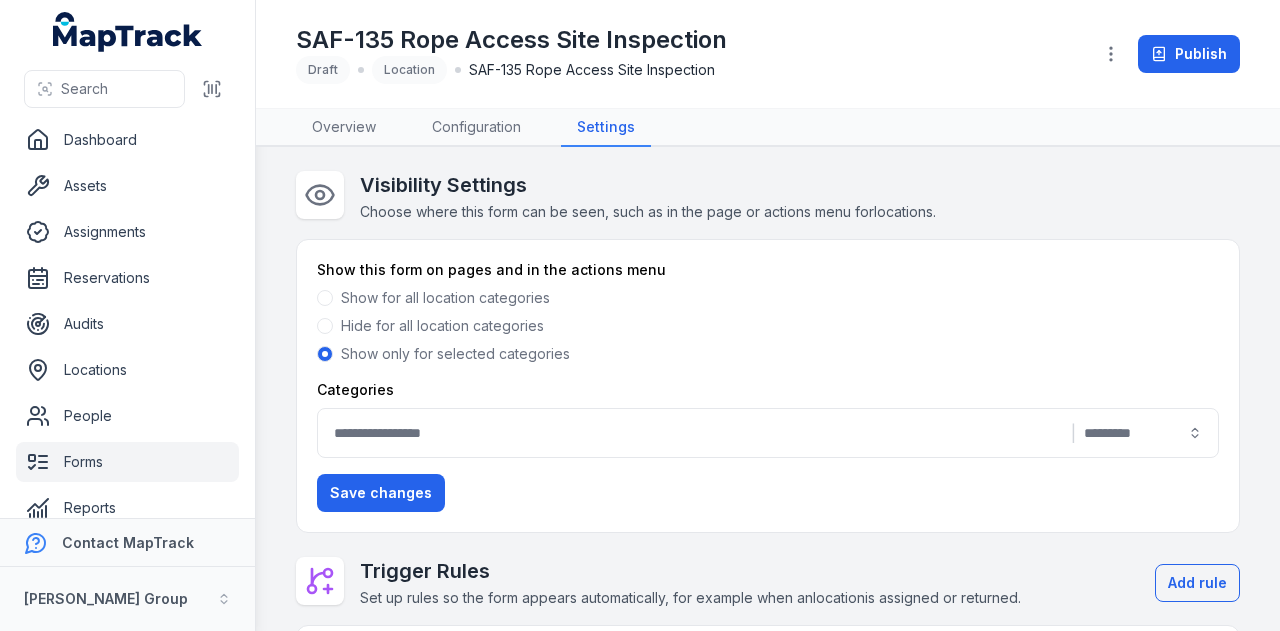 click on "|" at bounding box center (768, 433) 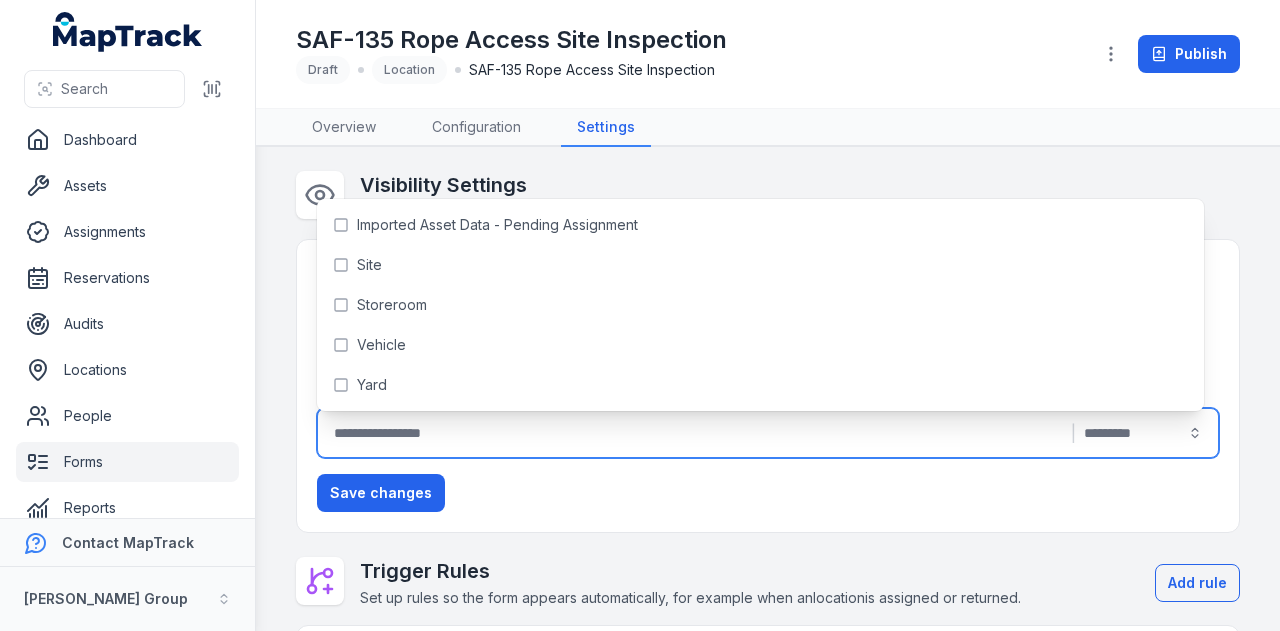click on "Categories | Save changes" at bounding box center [768, 446] 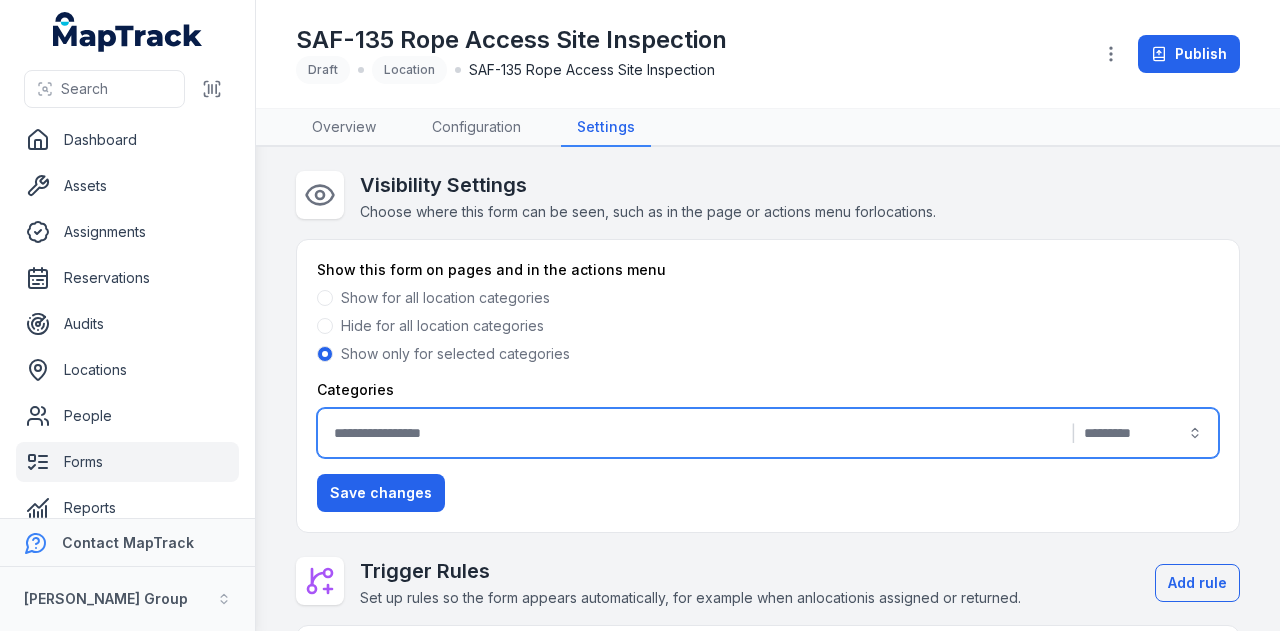click on "Show for all location categories" at bounding box center [445, 298] 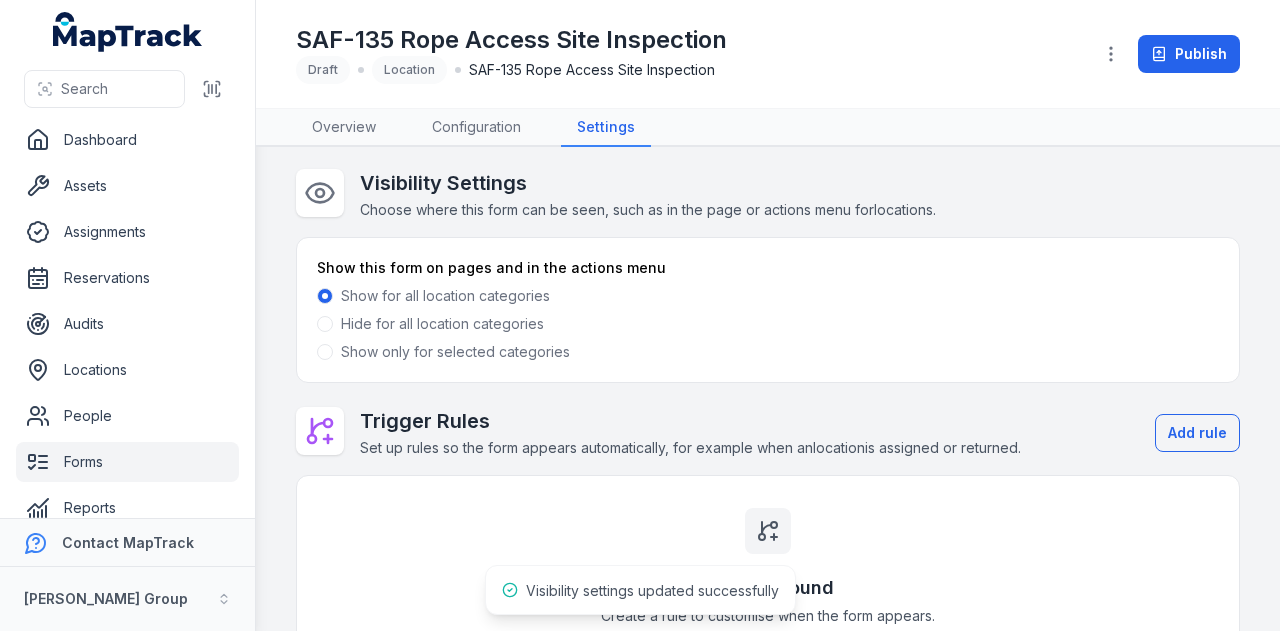 scroll, scrollTop: 0, scrollLeft: 0, axis: both 